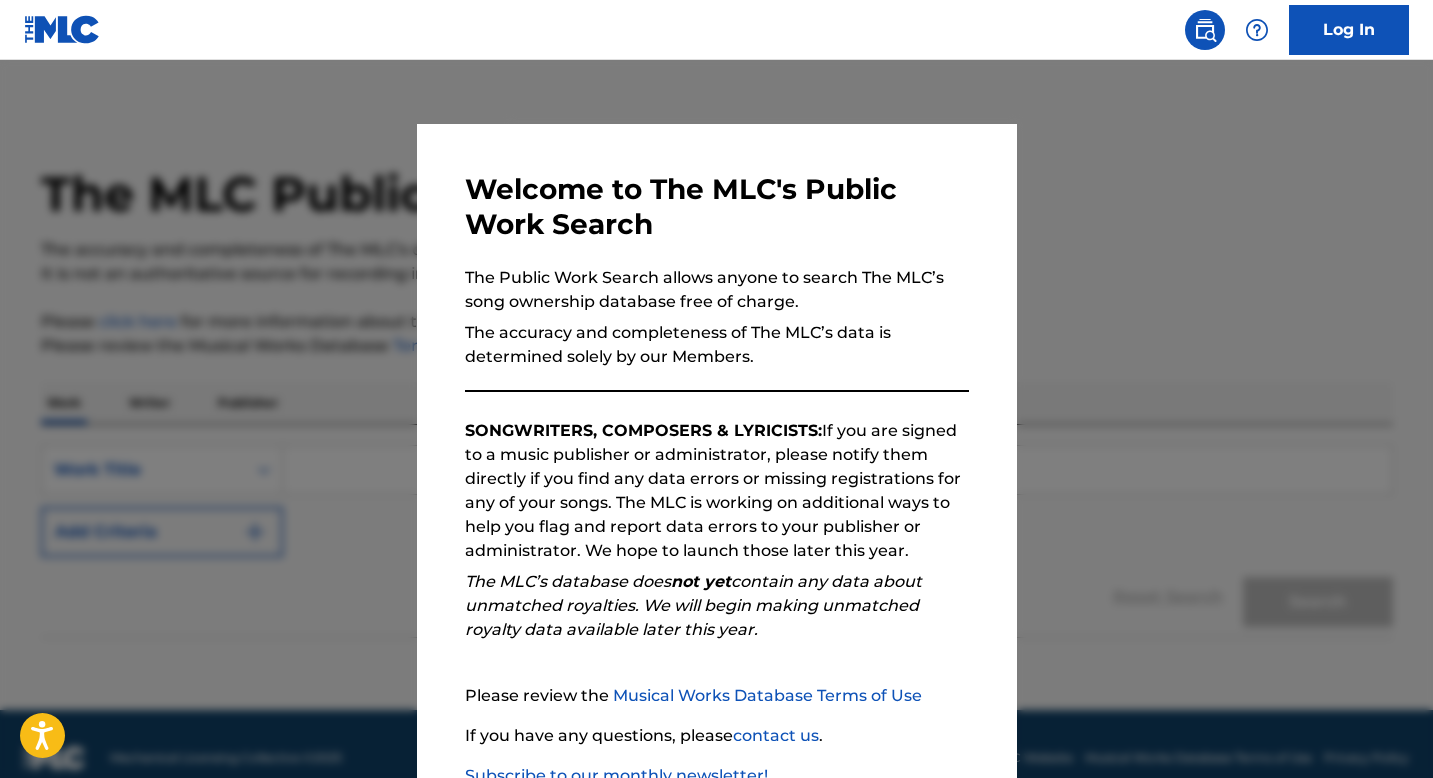 scroll, scrollTop: 0, scrollLeft: 0, axis: both 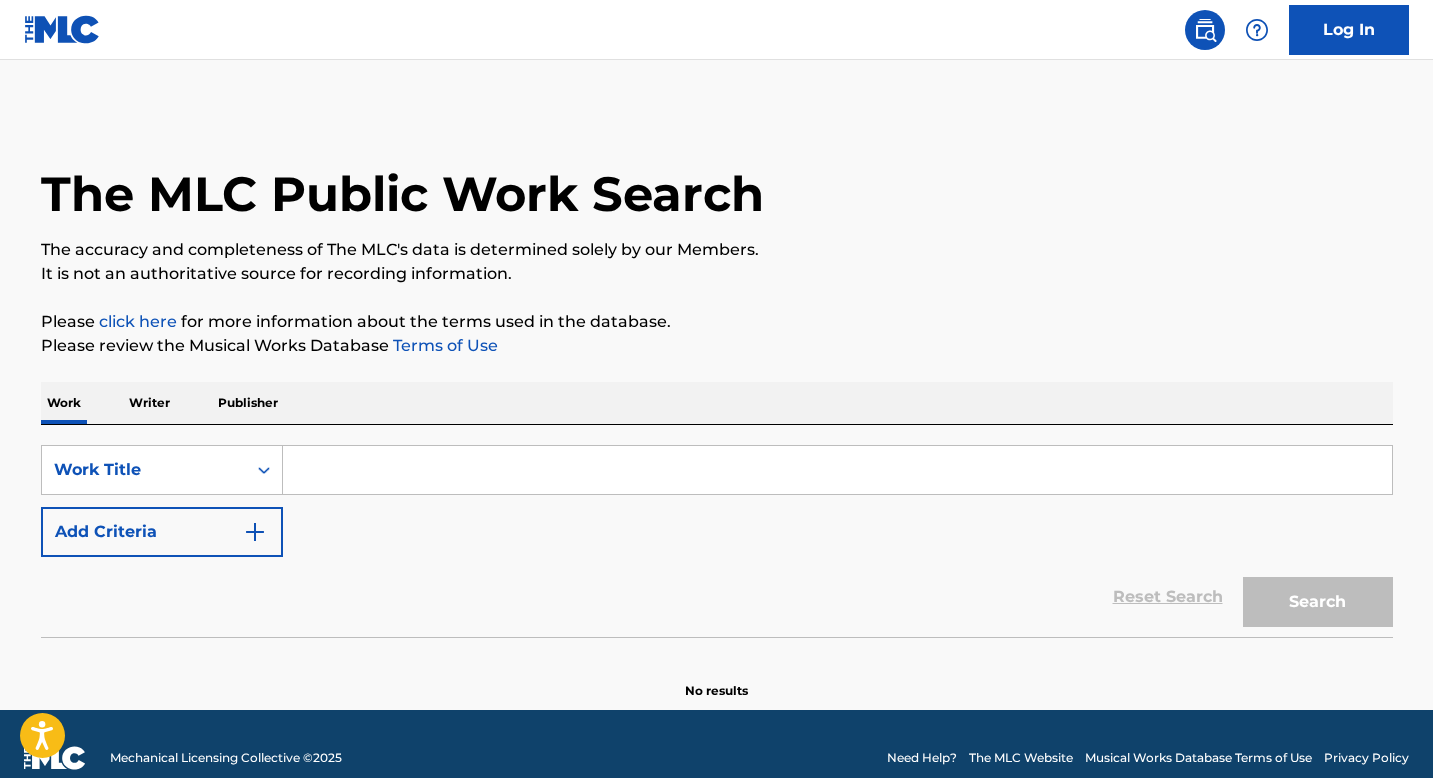 click at bounding box center [837, 470] 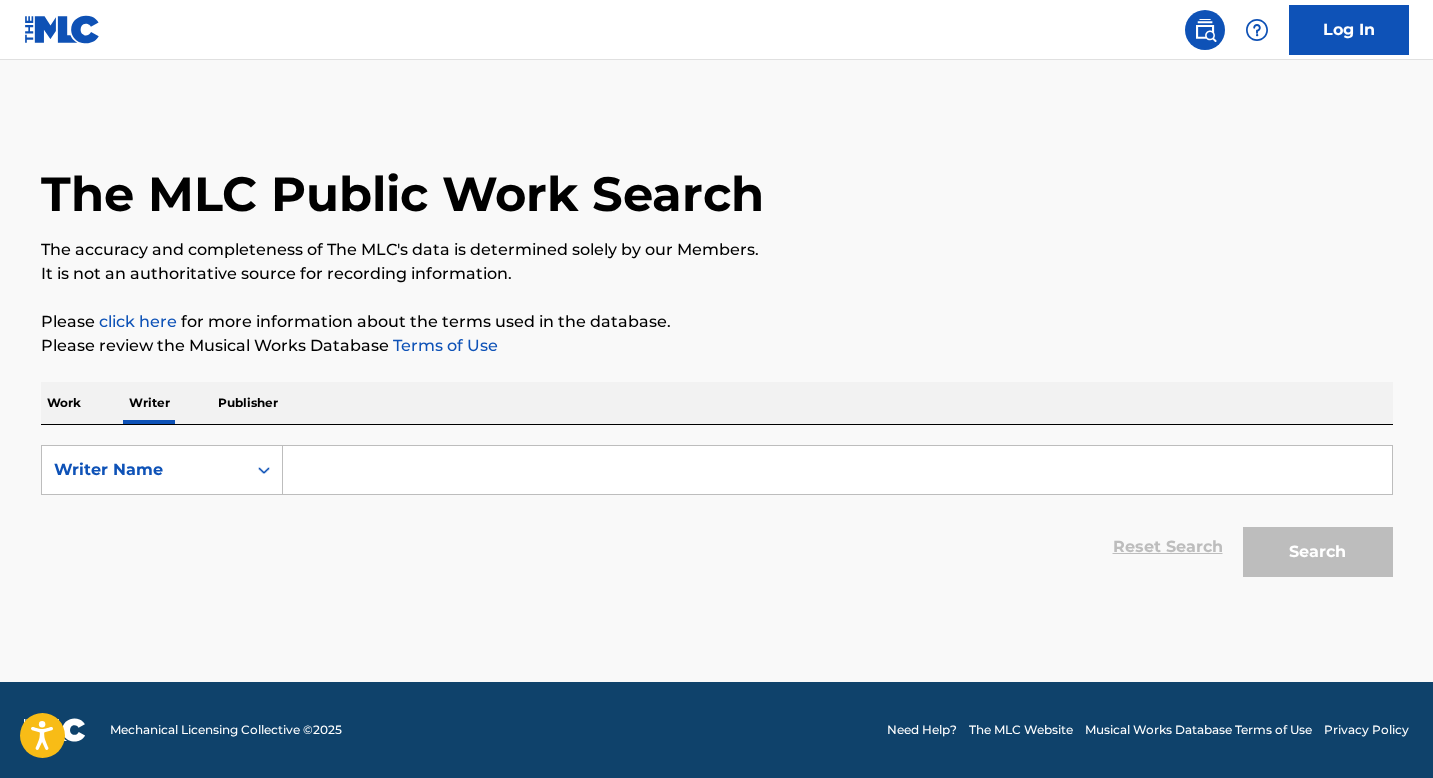 click on "Work" at bounding box center (64, 403) 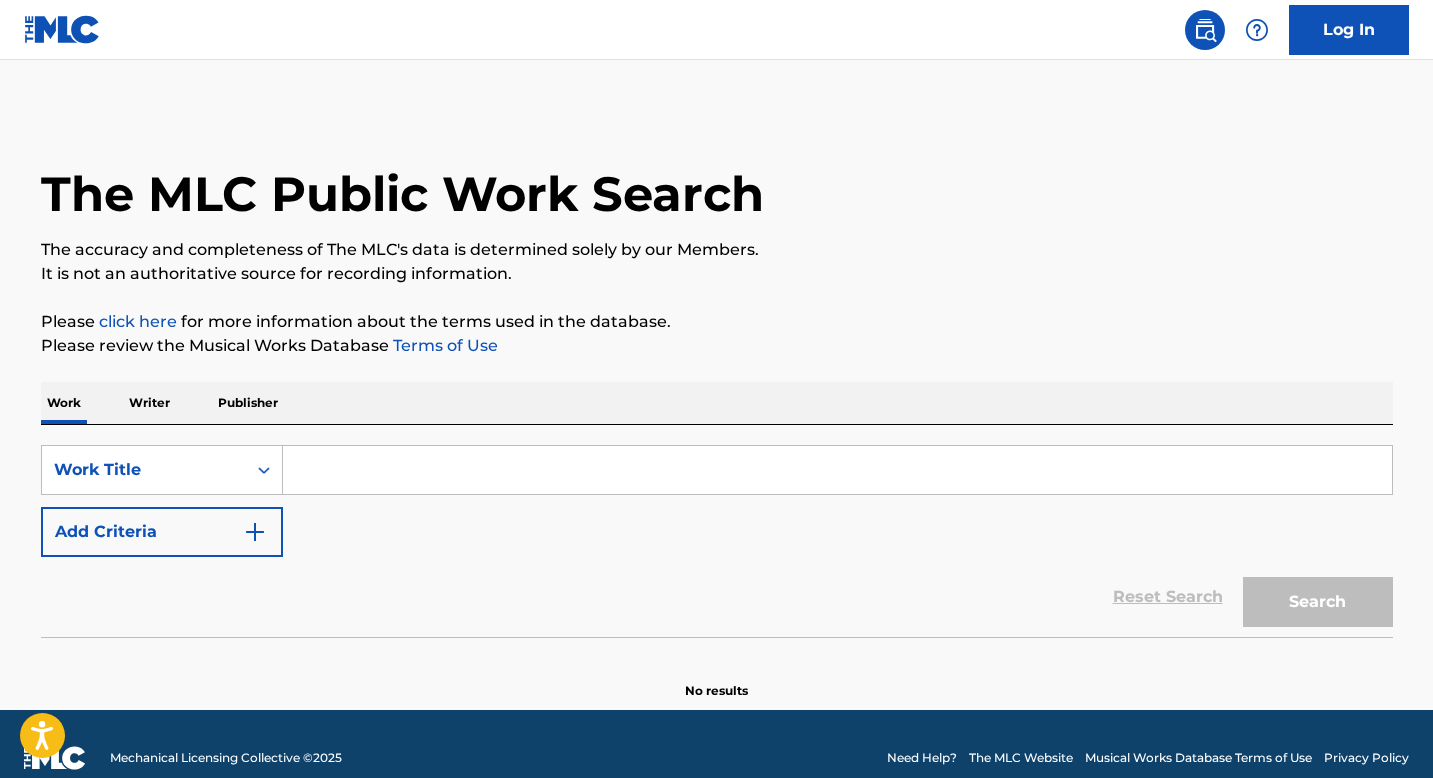 click at bounding box center [837, 470] 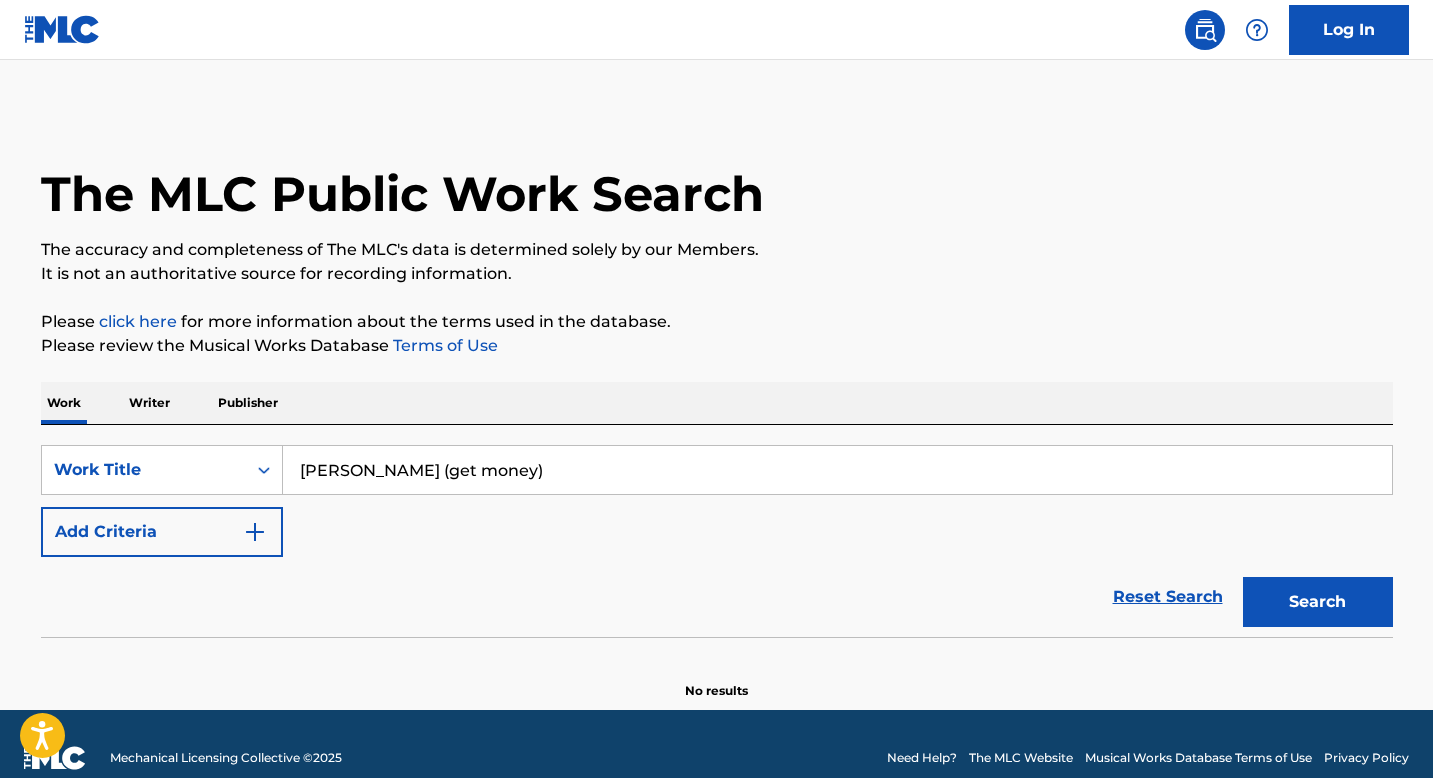 type on "betty (get money)" 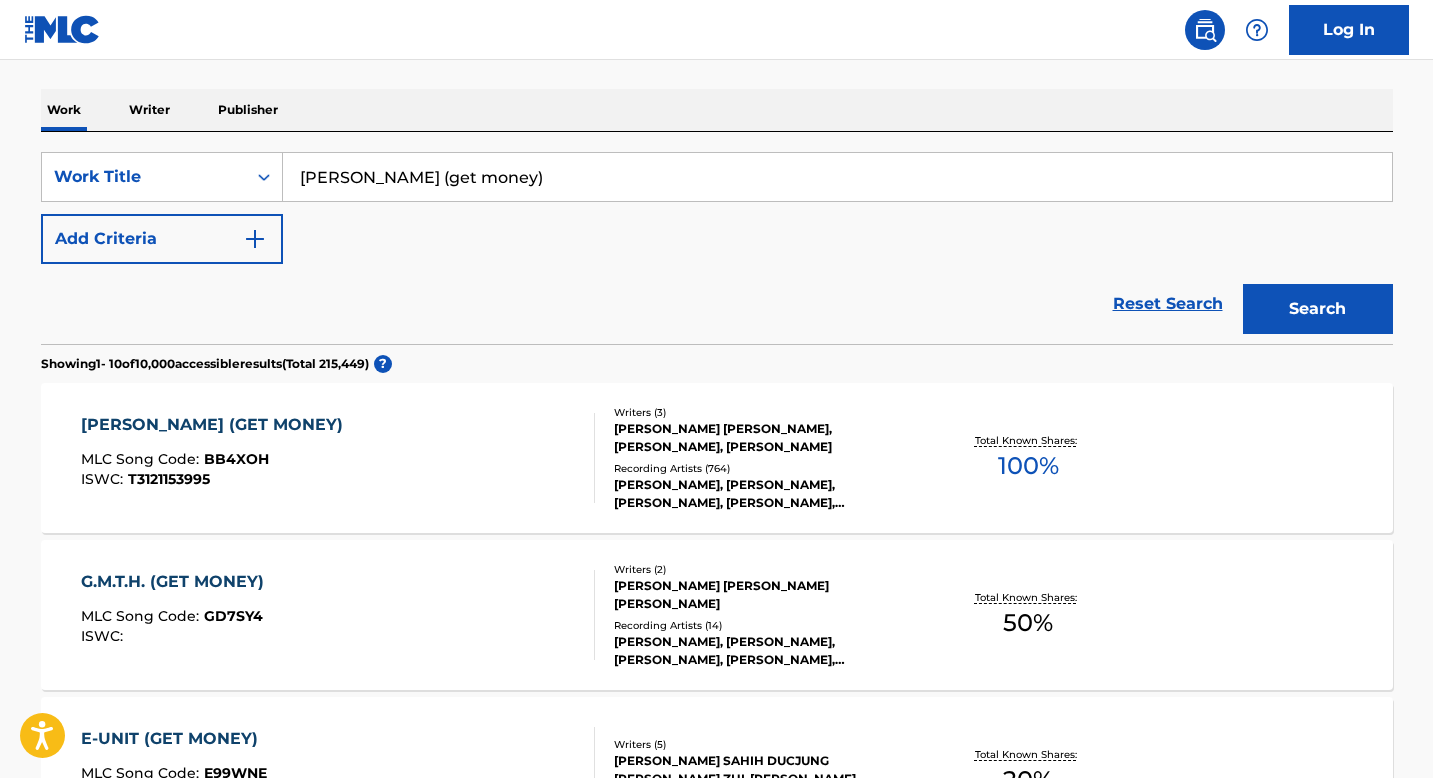 scroll, scrollTop: 316, scrollLeft: 0, axis: vertical 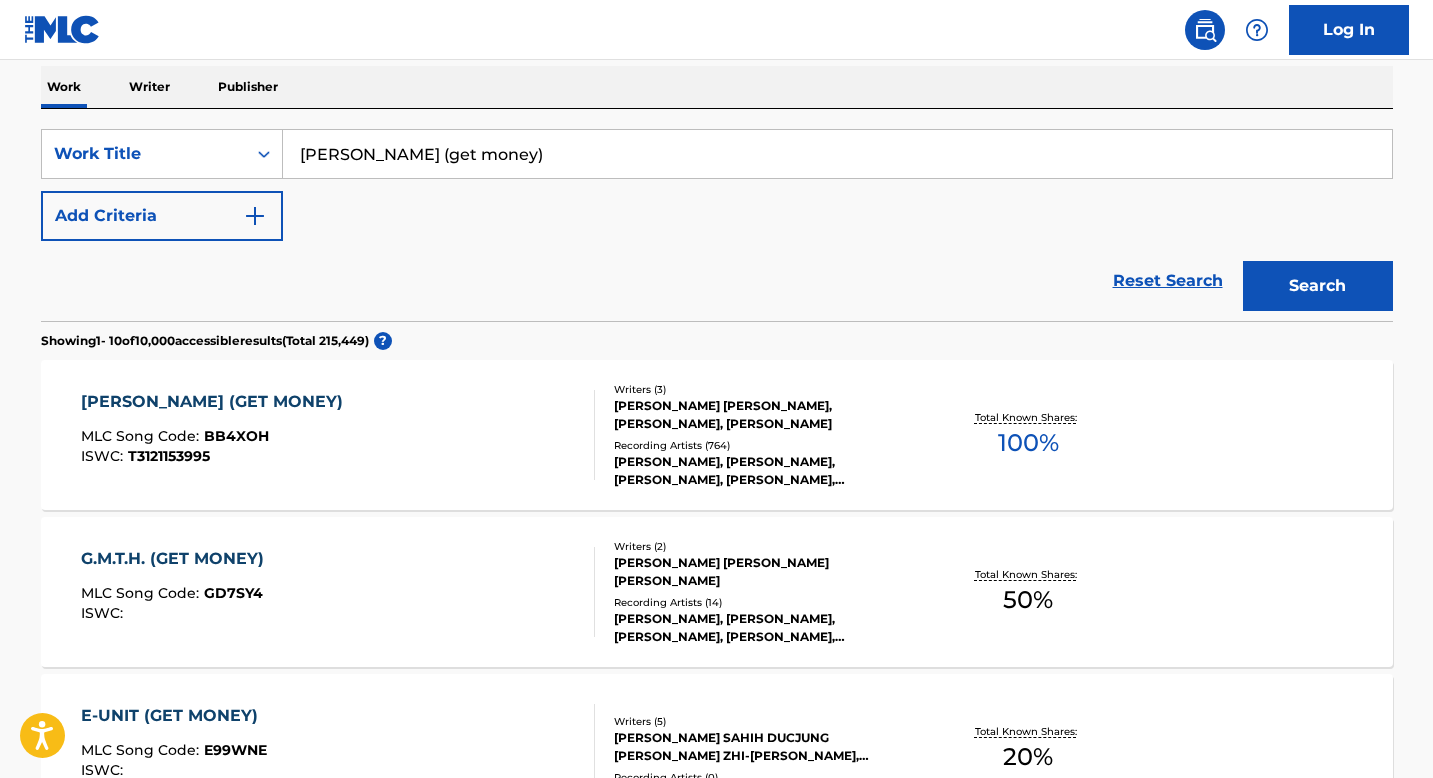 click on "BETTY (GET MONEY)" at bounding box center (217, 402) 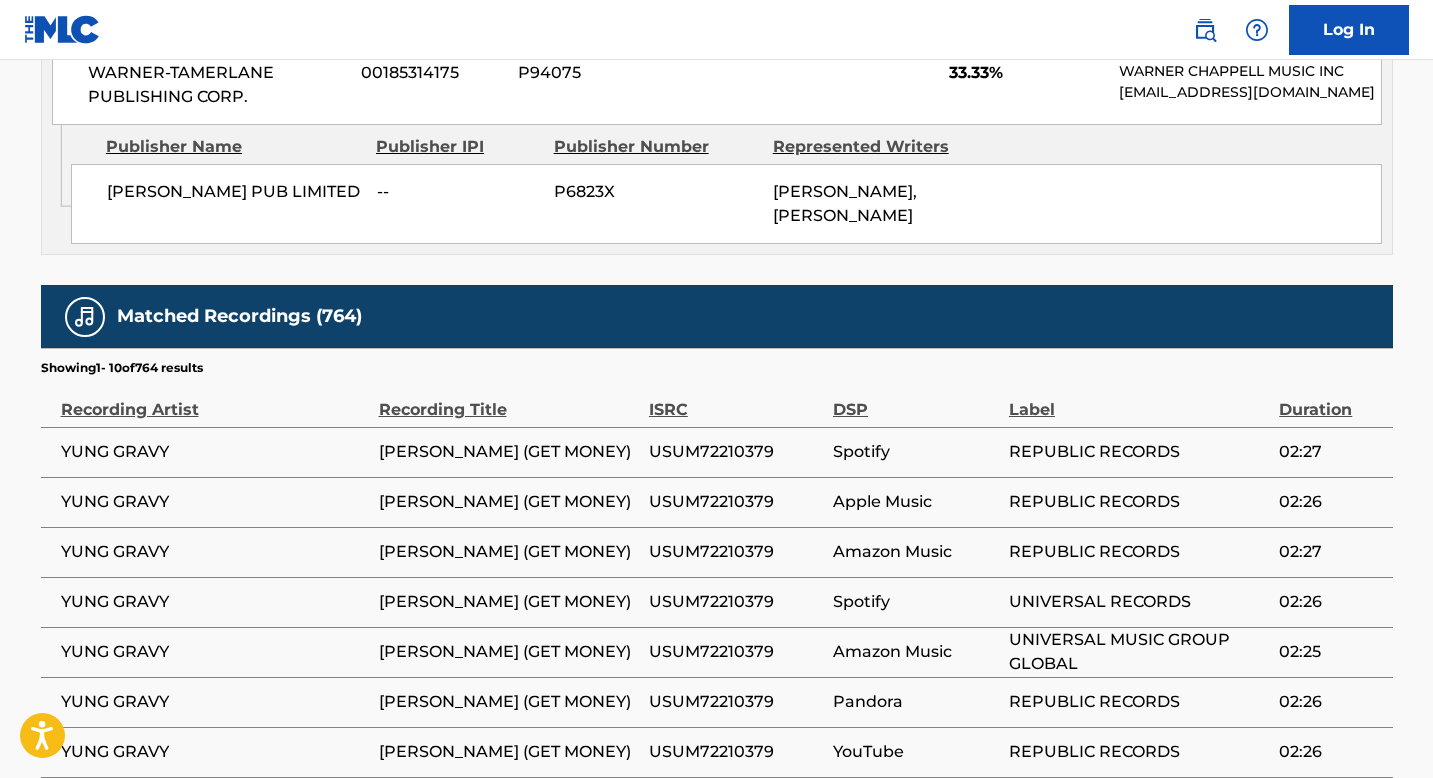 scroll, scrollTop: 2167, scrollLeft: 0, axis: vertical 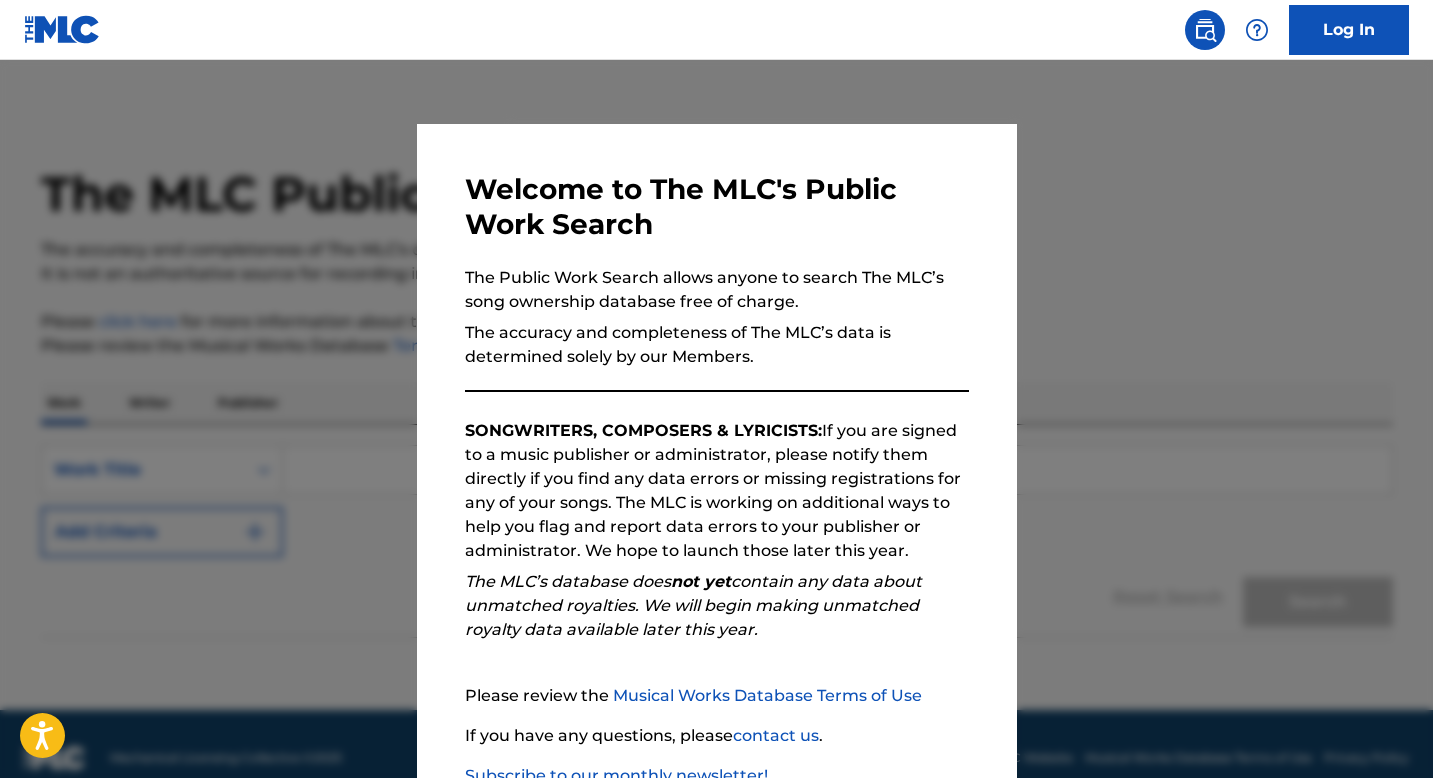 click at bounding box center (716, 449) 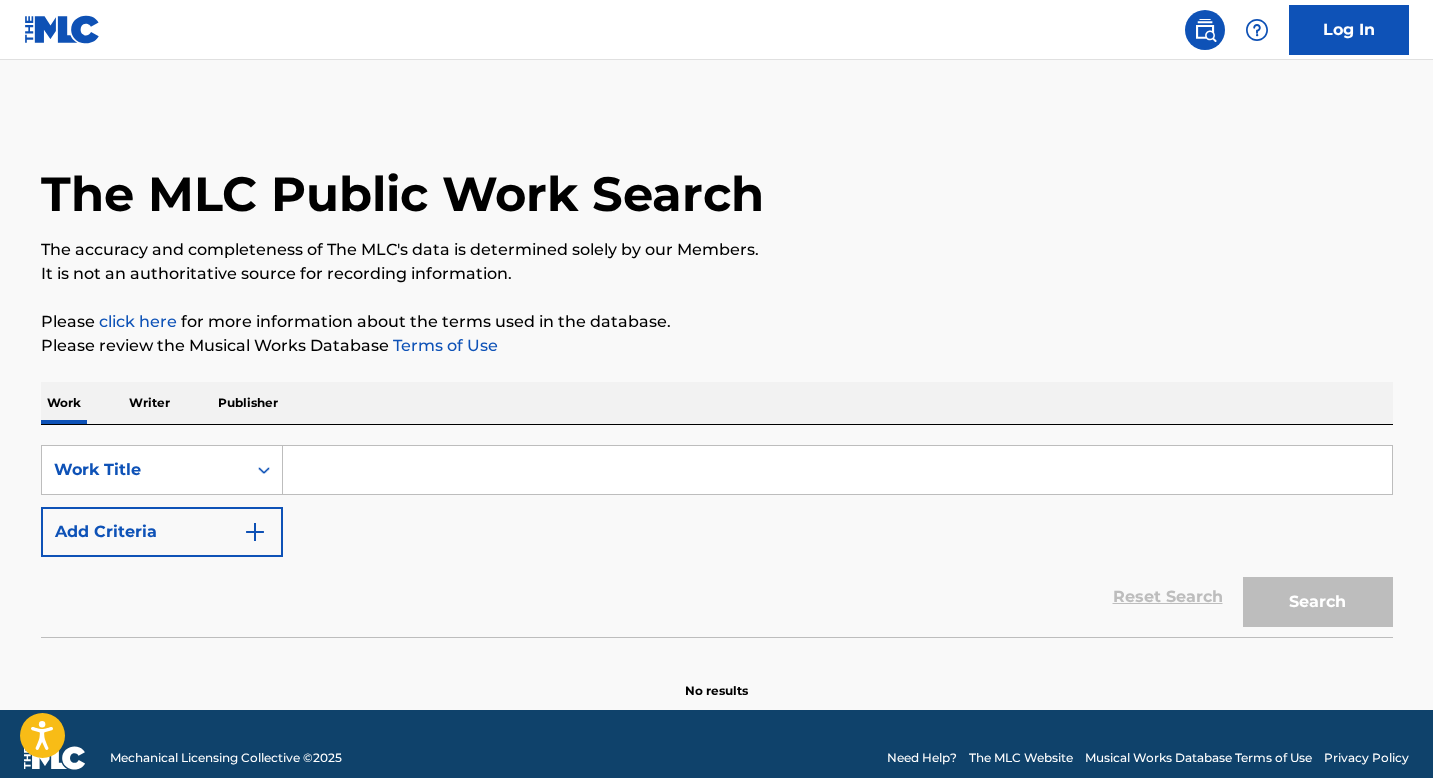 click at bounding box center [837, 470] 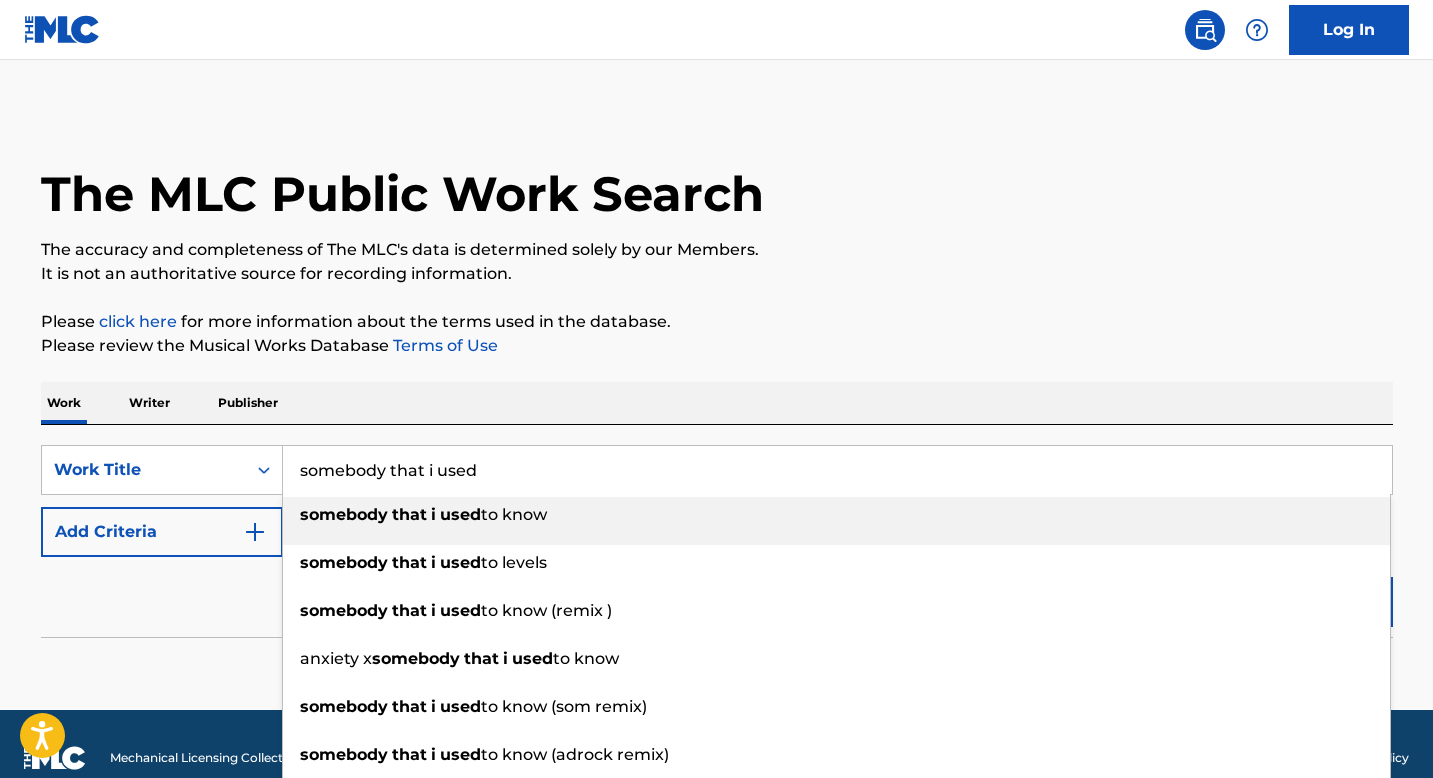 click on "somebody" at bounding box center (344, 514) 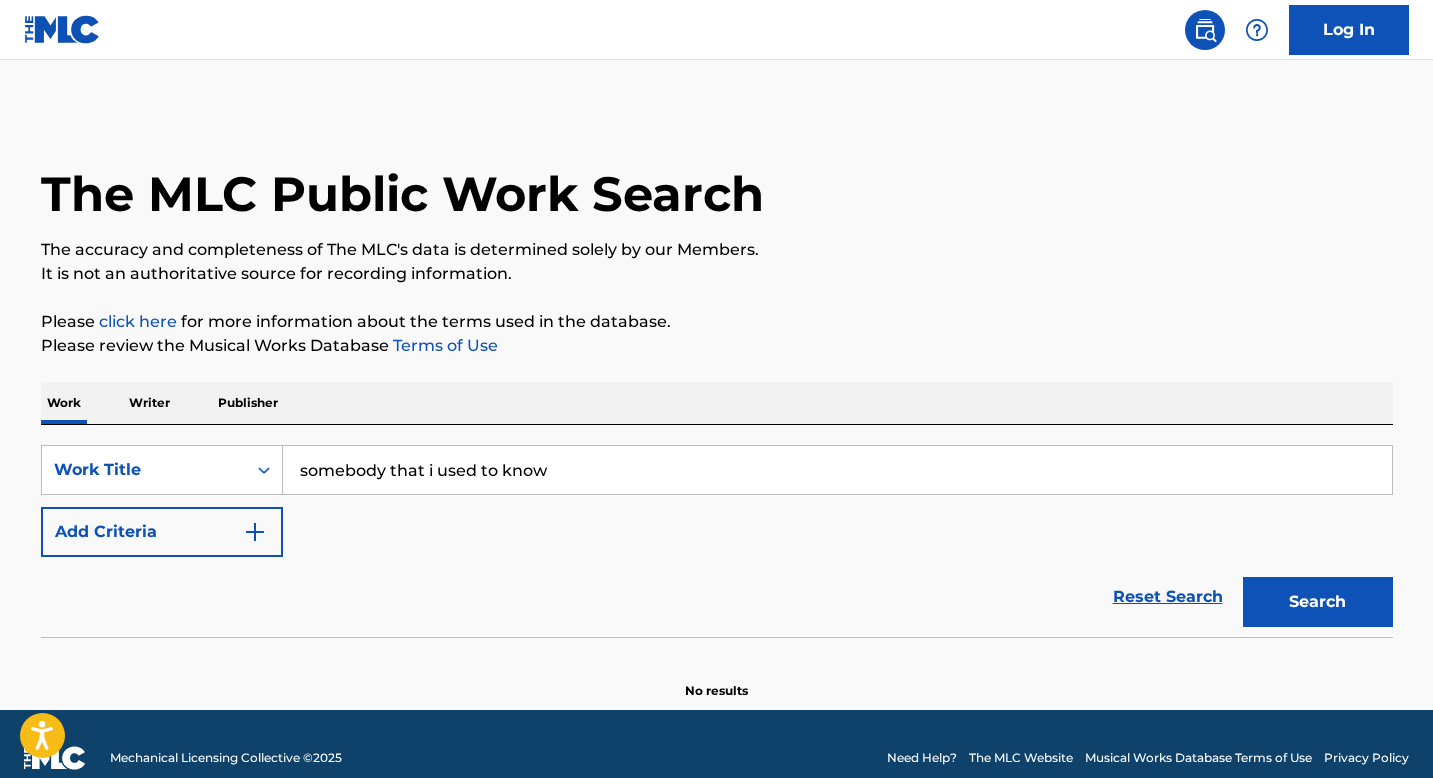 click on "Search" at bounding box center [1318, 602] 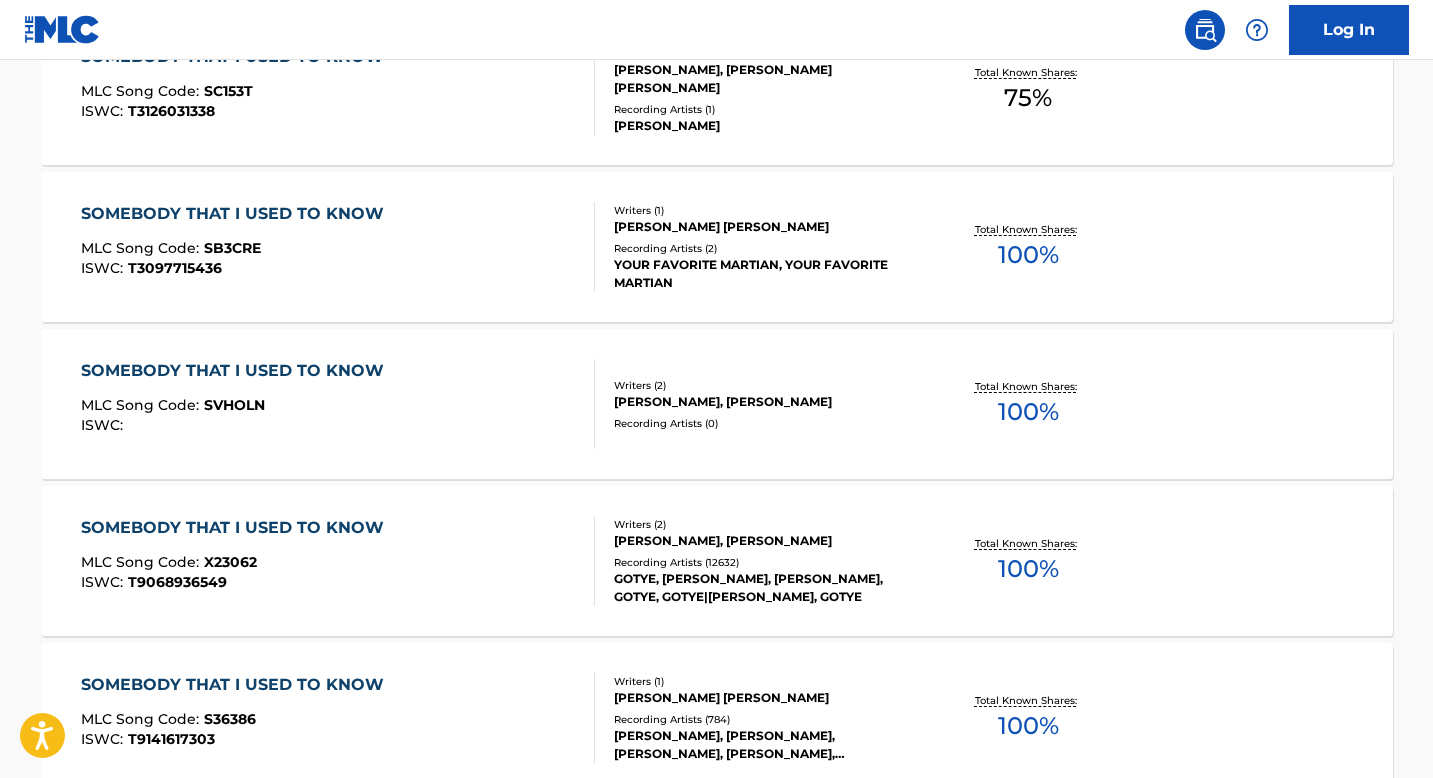 scroll, scrollTop: 1171, scrollLeft: 0, axis: vertical 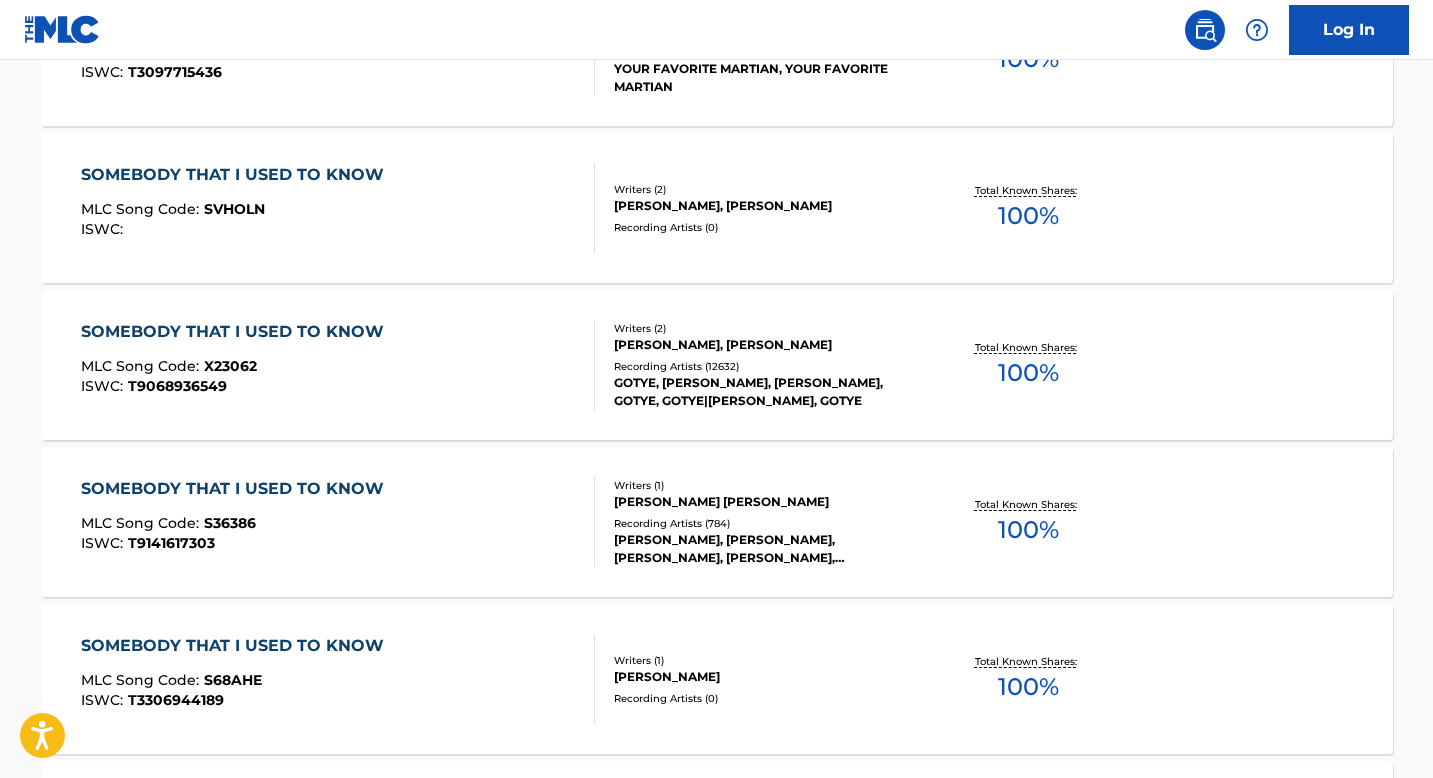 click on "SOMEBODY THAT I USED TO KNOW" at bounding box center (237, 332) 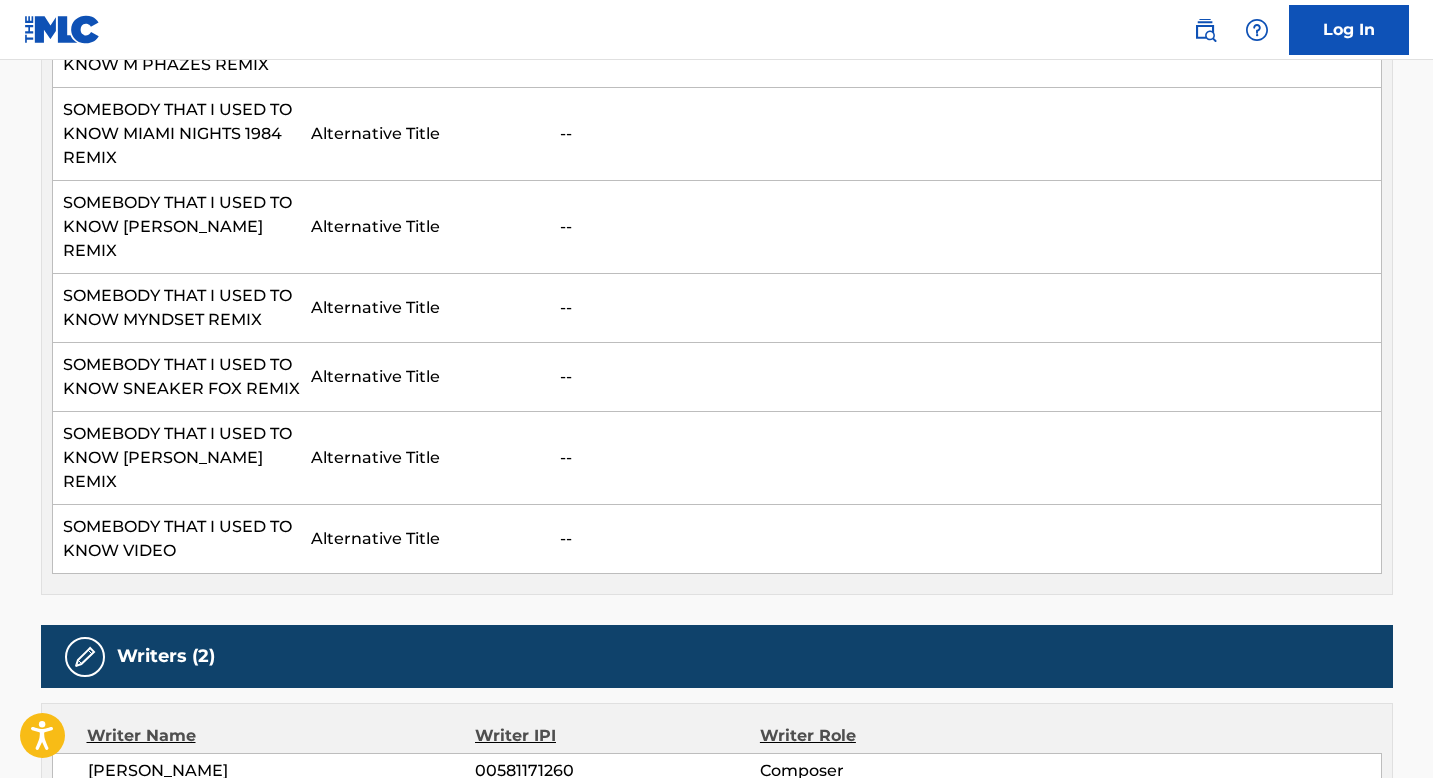 scroll, scrollTop: 2153, scrollLeft: 0, axis: vertical 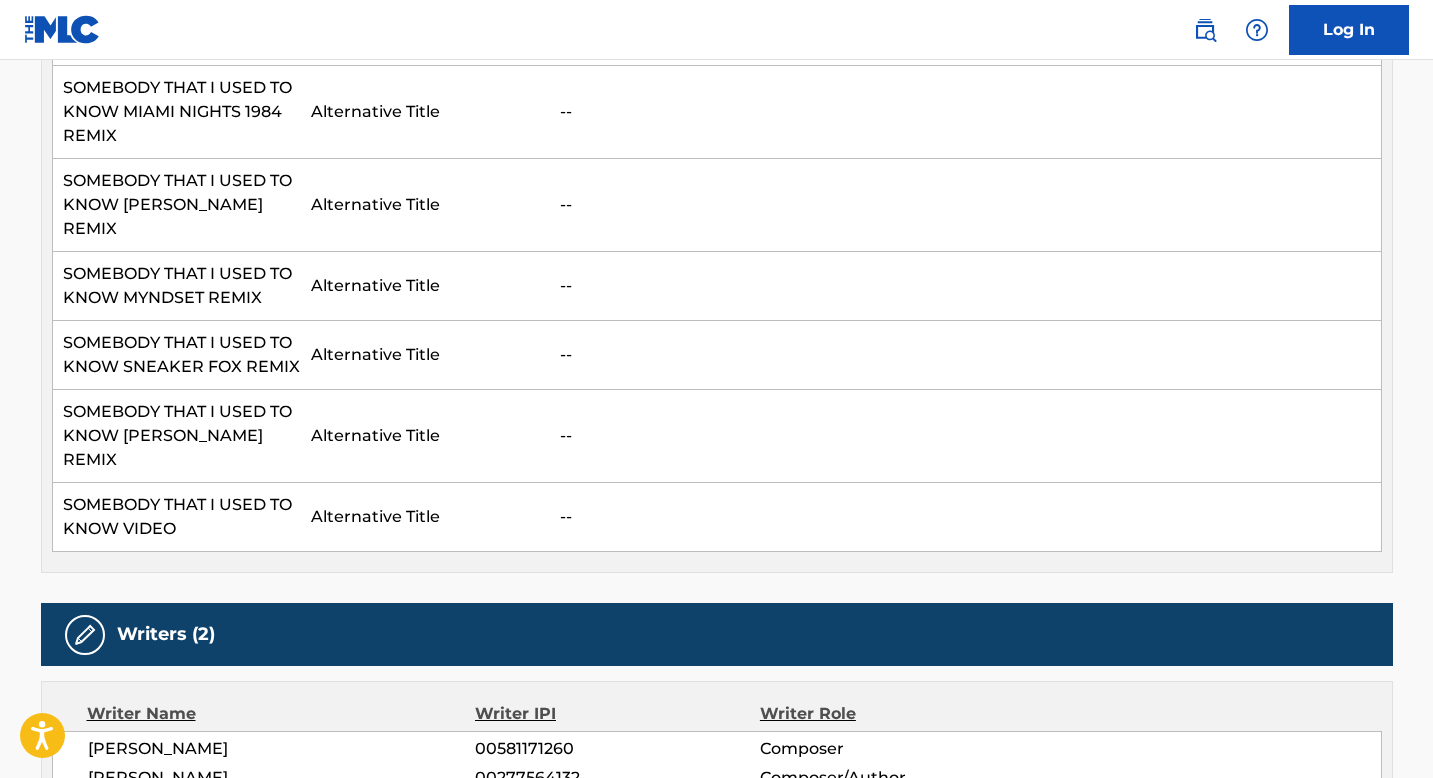 click on "LUIZ BONFA 00581171260 Composer WALTER DE BACKER 00277564132 Composer/Author" at bounding box center (717, 763) 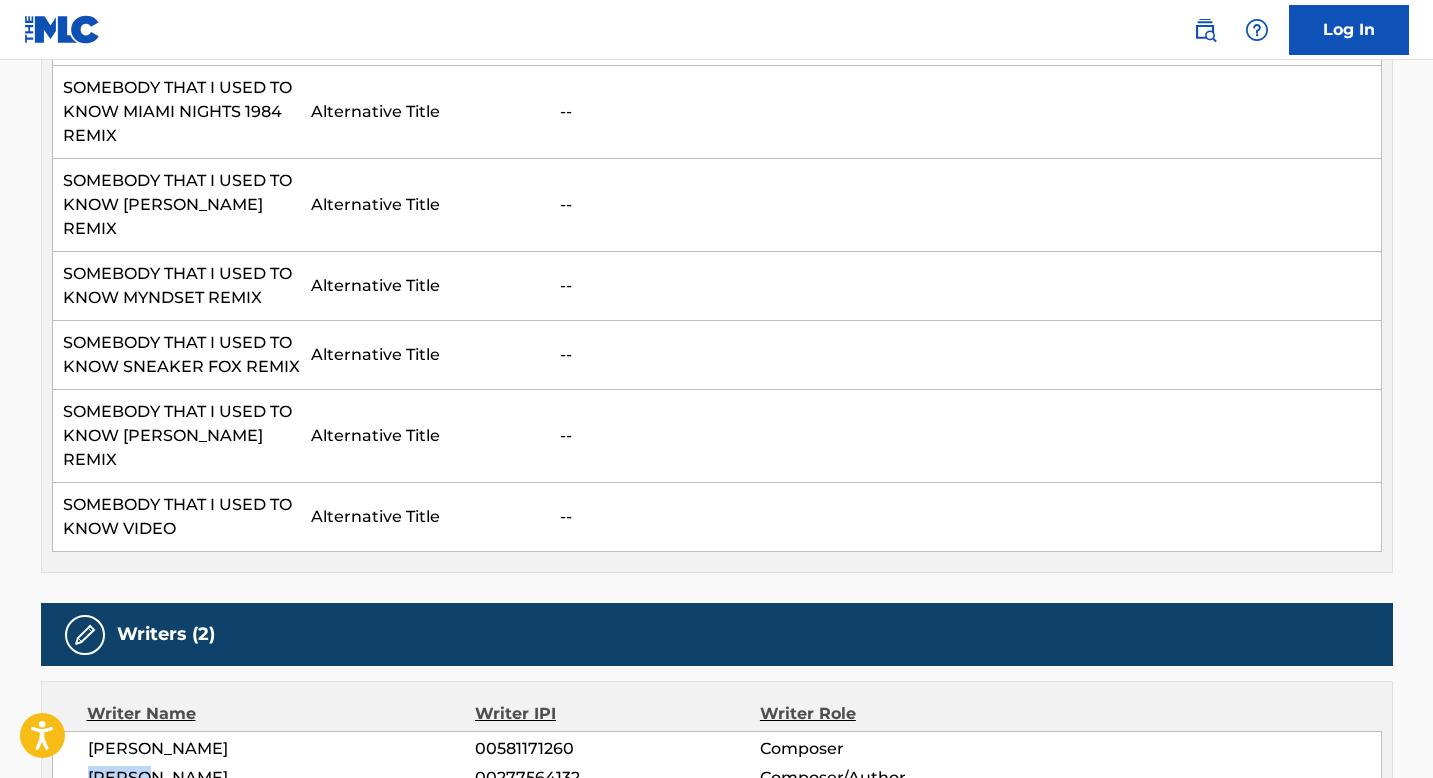 click on "LUIZ BONFA 00581171260 Composer WALTER DE BACKER 00277564132 Composer/Author" at bounding box center (717, 763) 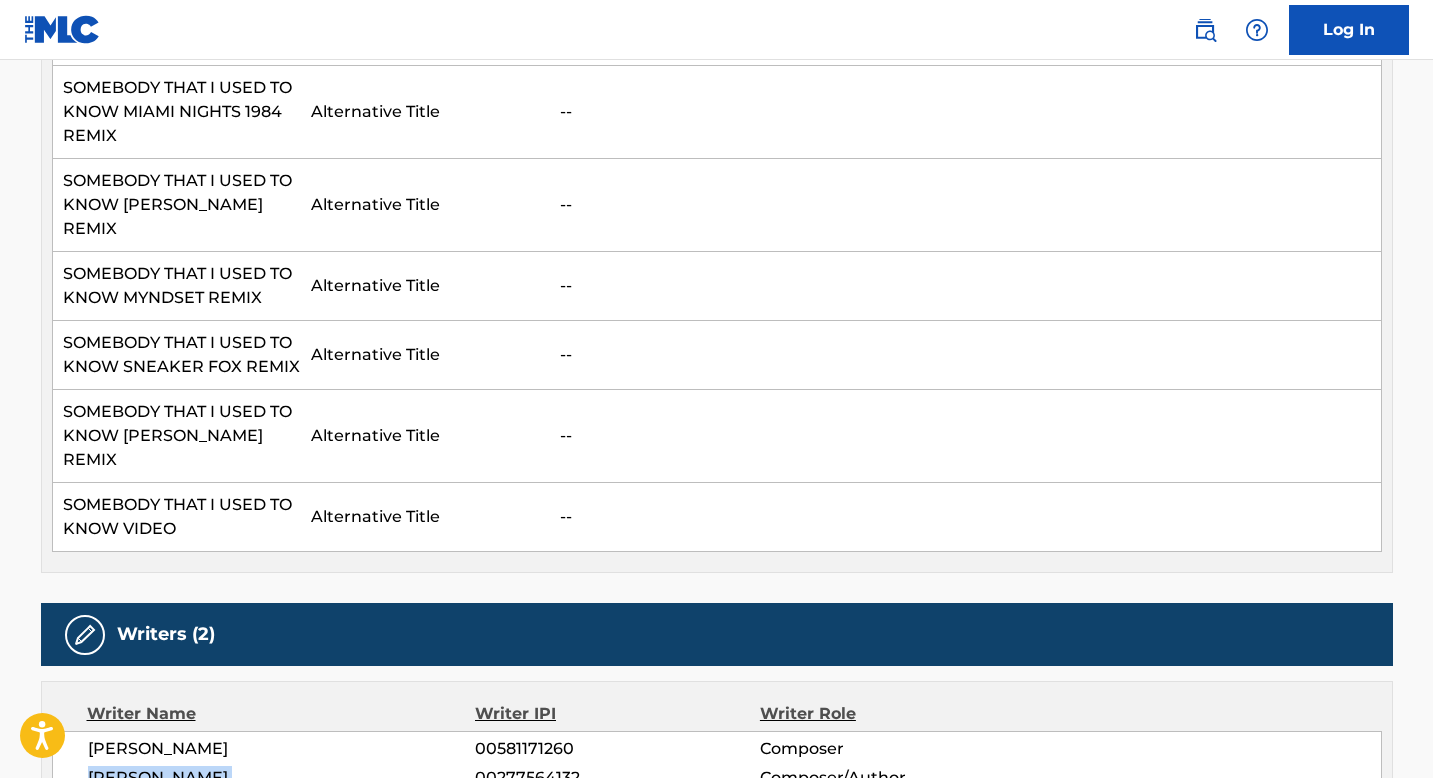 click on "LUIZ BONFA 00581171260 Composer WALTER DE BACKER 00277564132 Composer/Author" at bounding box center [717, 763] 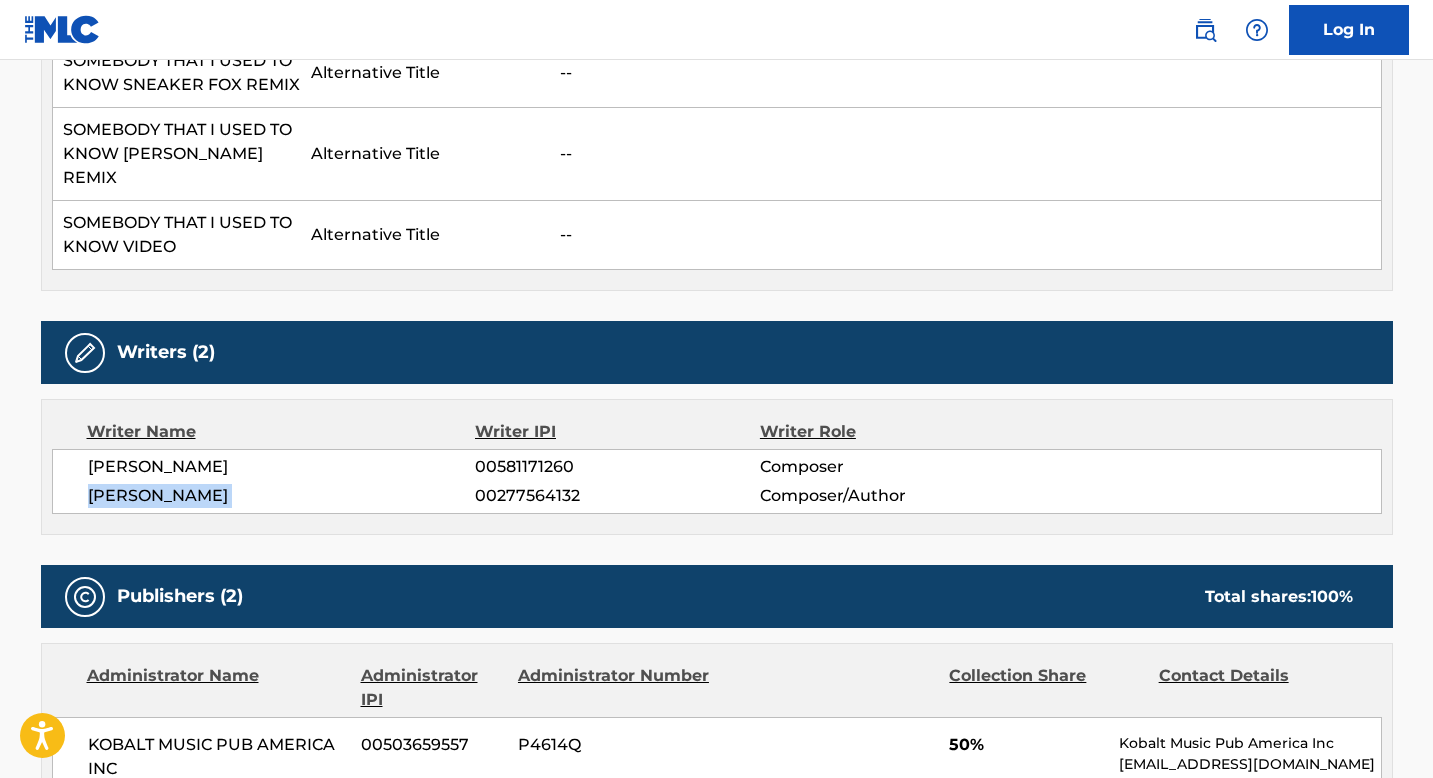 scroll, scrollTop: 2508, scrollLeft: 0, axis: vertical 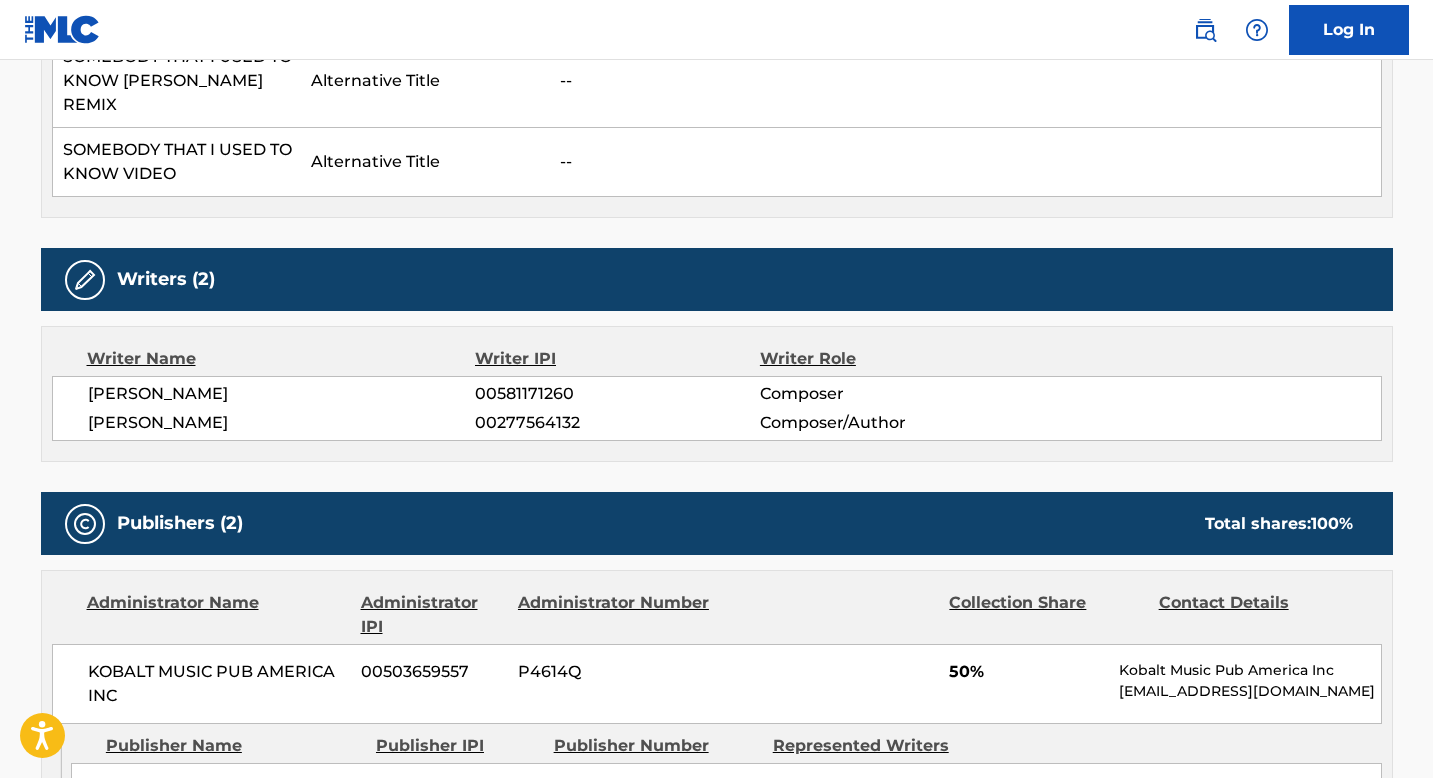 click on "KOBALT MUSIC PUB AMERICA INC" at bounding box center (217, 684) 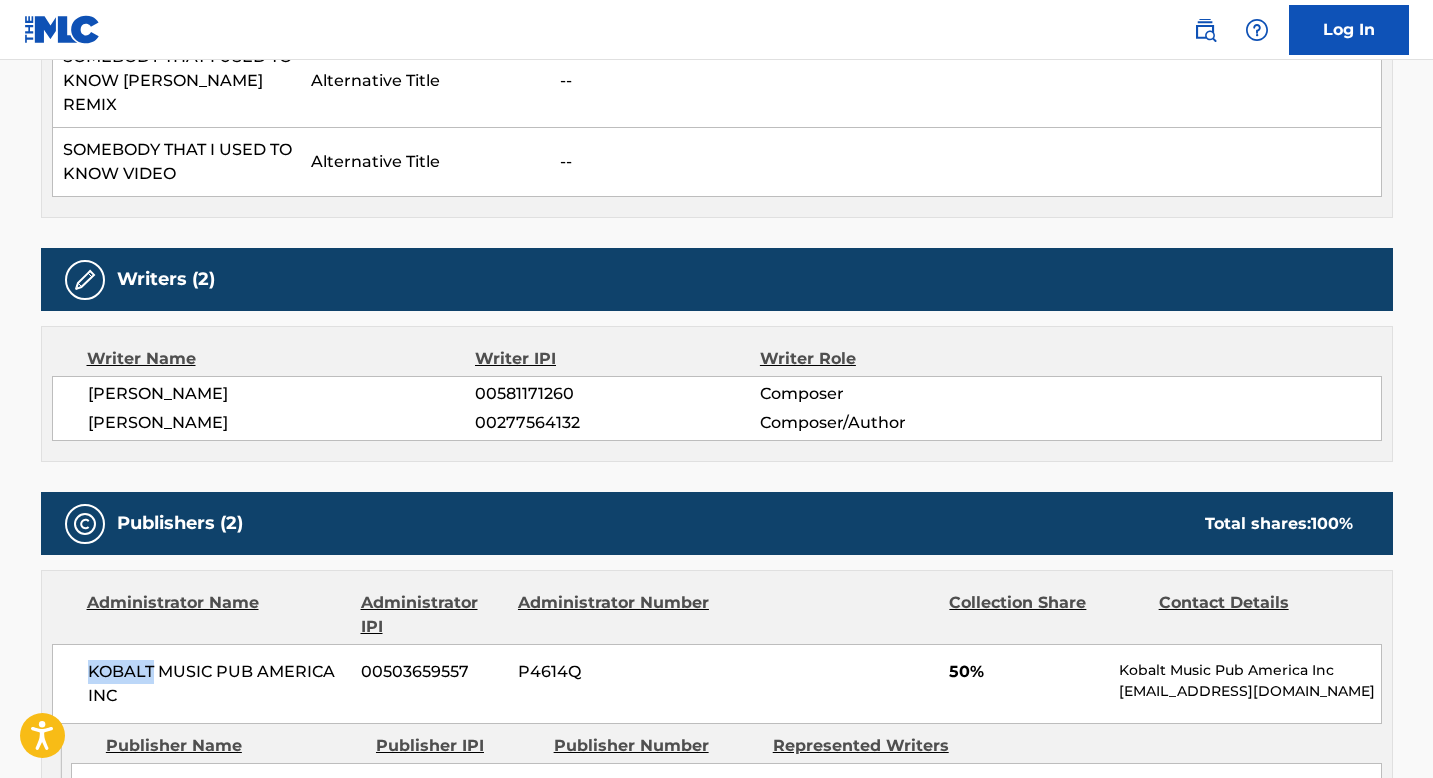 click on "KOBALT MUSIC PUB AMERICA INC" at bounding box center (217, 684) 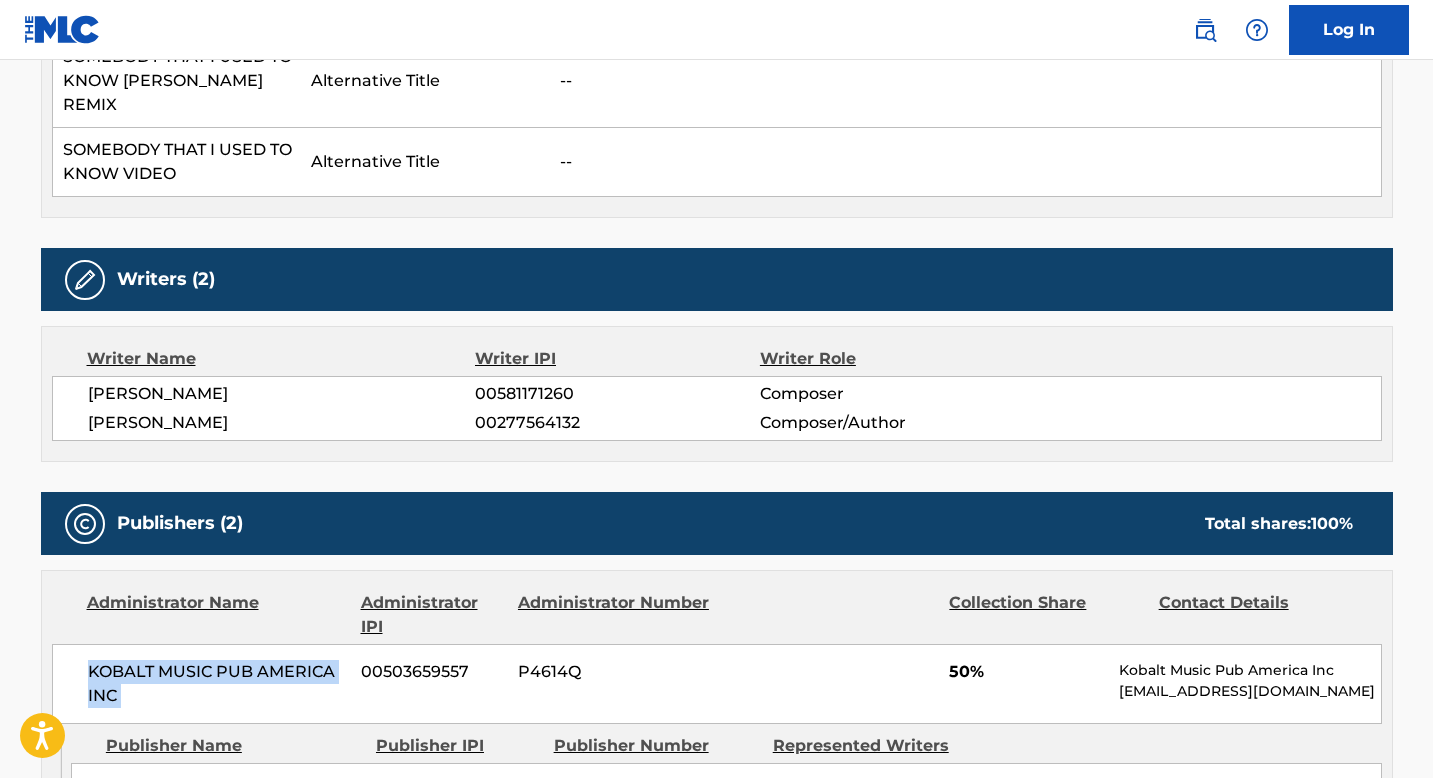 click on "KOBALT MUSIC PUB AMERICA INC" at bounding box center (217, 684) 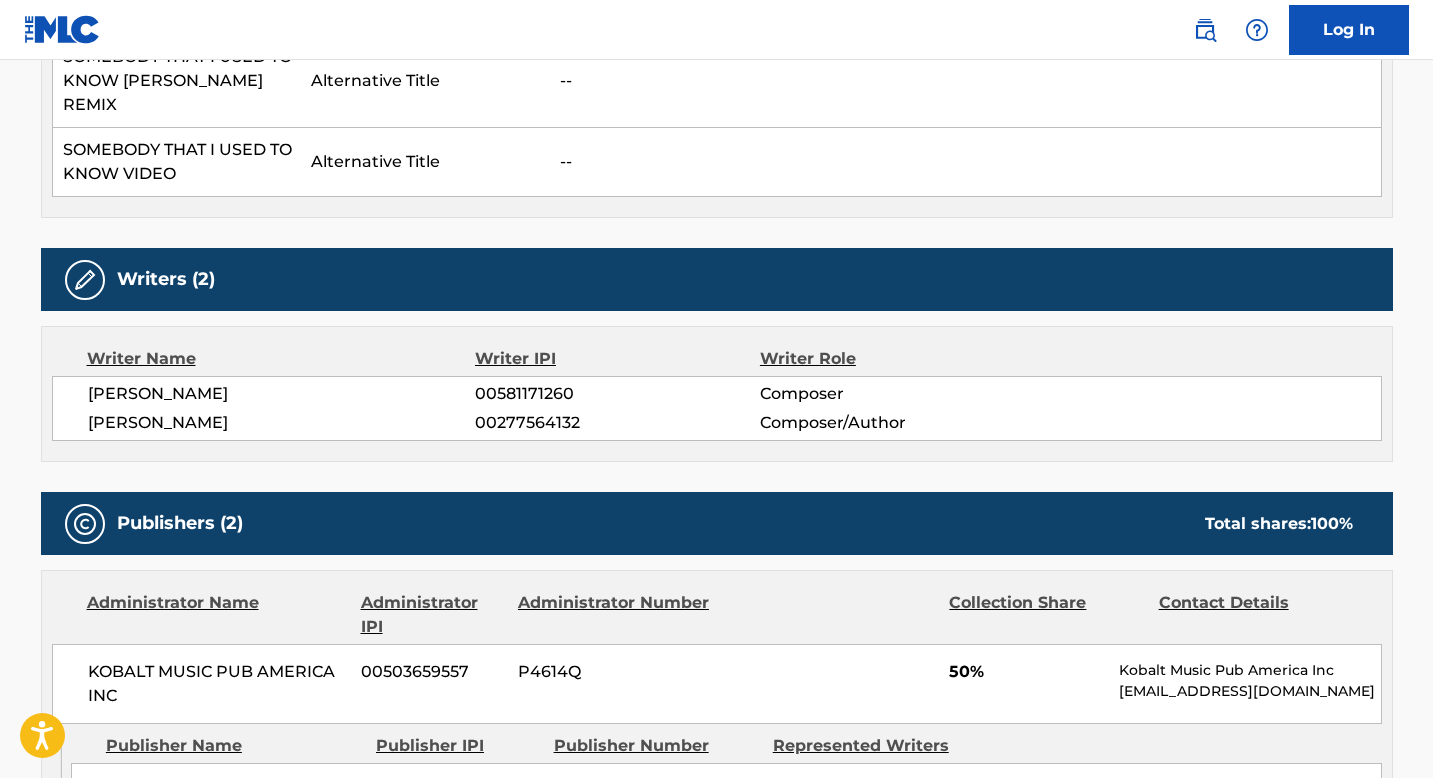 click on "OP SHOP SONGS PTY LTD 00663384427 P8669K LUIZ BONFA, WALTER DE BACKER" at bounding box center [726, 803] 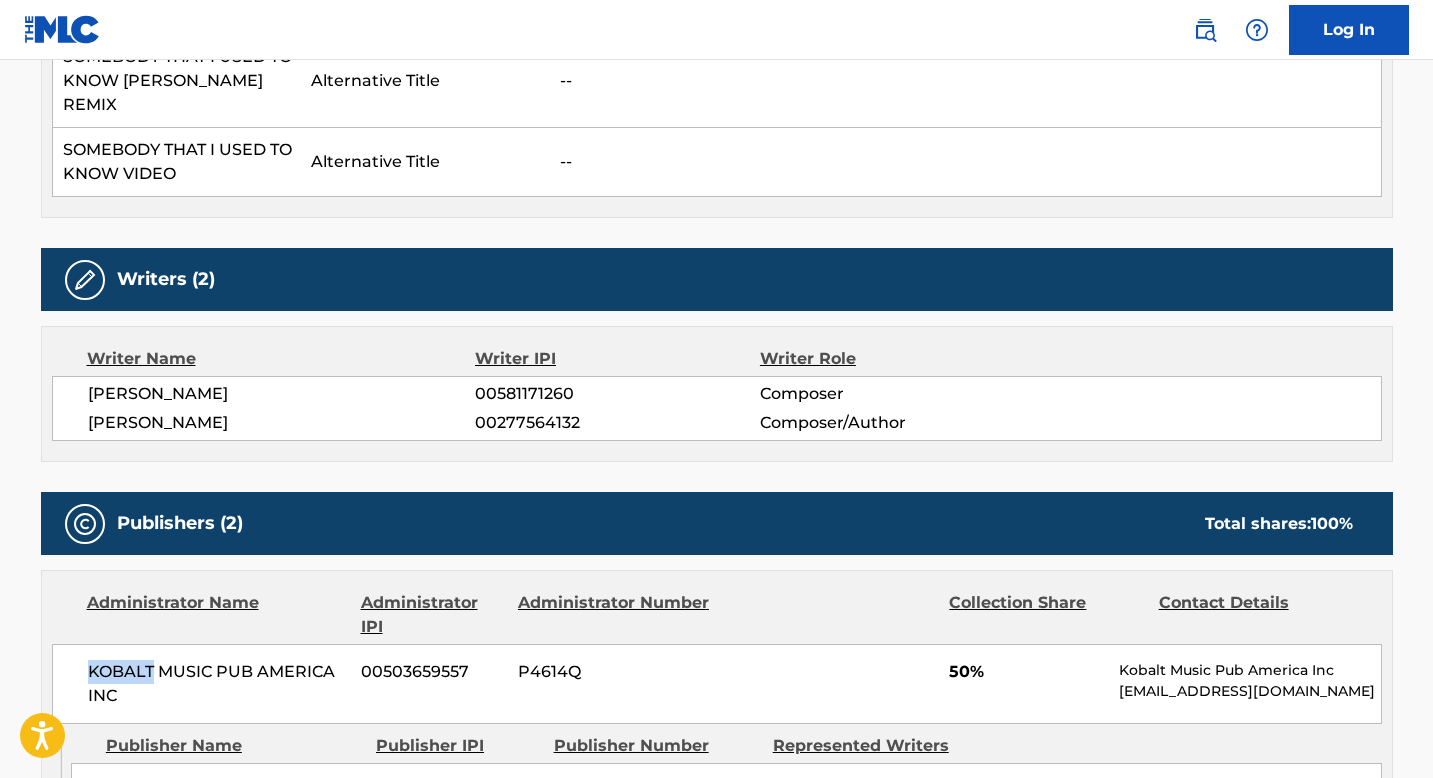 click on "KOBALT MUSIC PUB AMERICA INC 00503659557 P4614Q 50% Kobalt Music Pub America Inc pub.registrations@kobaltmusic.com" at bounding box center (717, 684) 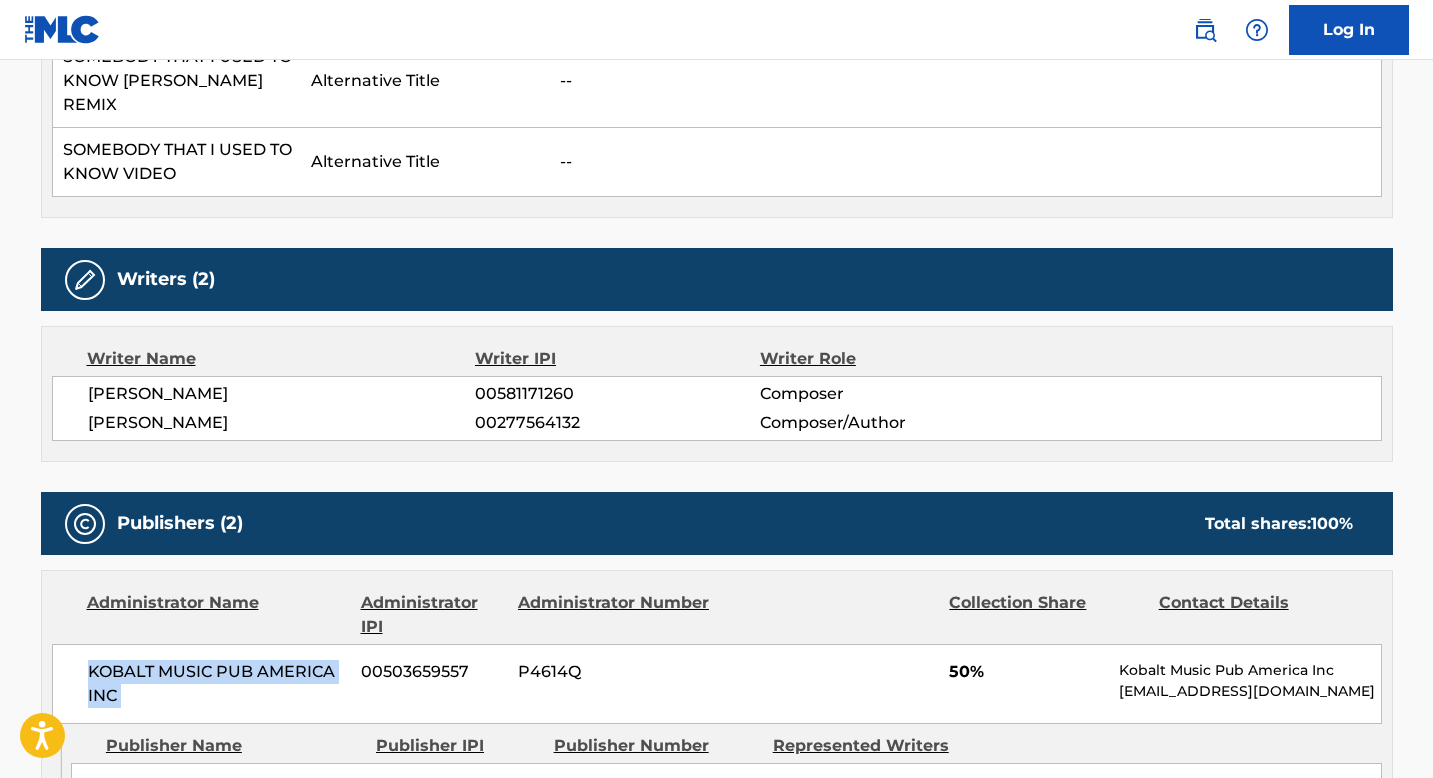 click on "KOBALT MUSIC PUB AMERICA INC 00503659557 P4614Q 50% Kobalt Music Pub America Inc pub.registrations@kobaltmusic.com" at bounding box center (717, 684) 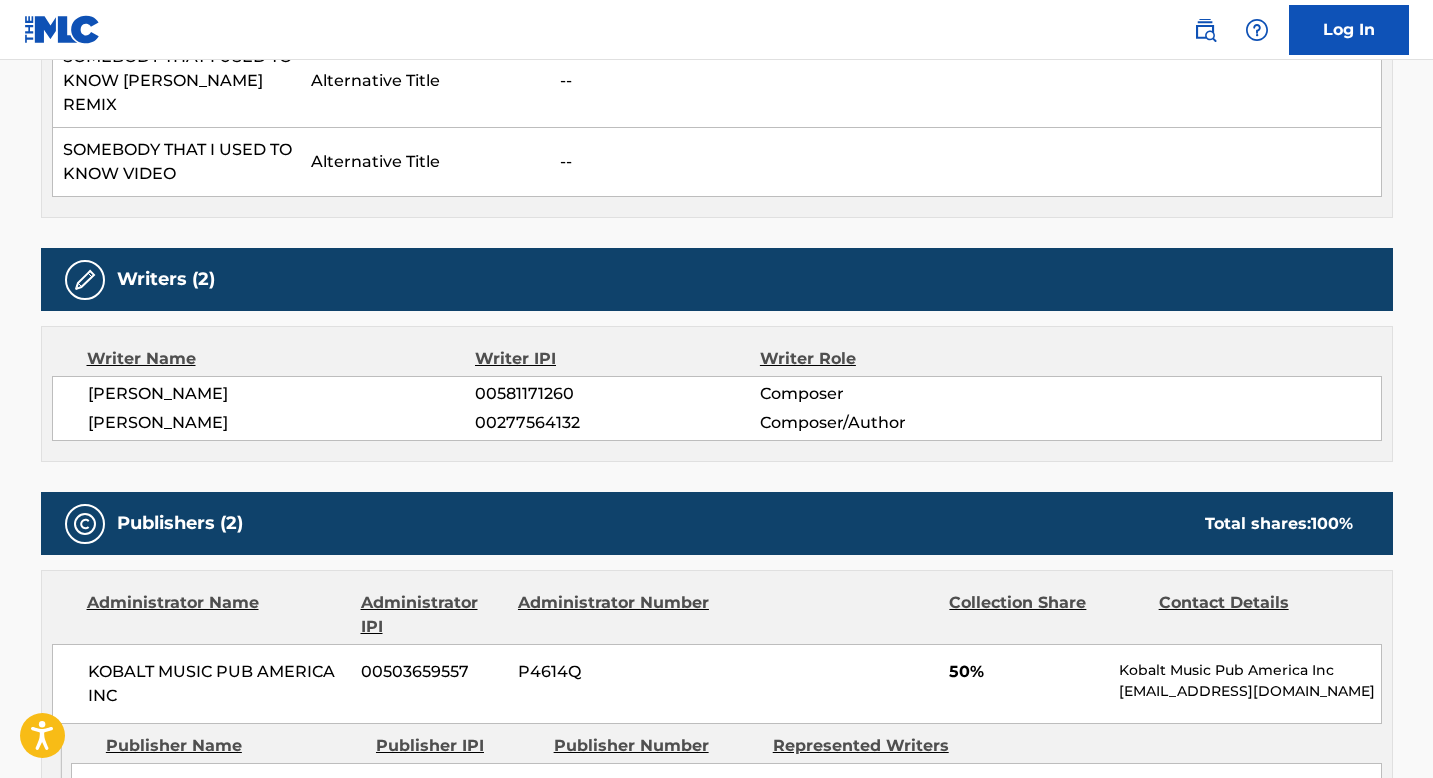 click on "OP SHOP SONGS PTY LTD" at bounding box center (234, 791) 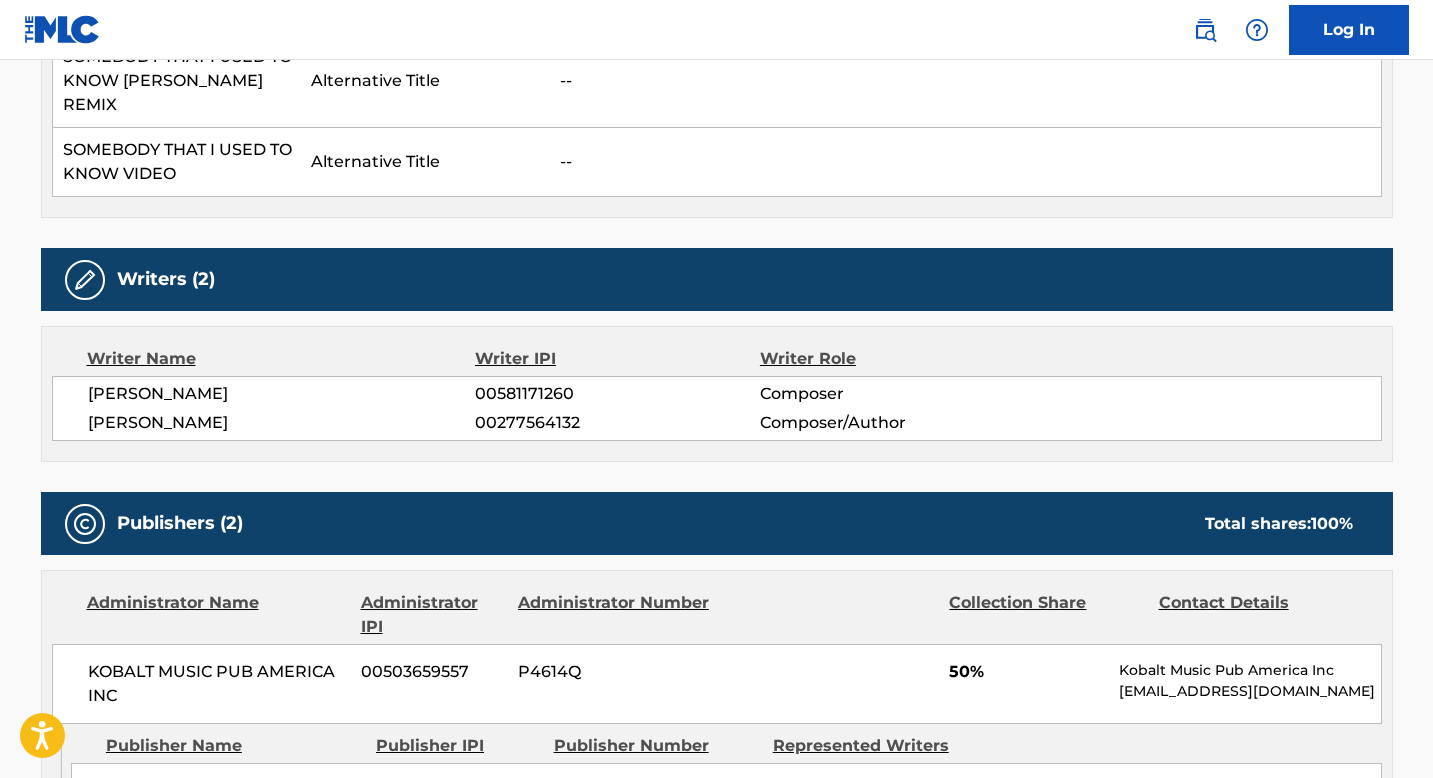 click on "OP SHOP SONGS PTY LTD" at bounding box center (234, 791) 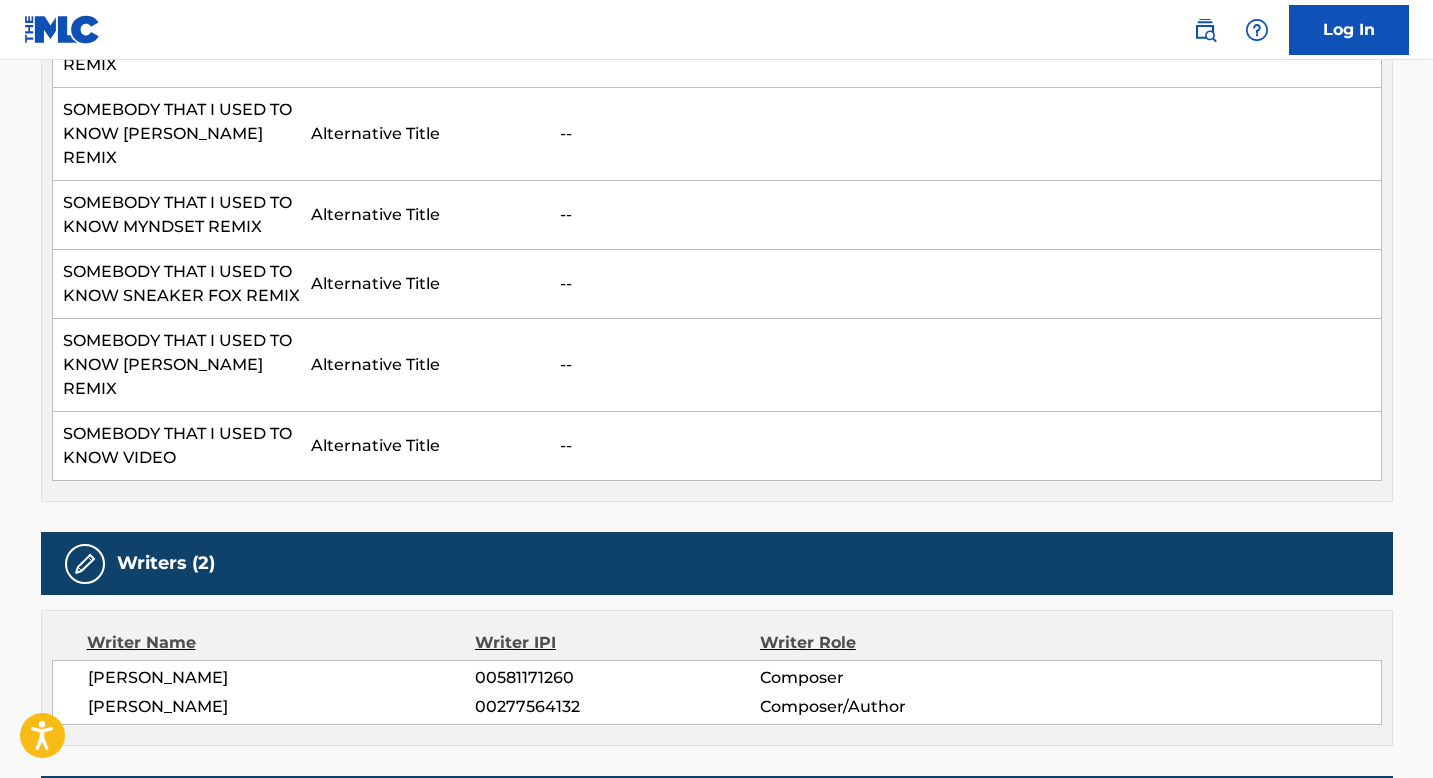 scroll, scrollTop: 2270, scrollLeft: 0, axis: vertical 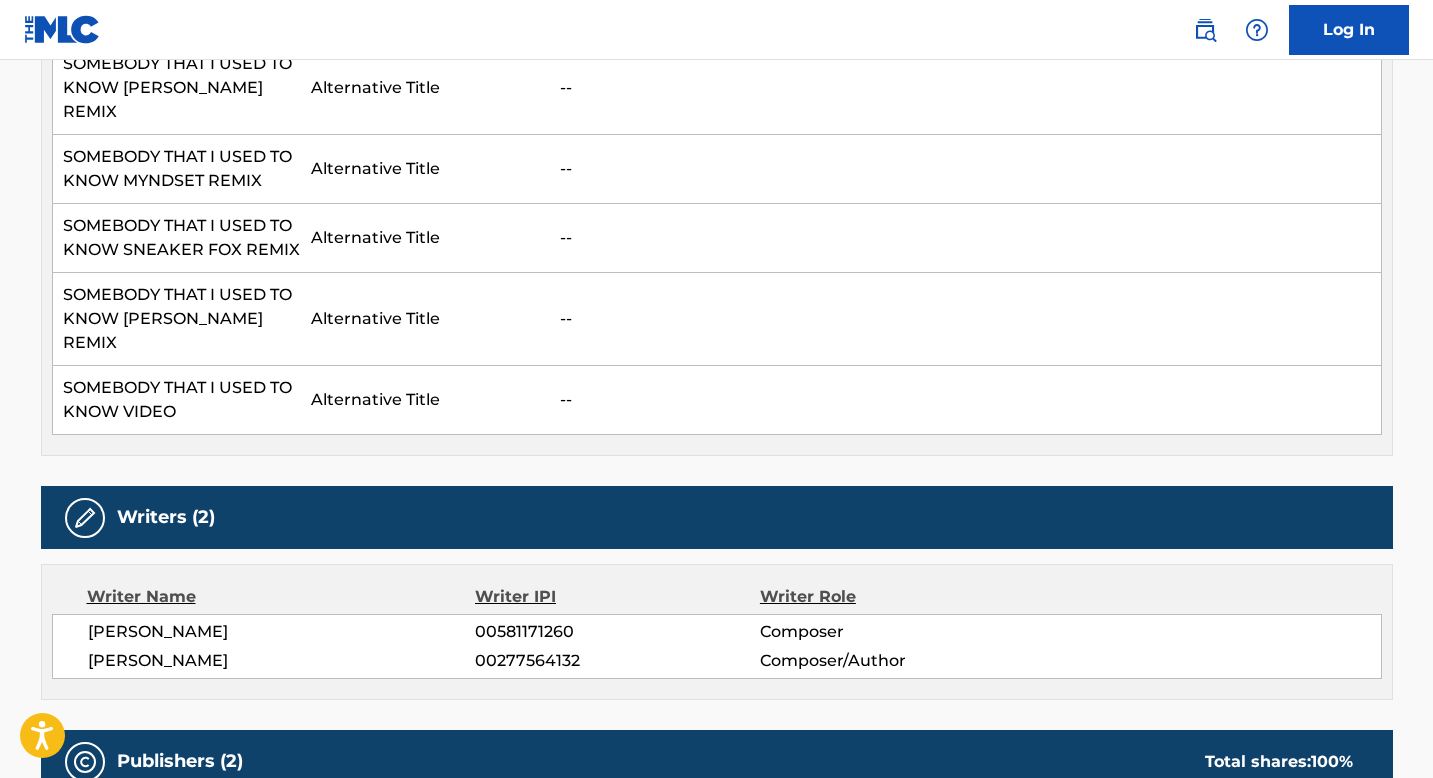 drag, startPoint x: 282, startPoint y: 540, endPoint x: 76, endPoint y: 520, distance: 206.9686 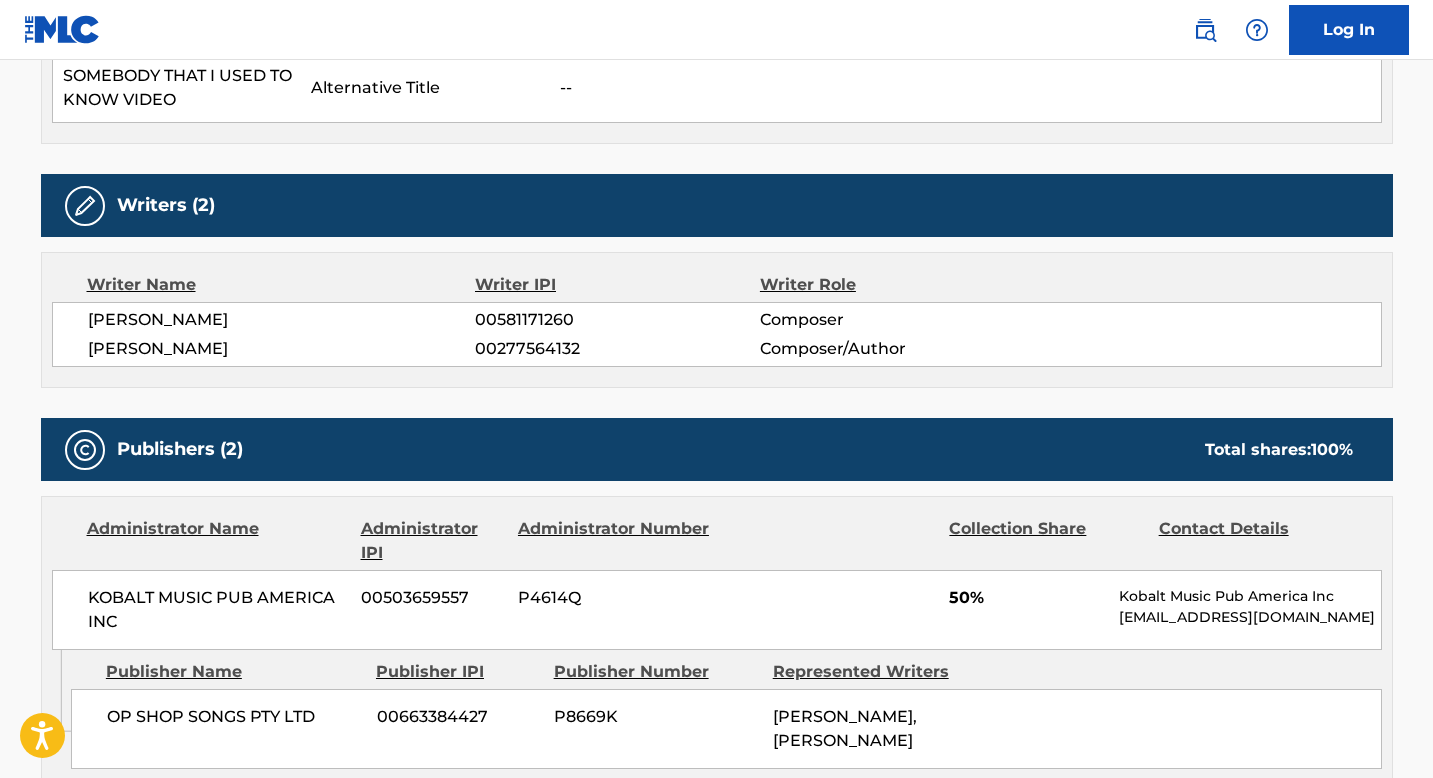 scroll, scrollTop: 2590, scrollLeft: 0, axis: vertical 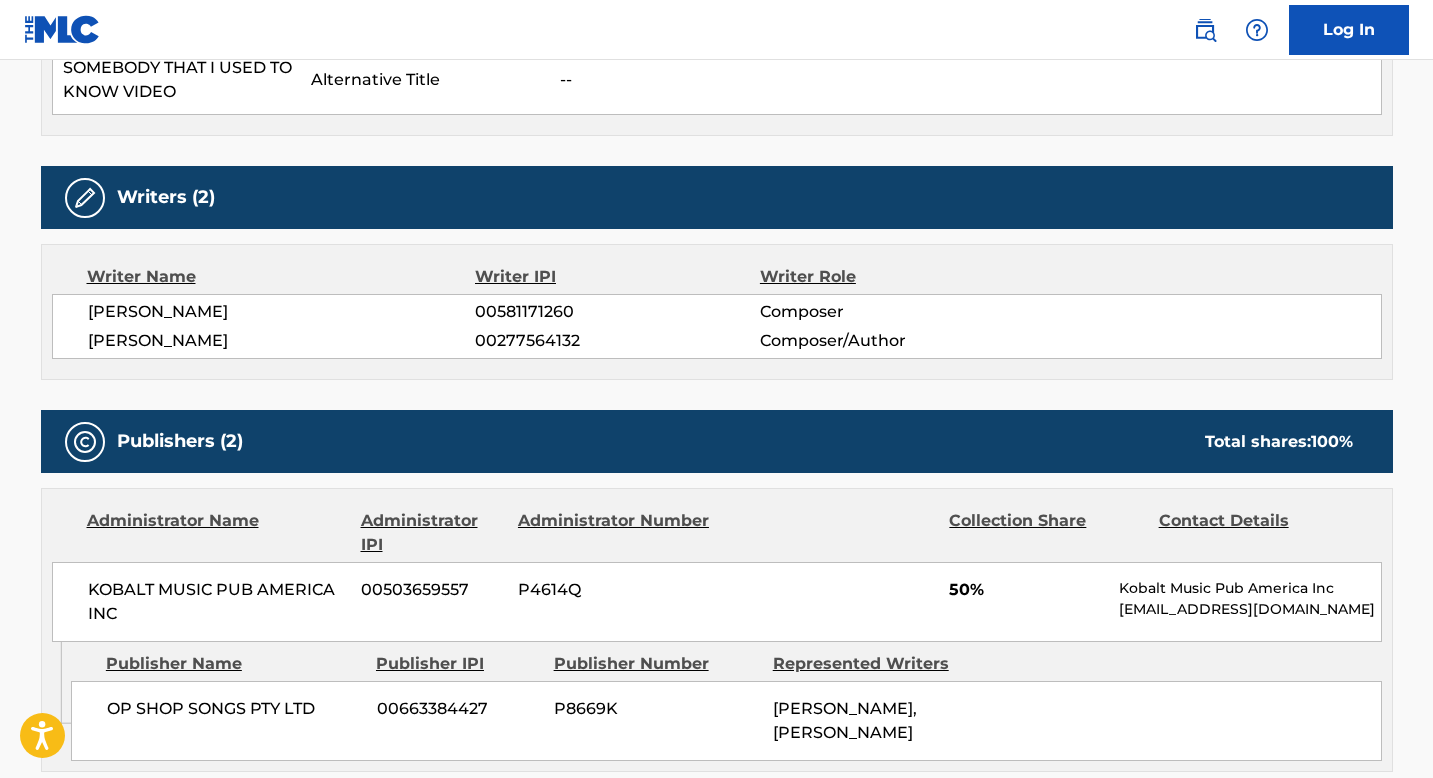 click on "OP SHOP SONGS PTY LTD" at bounding box center [234, 709] 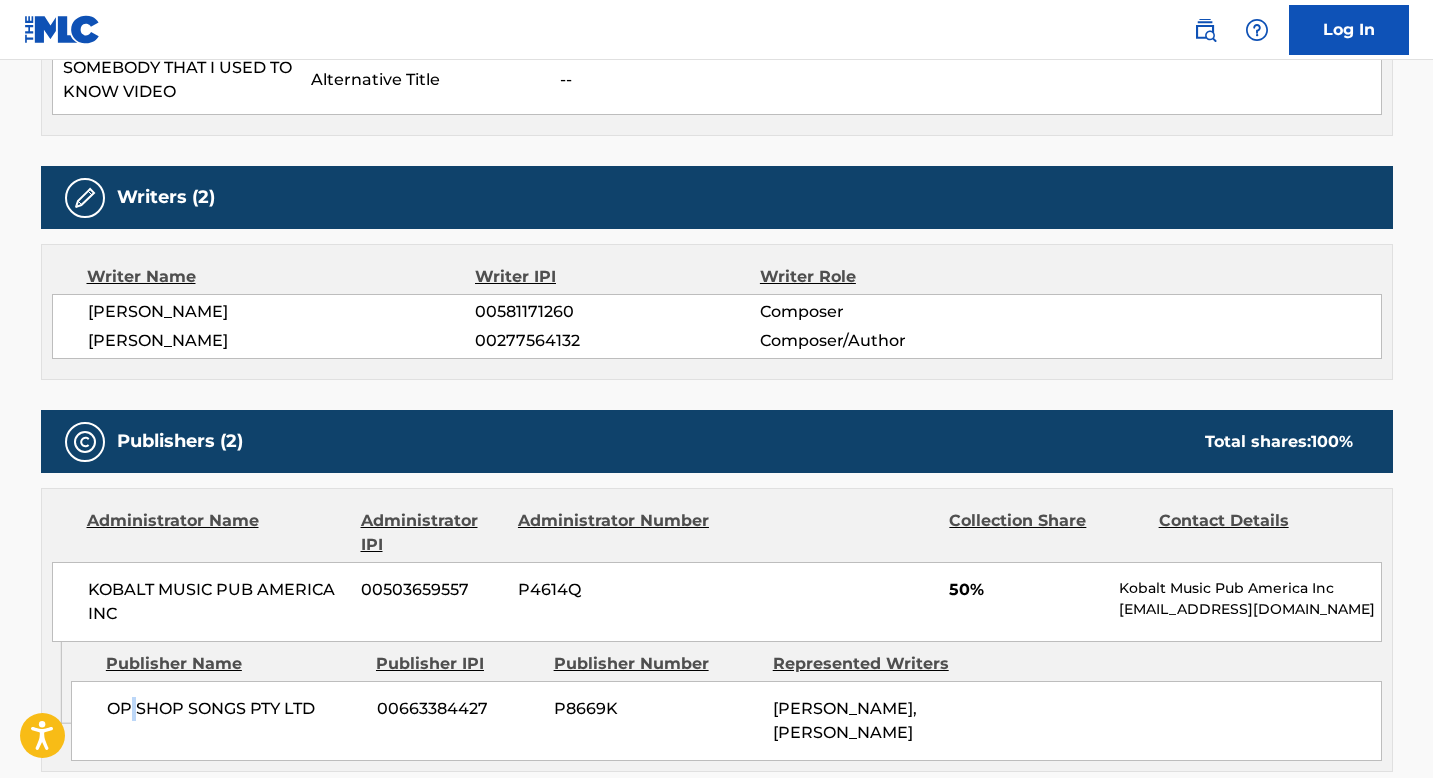 click on "OP SHOP SONGS PTY LTD" at bounding box center (234, 709) 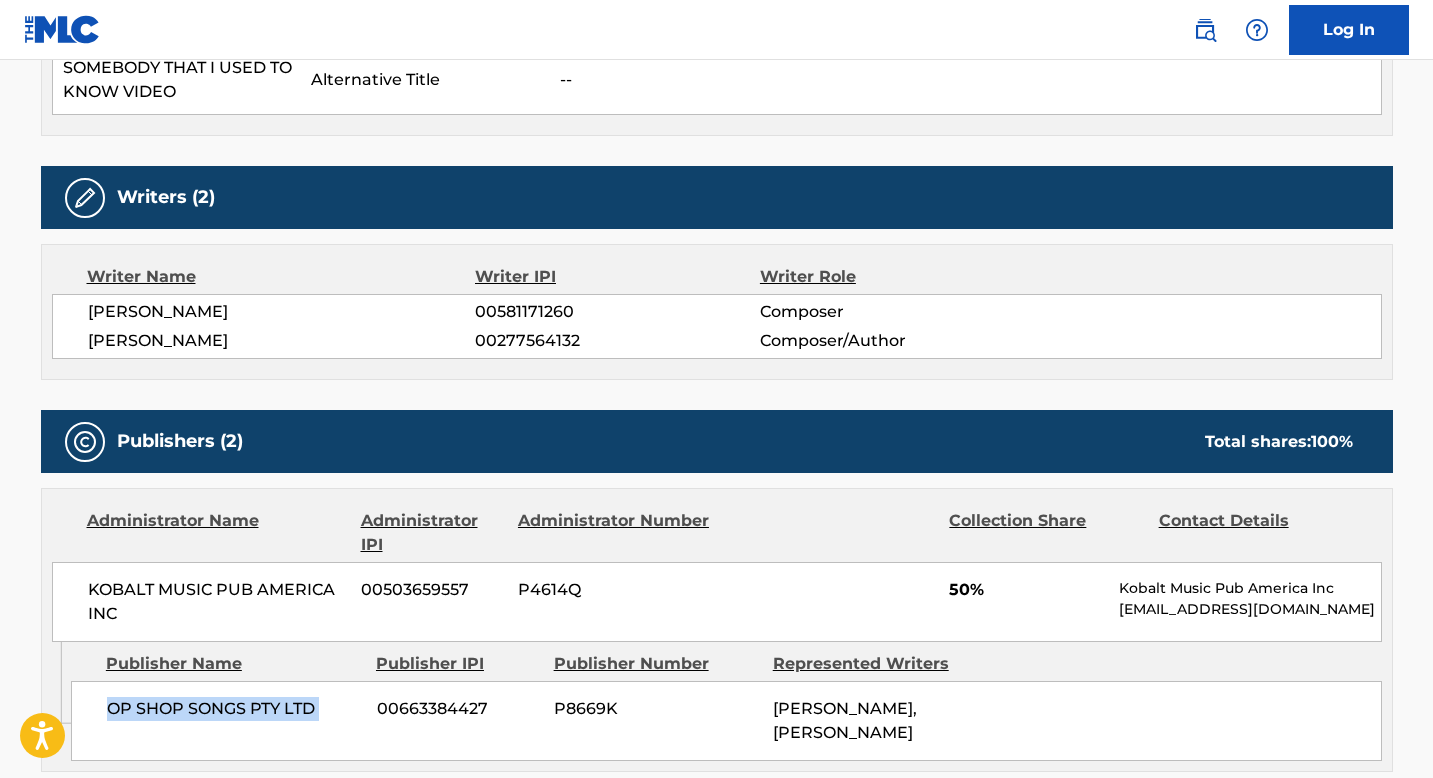 click on "OP SHOP SONGS PTY LTD" at bounding box center (234, 709) 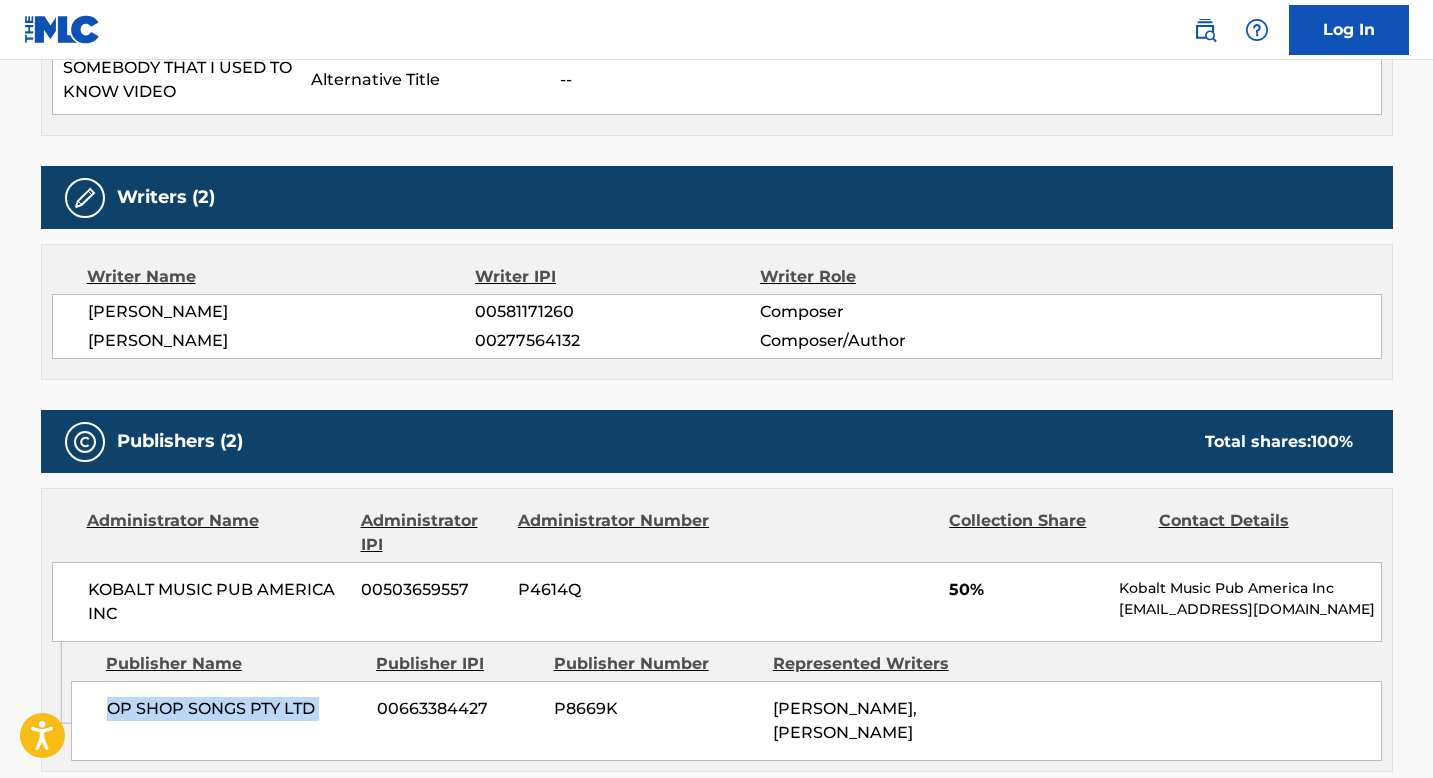 click on "OP SHOP SONGS PTY LTD" at bounding box center [234, 709] 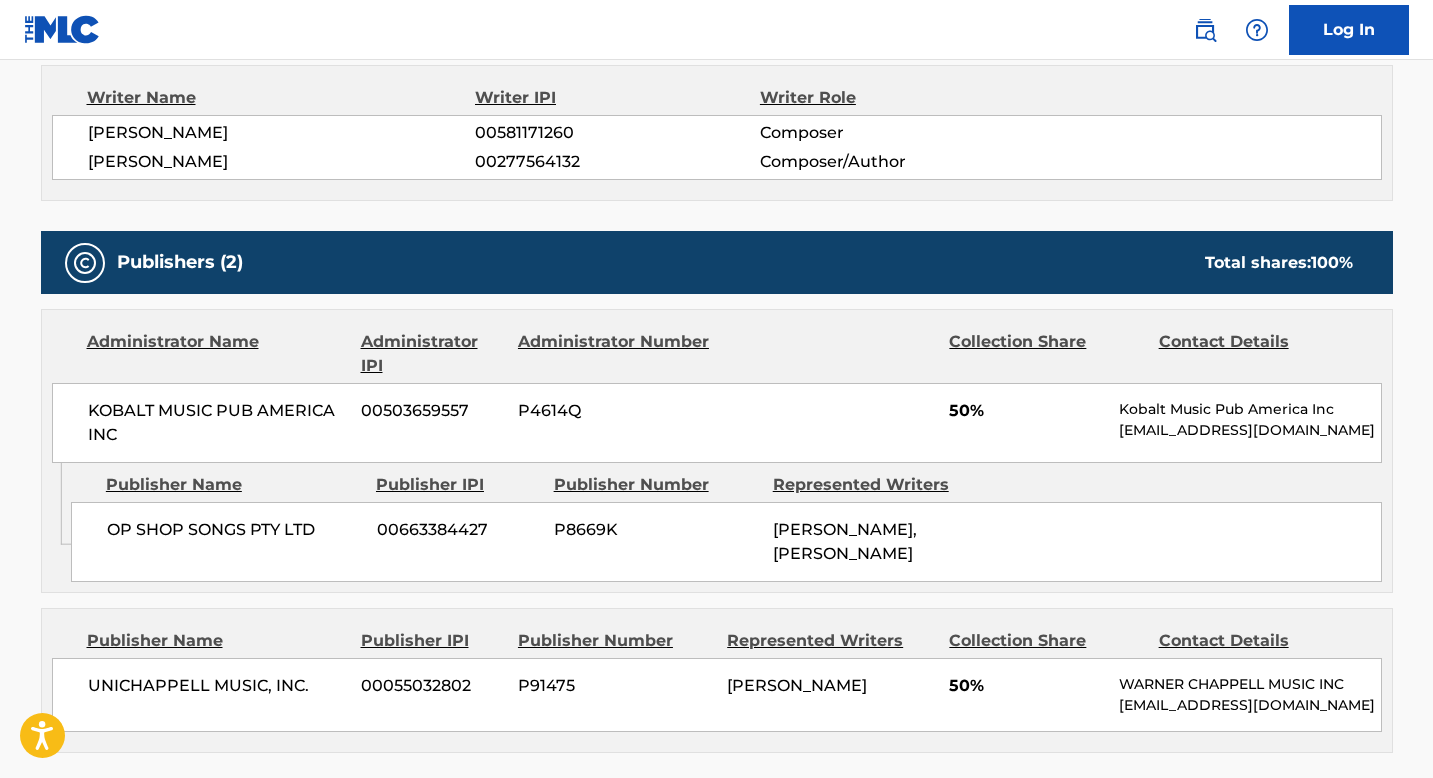 scroll, scrollTop: 2770, scrollLeft: 0, axis: vertical 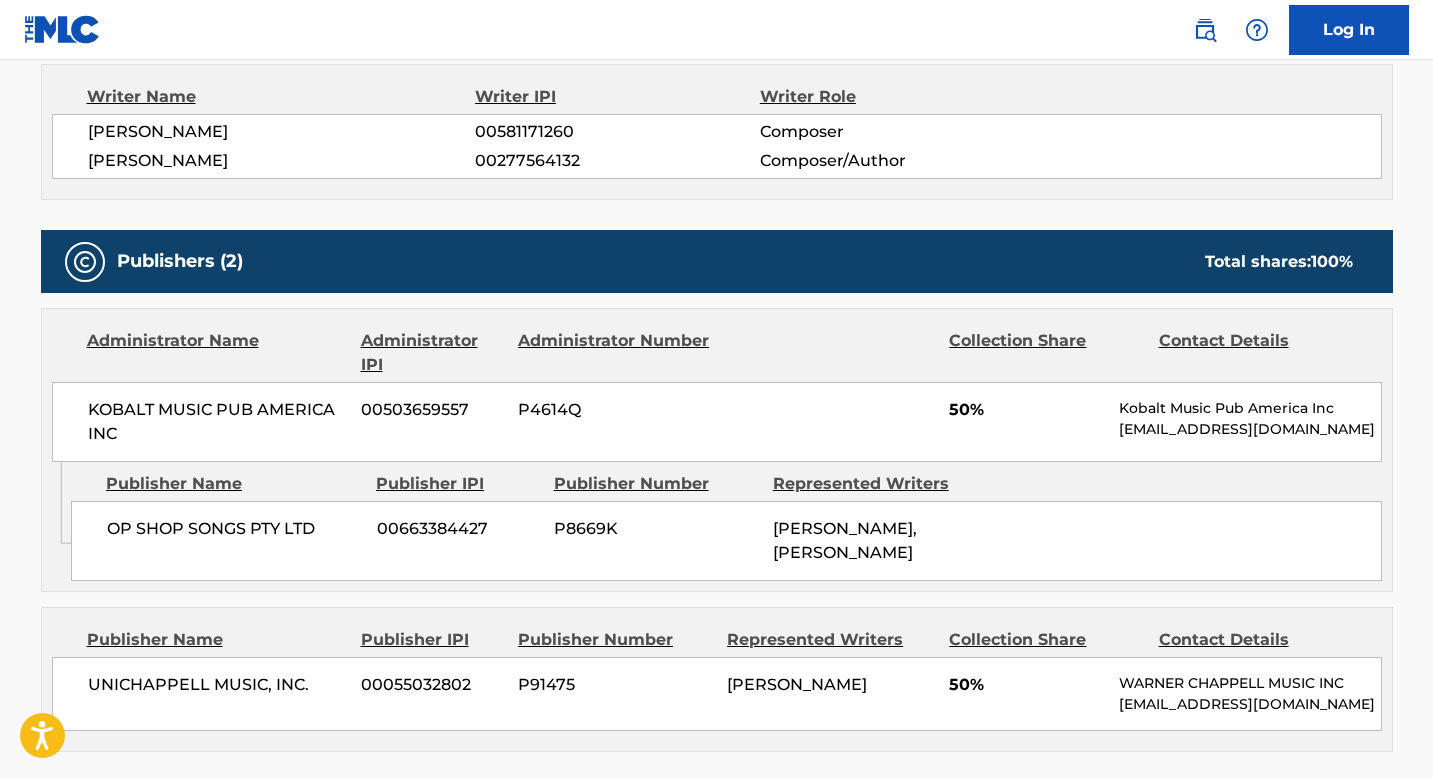 click on "LUIZ BONFA, WALTER DE BACKER" at bounding box center (845, 540) 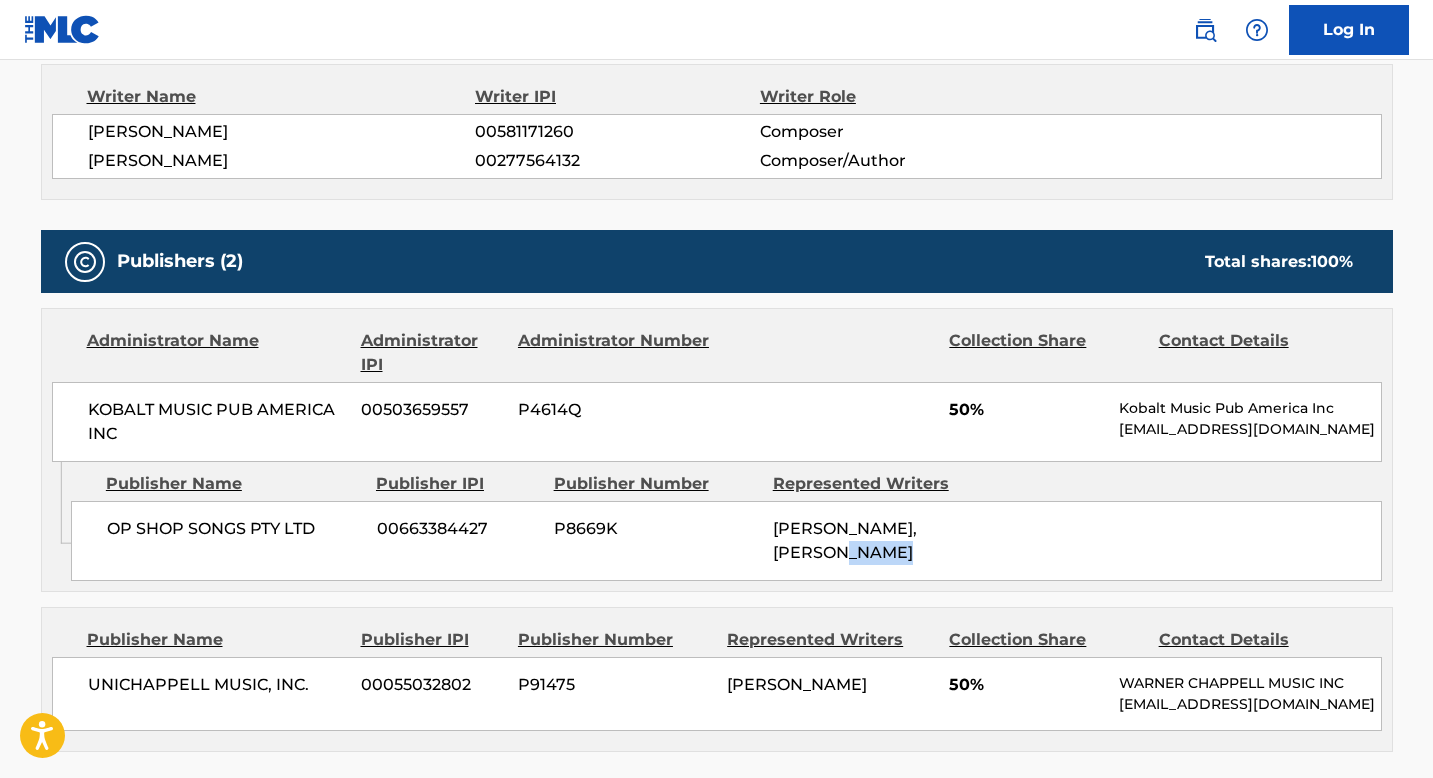 click on "LUIZ BONFA, WALTER DE BACKER" at bounding box center [845, 540] 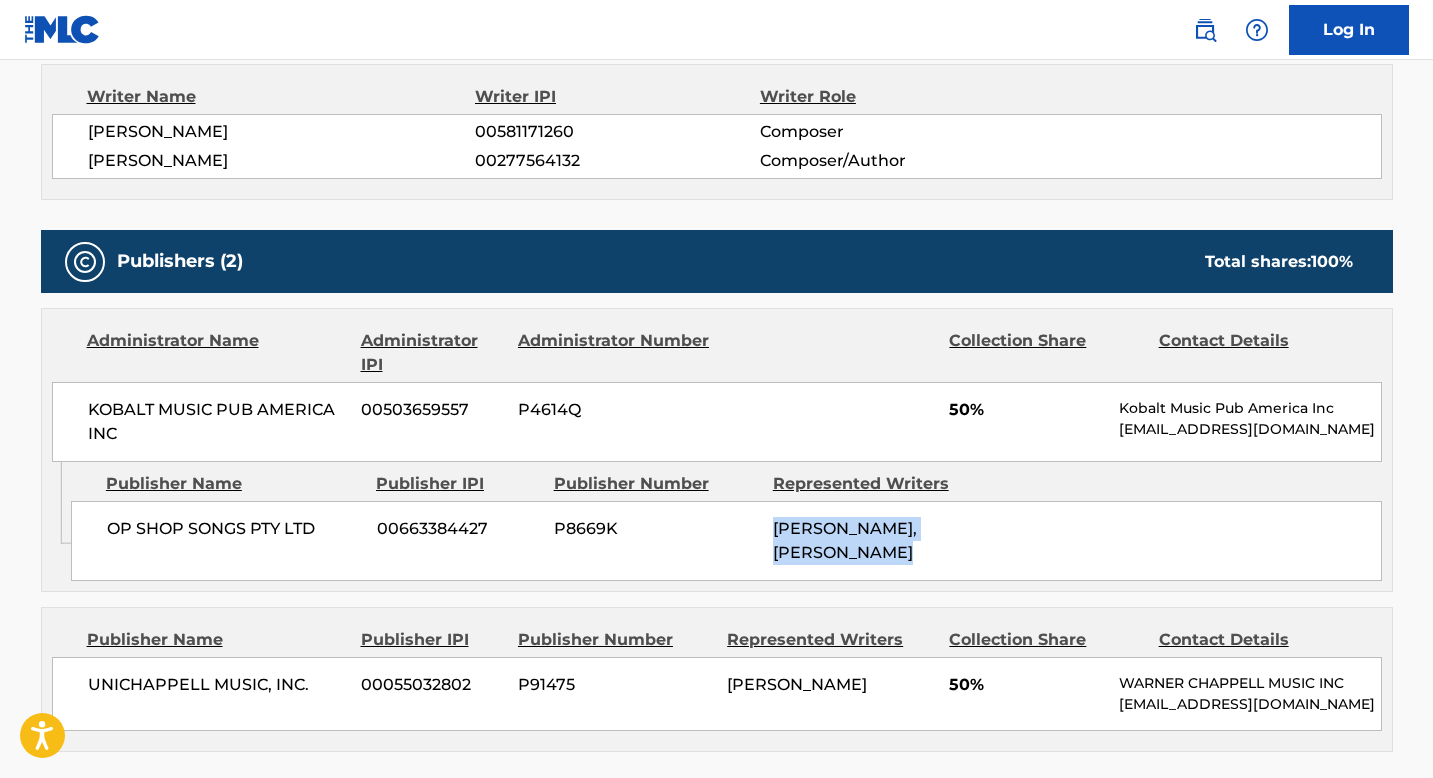 click on "LUIZ BONFA, WALTER DE BACKER" at bounding box center [845, 540] 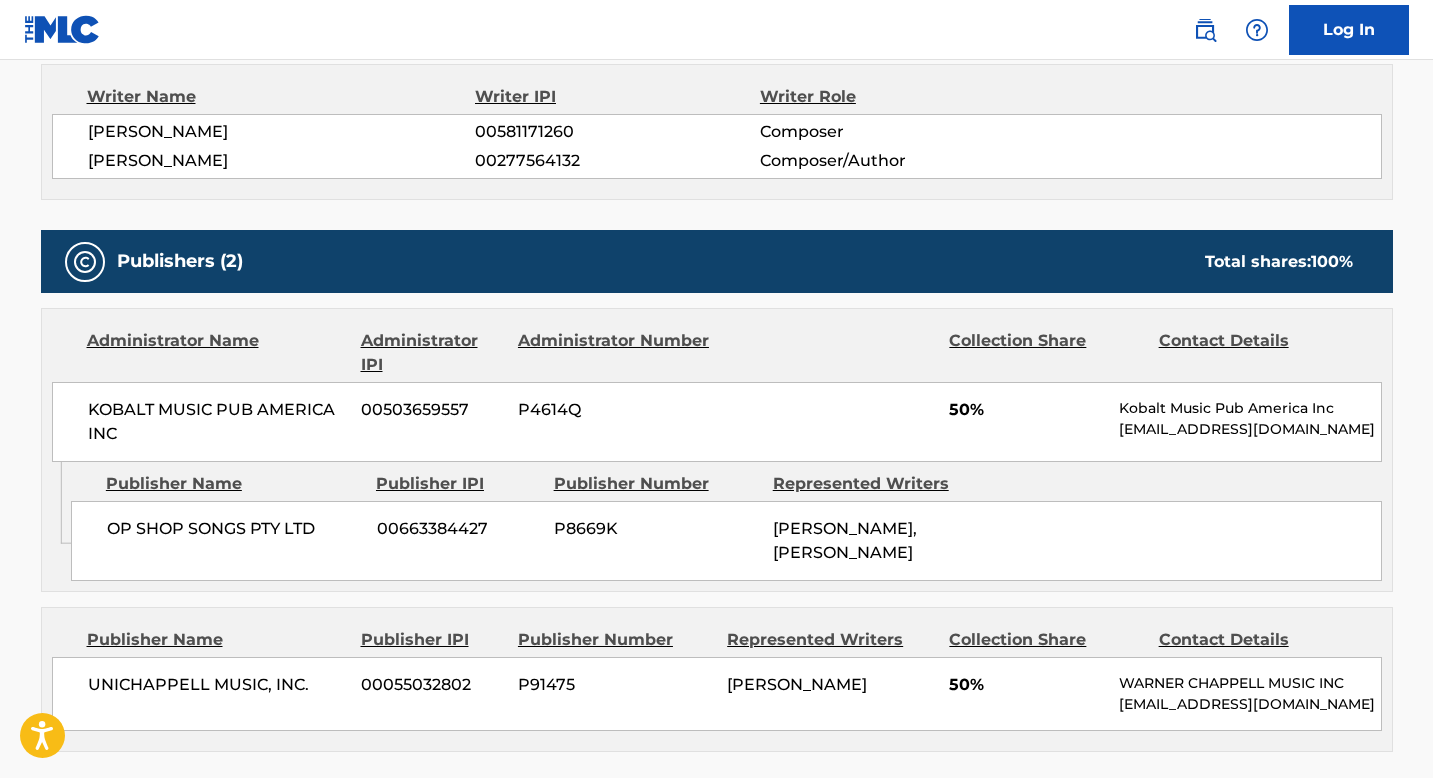 click on "UNICHAPPELL MUSIC, INC. 00055032802 P91475 LUIZ BONFA 50% WARNER CHAPPELL MUSIC INC MLC_Inquiries@warnerchappell.com" at bounding box center [717, 694] 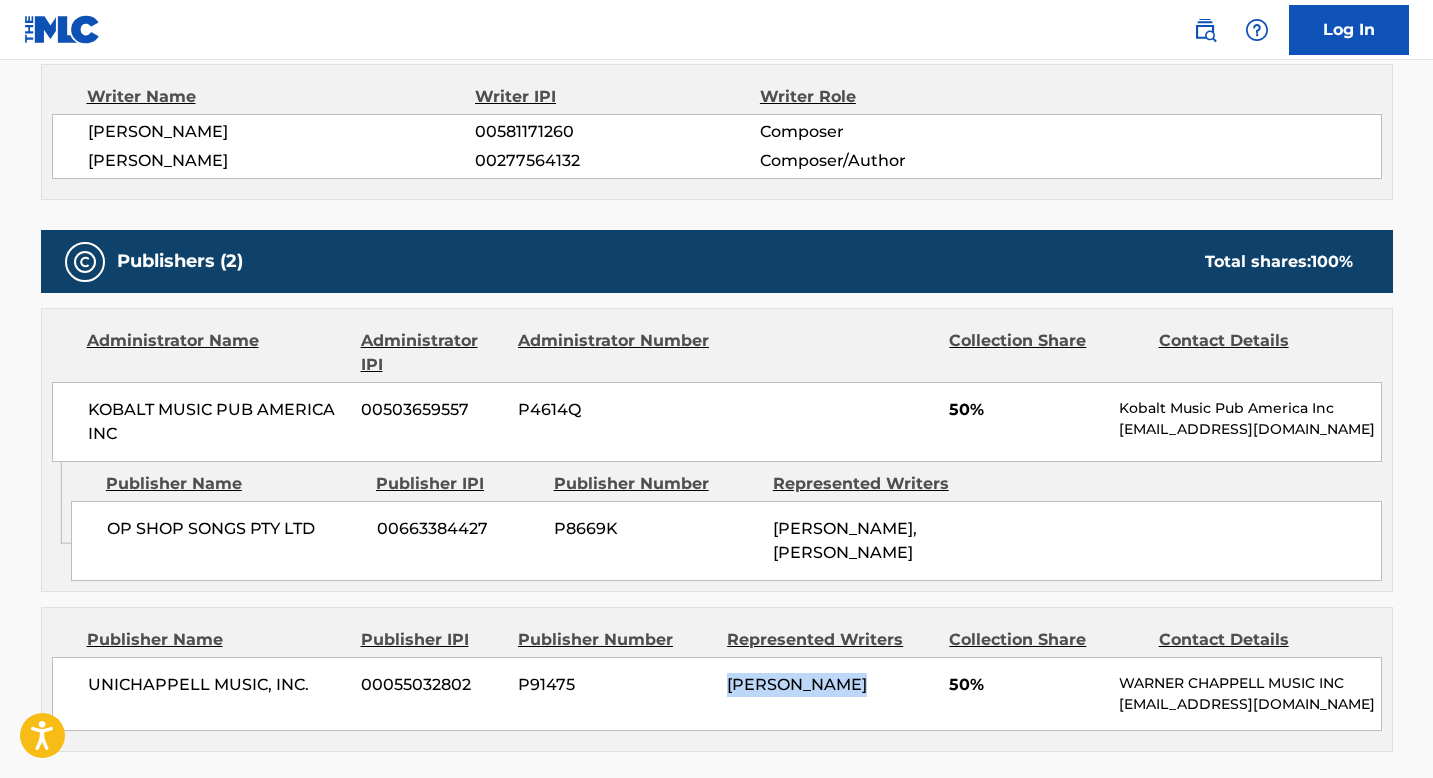 click on "UNICHAPPELL MUSIC, INC. 00055032802 P91475 LUIZ BONFA 50% WARNER CHAPPELL MUSIC INC MLC_Inquiries@warnerchappell.com" at bounding box center [717, 694] 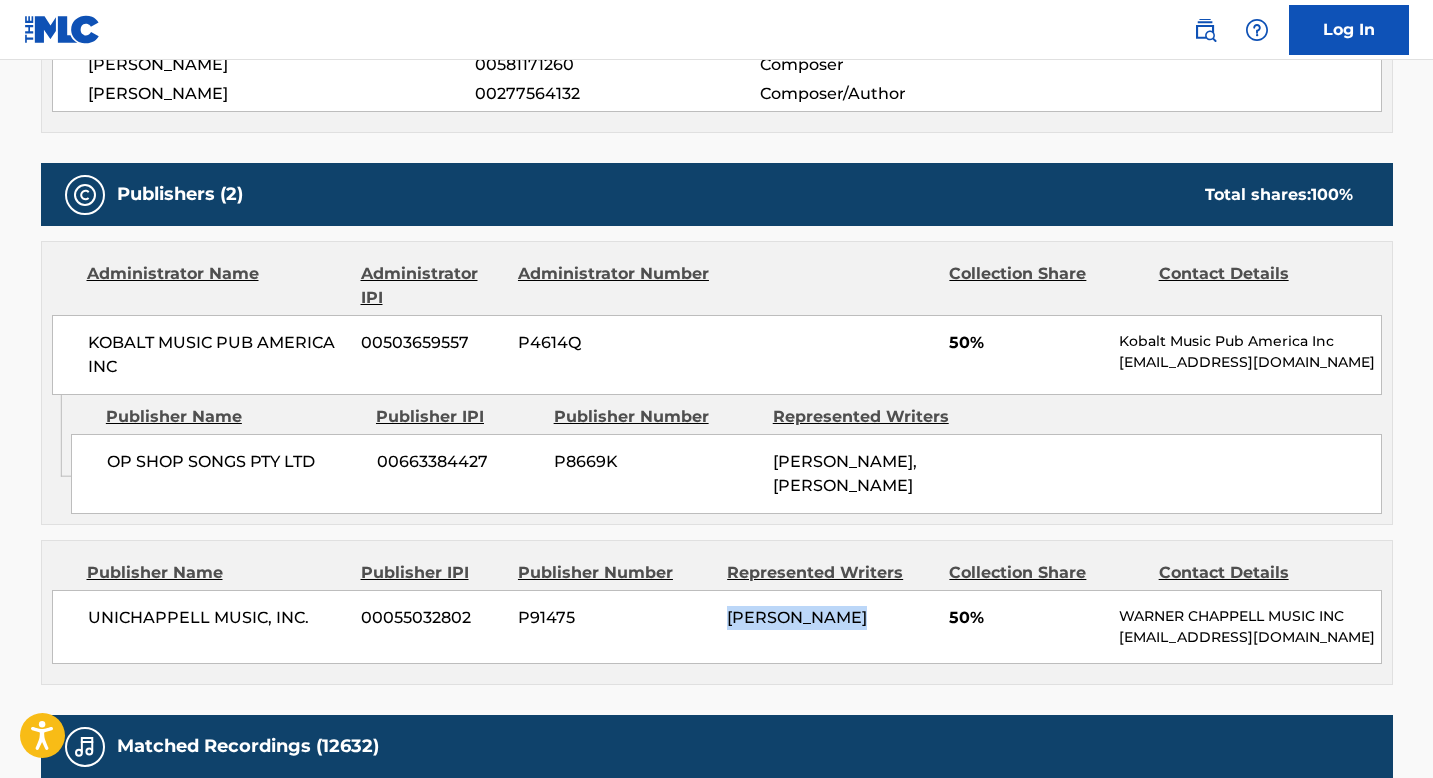scroll, scrollTop: 2942, scrollLeft: 0, axis: vertical 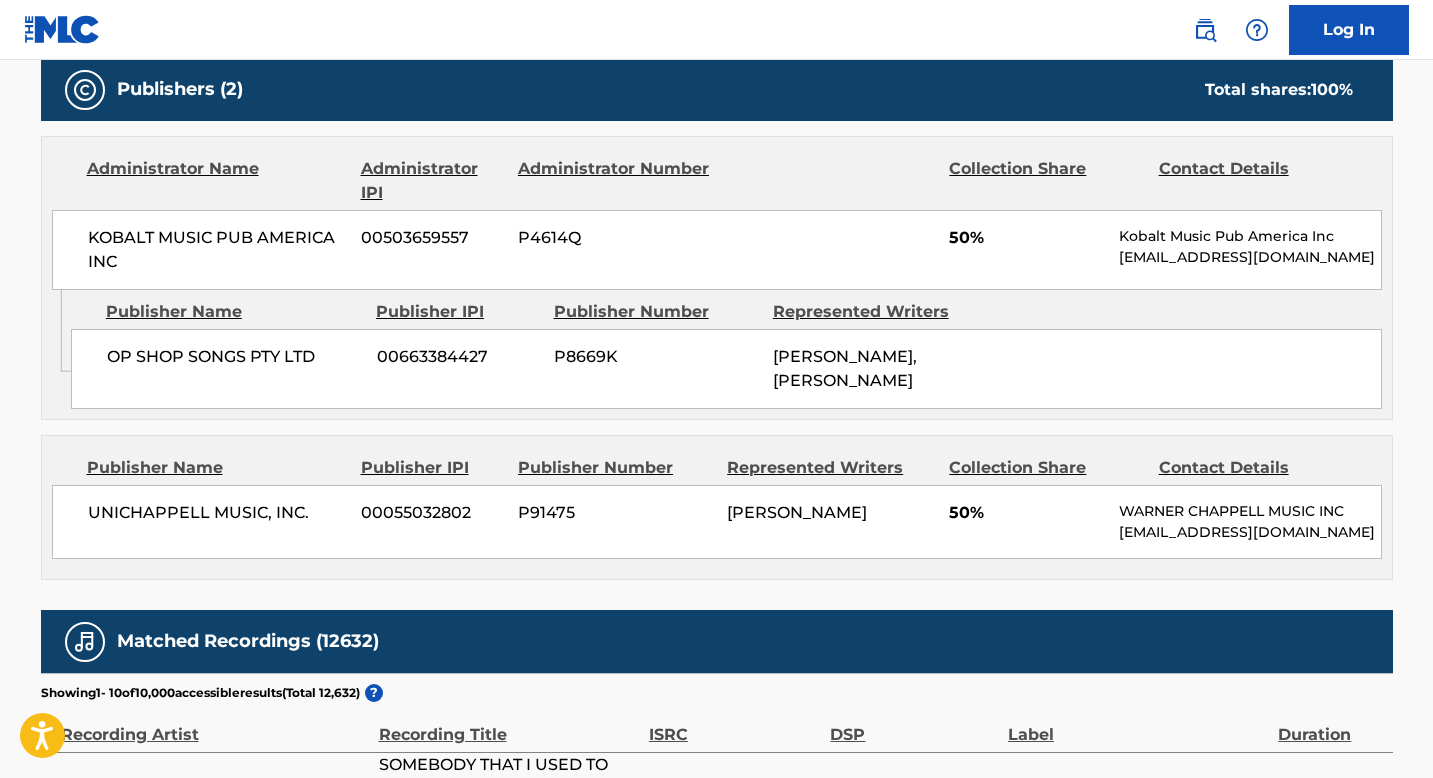 click on "UNICHAPPELL MUSIC, INC. 00055032802 P91475 LUIZ BONFA 50% WARNER CHAPPELL MUSIC INC MLC_Inquiries@warnerchappell.com" at bounding box center (717, 522) 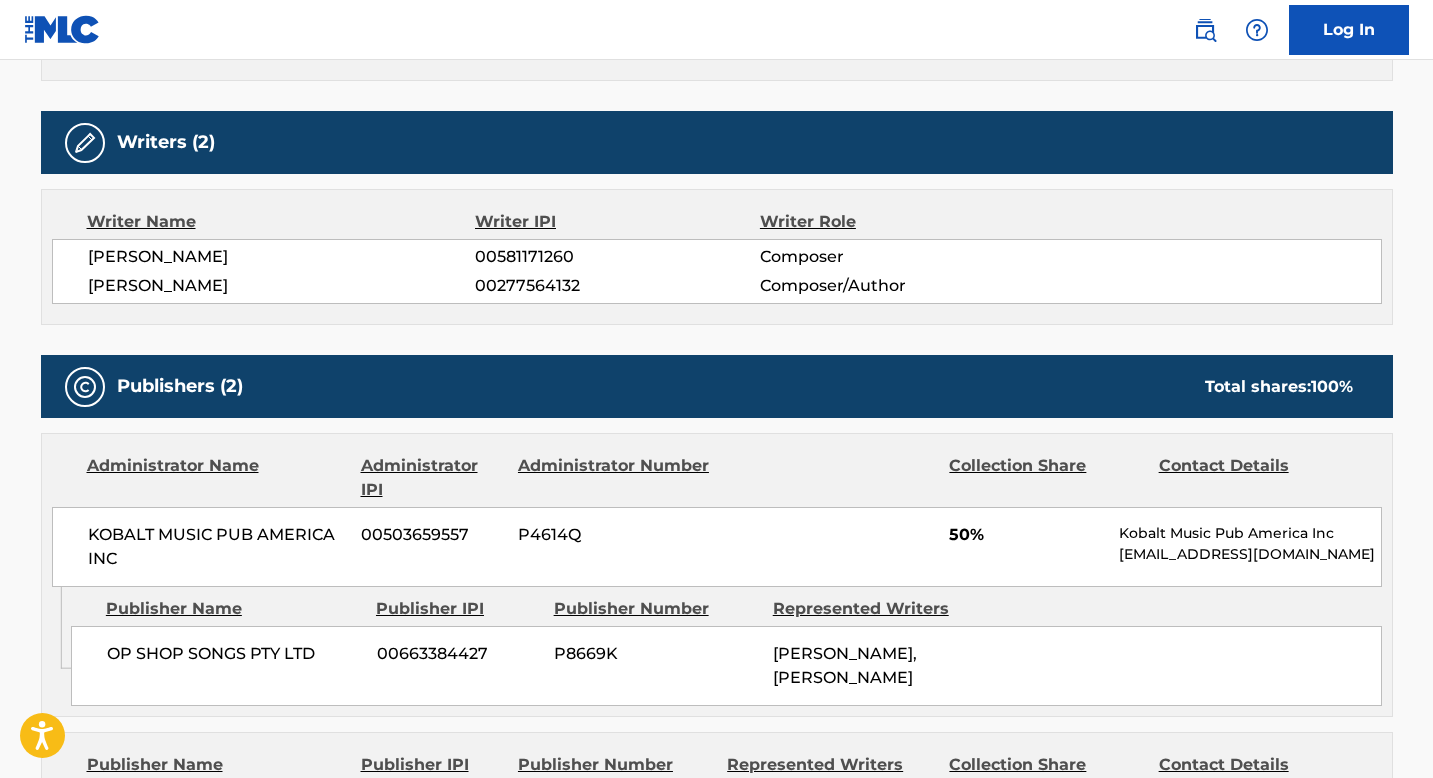 scroll, scrollTop: 2641, scrollLeft: 0, axis: vertical 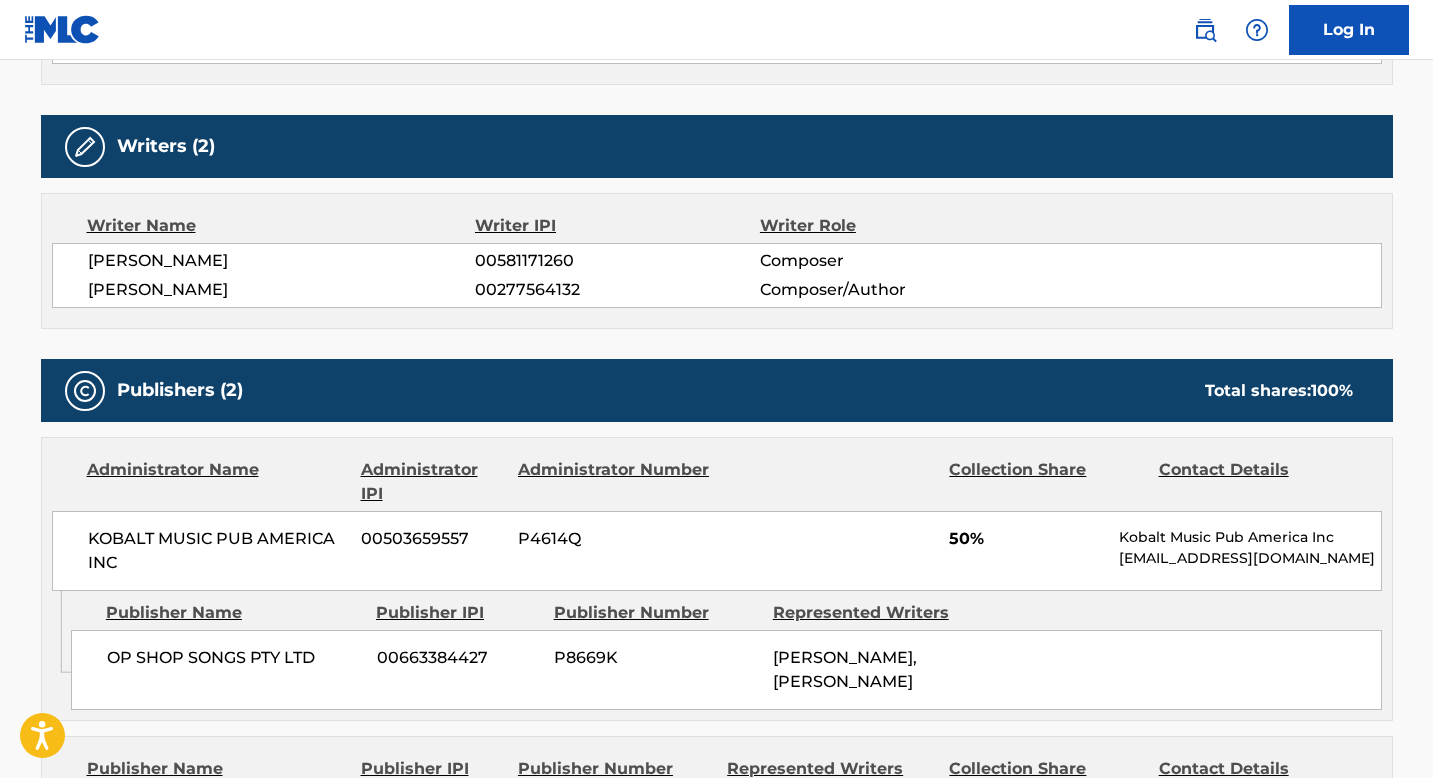 drag, startPoint x: 82, startPoint y: 146, endPoint x: 261, endPoint y: 186, distance: 183.41483 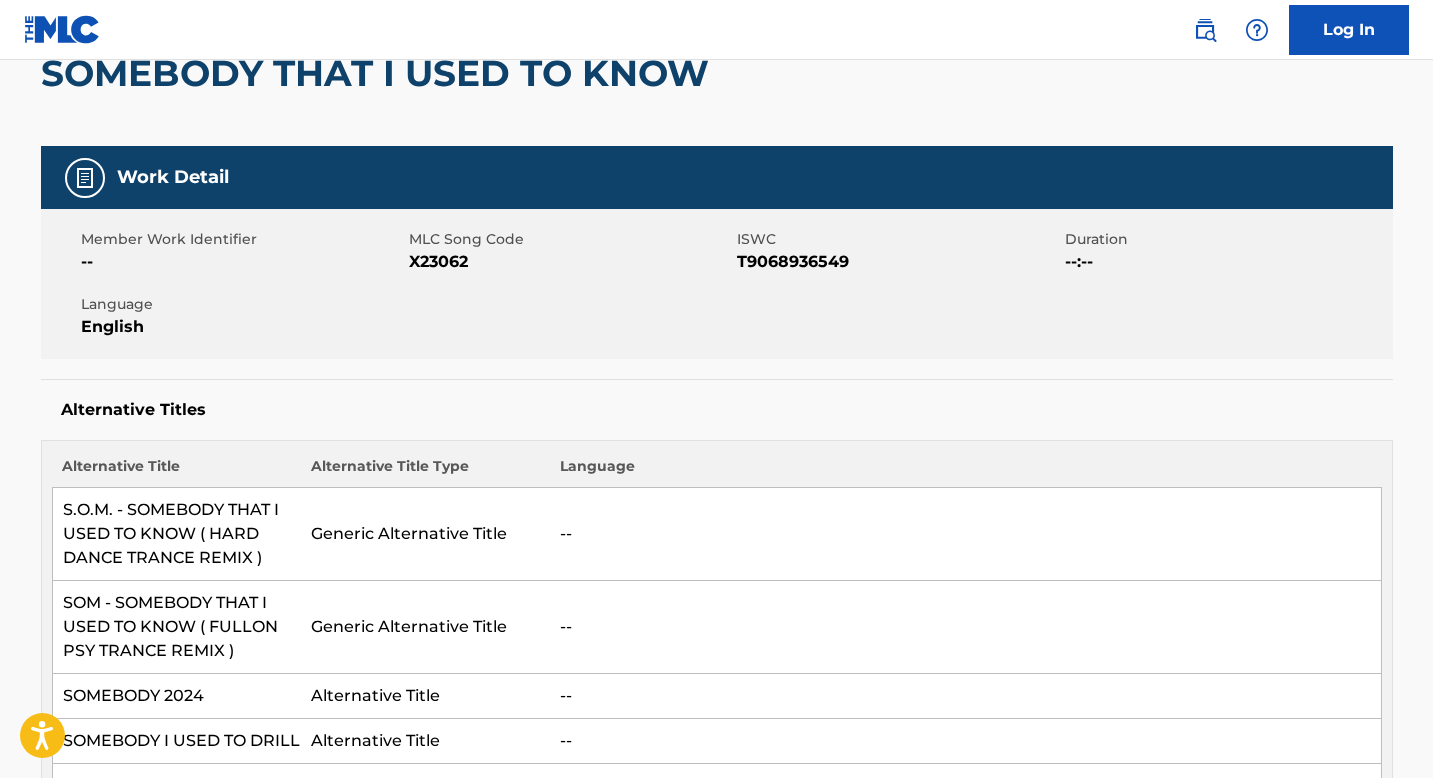 scroll, scrollTop: 0, scrollLeft: 0, axis: both 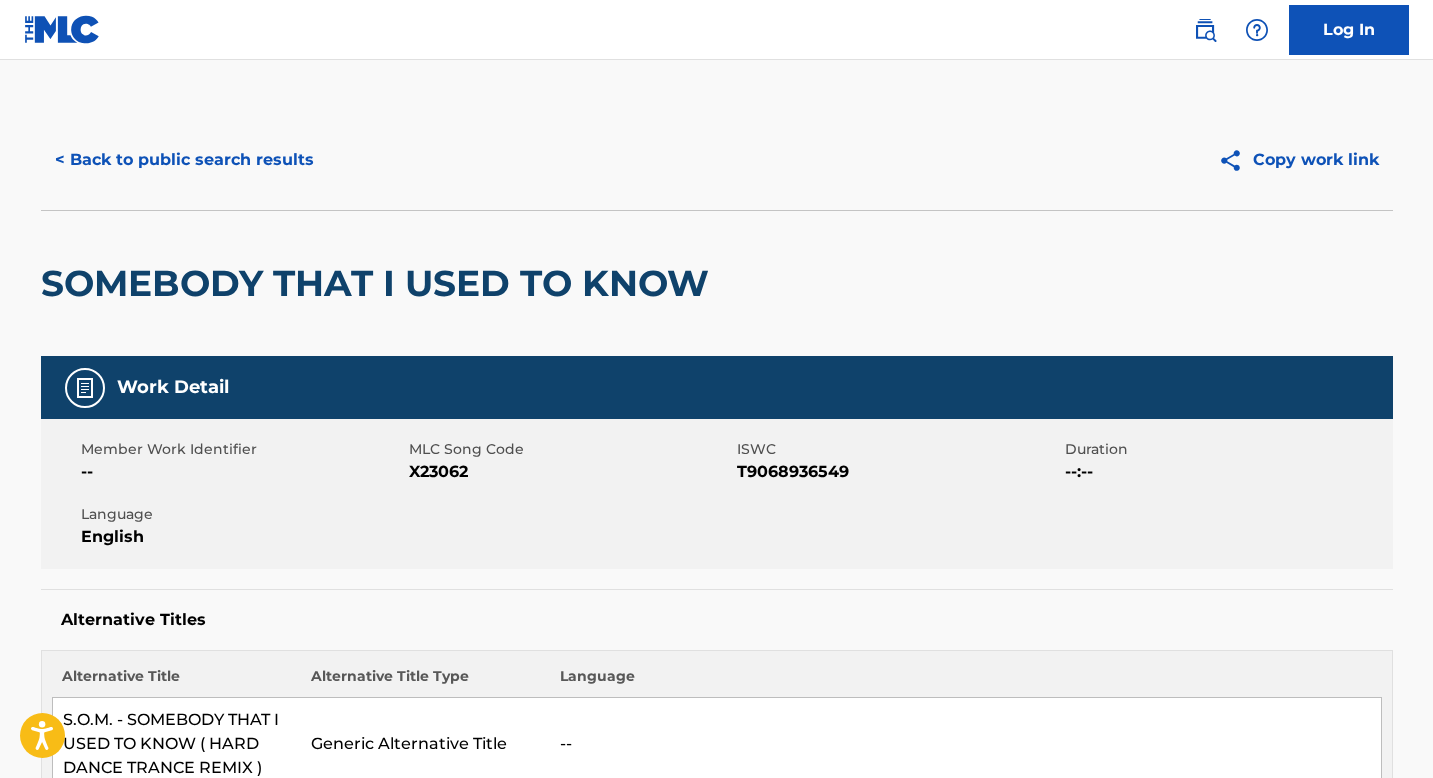 click on "< Back to public search results" at bounding box center [184, 160] 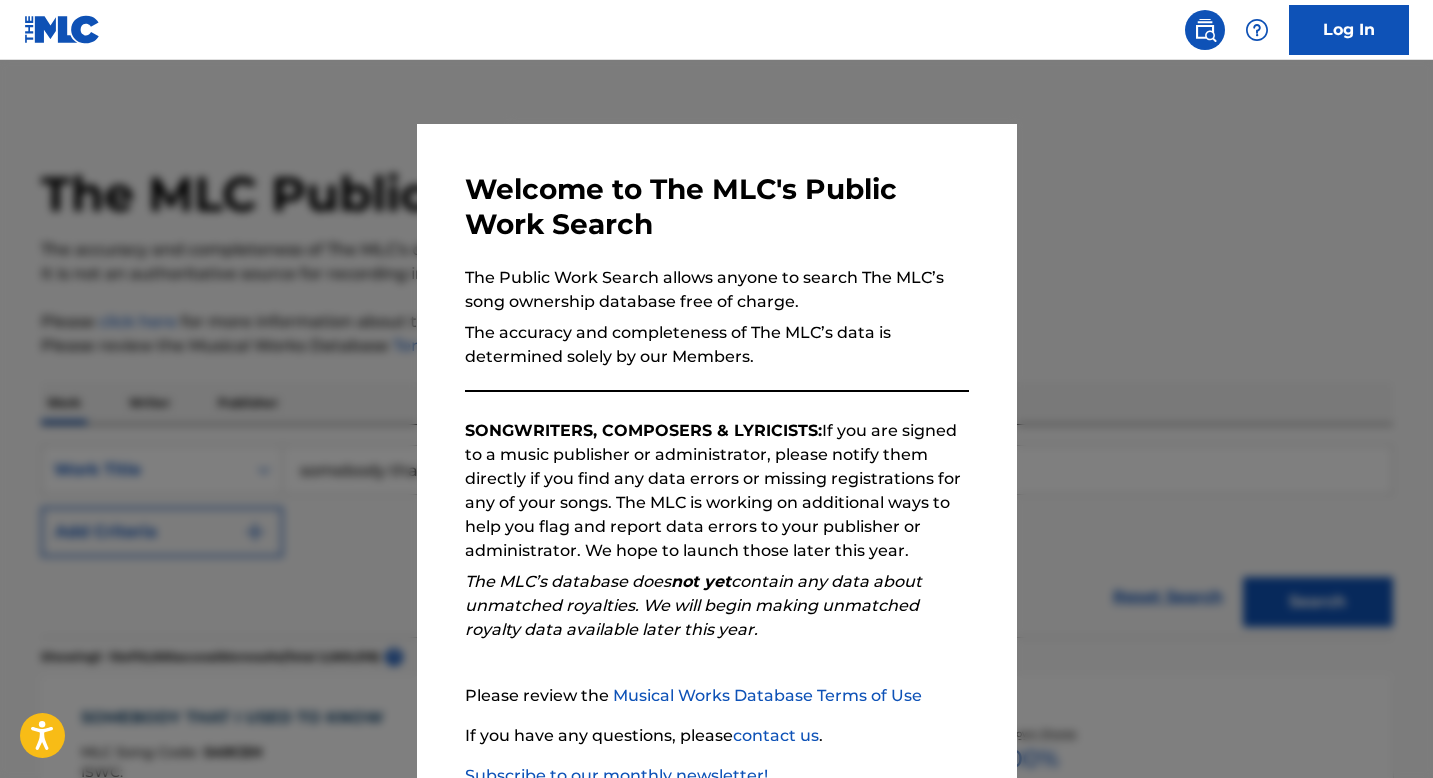 scroll, scrollTop: 1223, scrollLeft: 0, axis: vertical 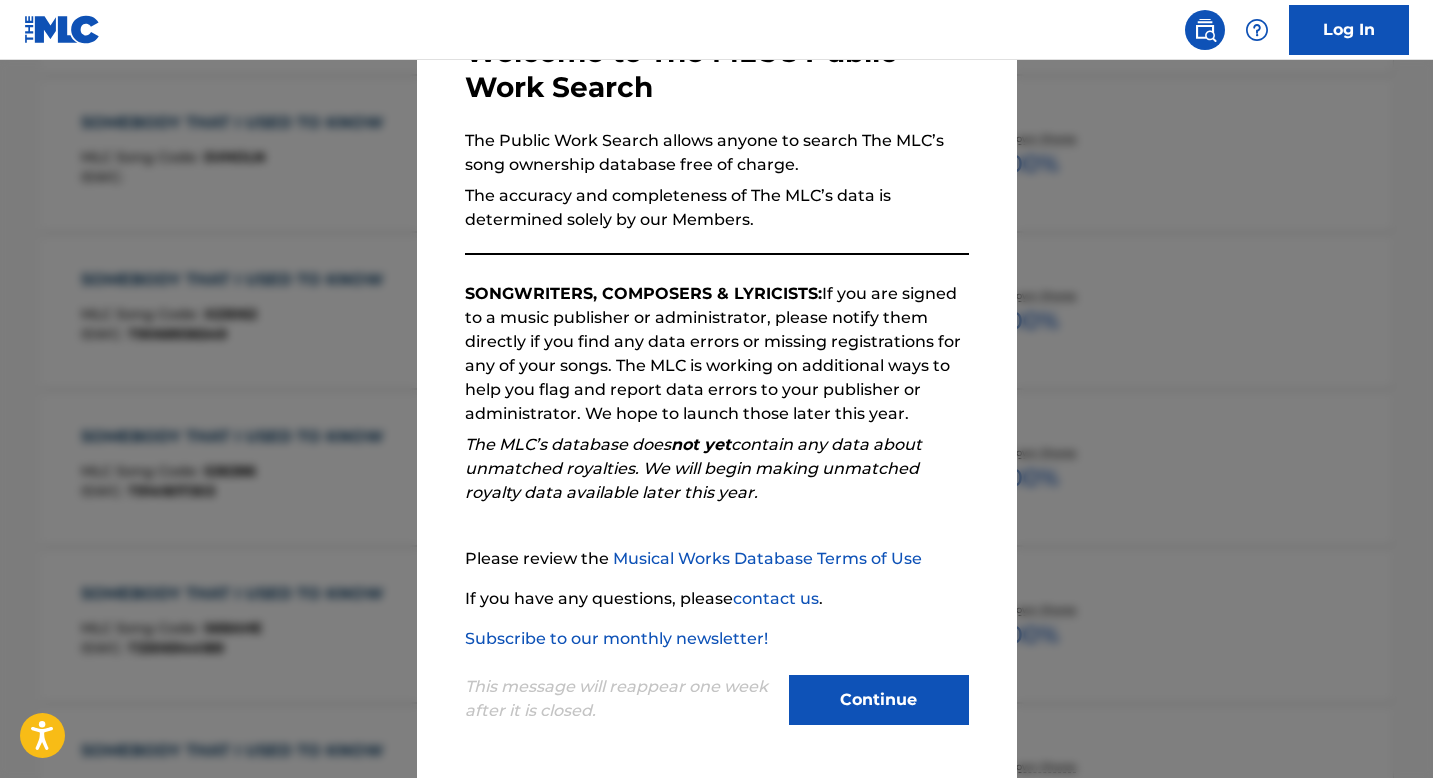 click on "Continue" at bounding box center (879, 700) 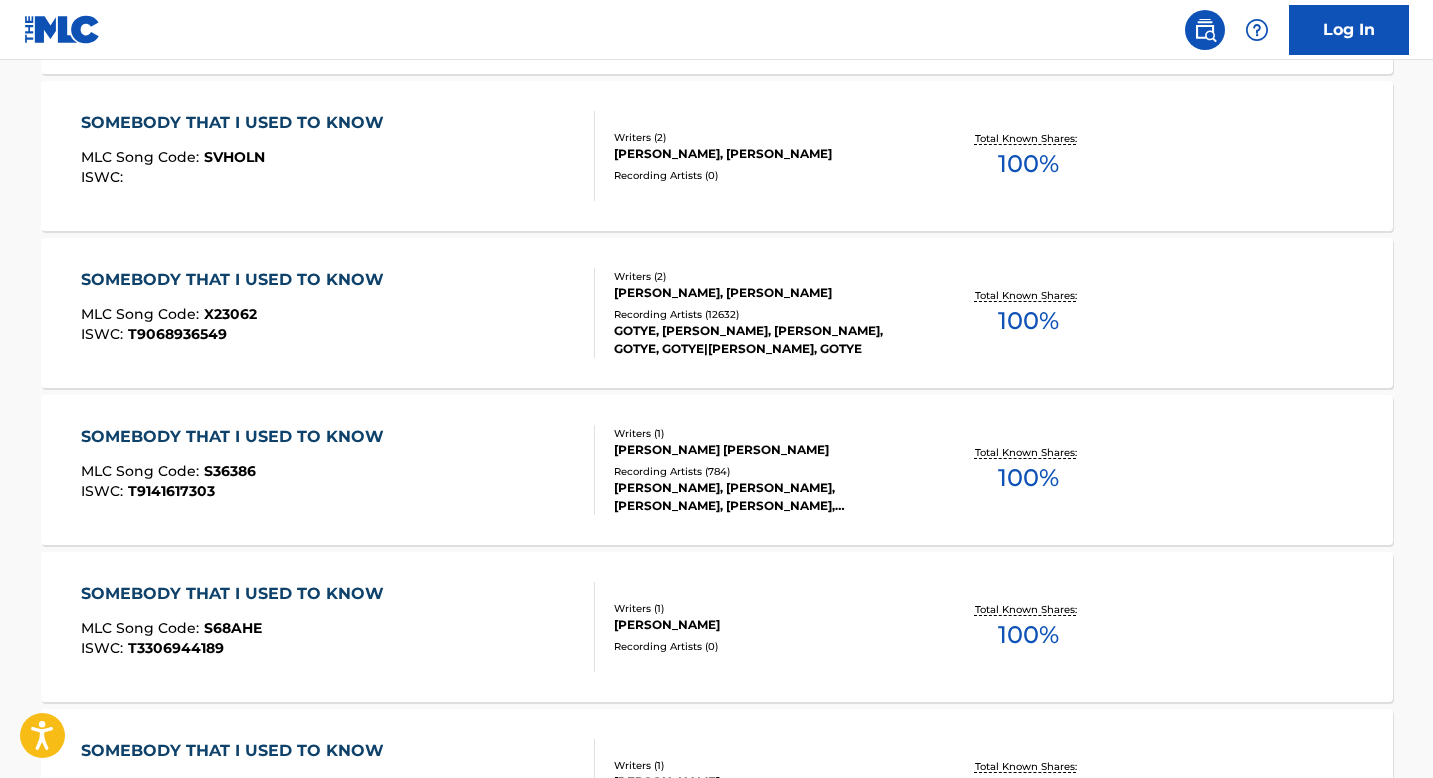 scroll, scrollTop: 0, scrollLeft: 0, axis: both 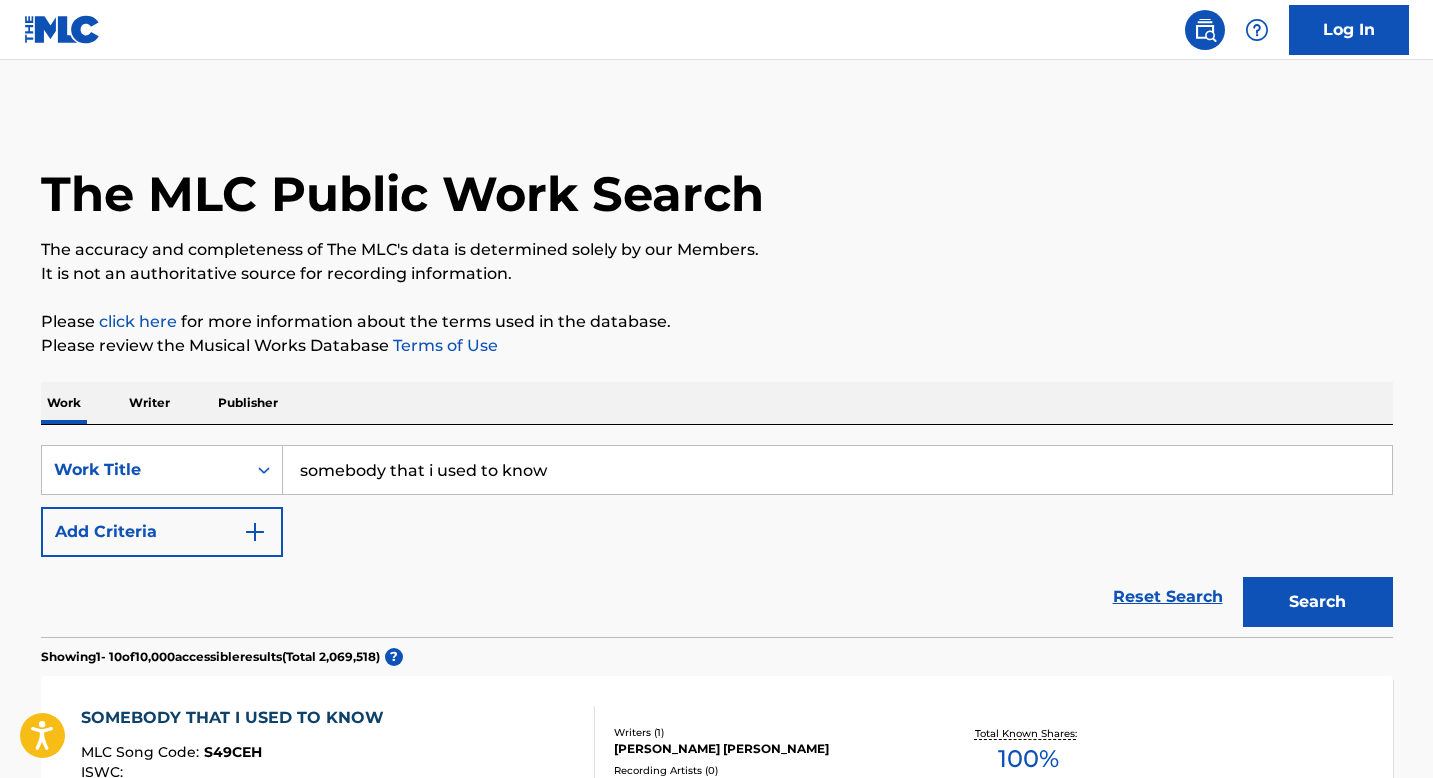 click on "SearchWithCriteria7f65fd02-2340-4fc5-b5e4-3e9b54487b0a Work Title somebody that i used to know Add Criteria" at bounding box center (717, 501) 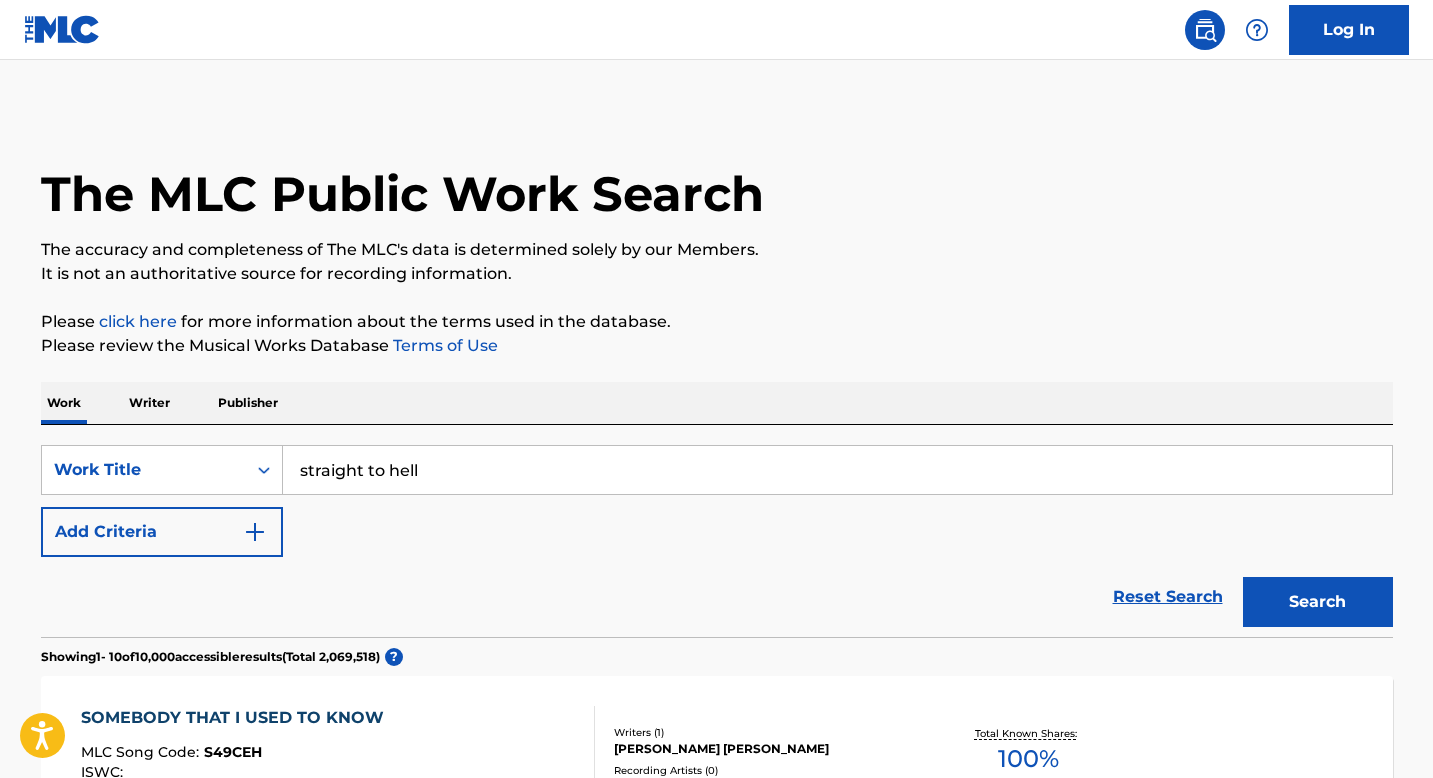 type on "straight to hell" 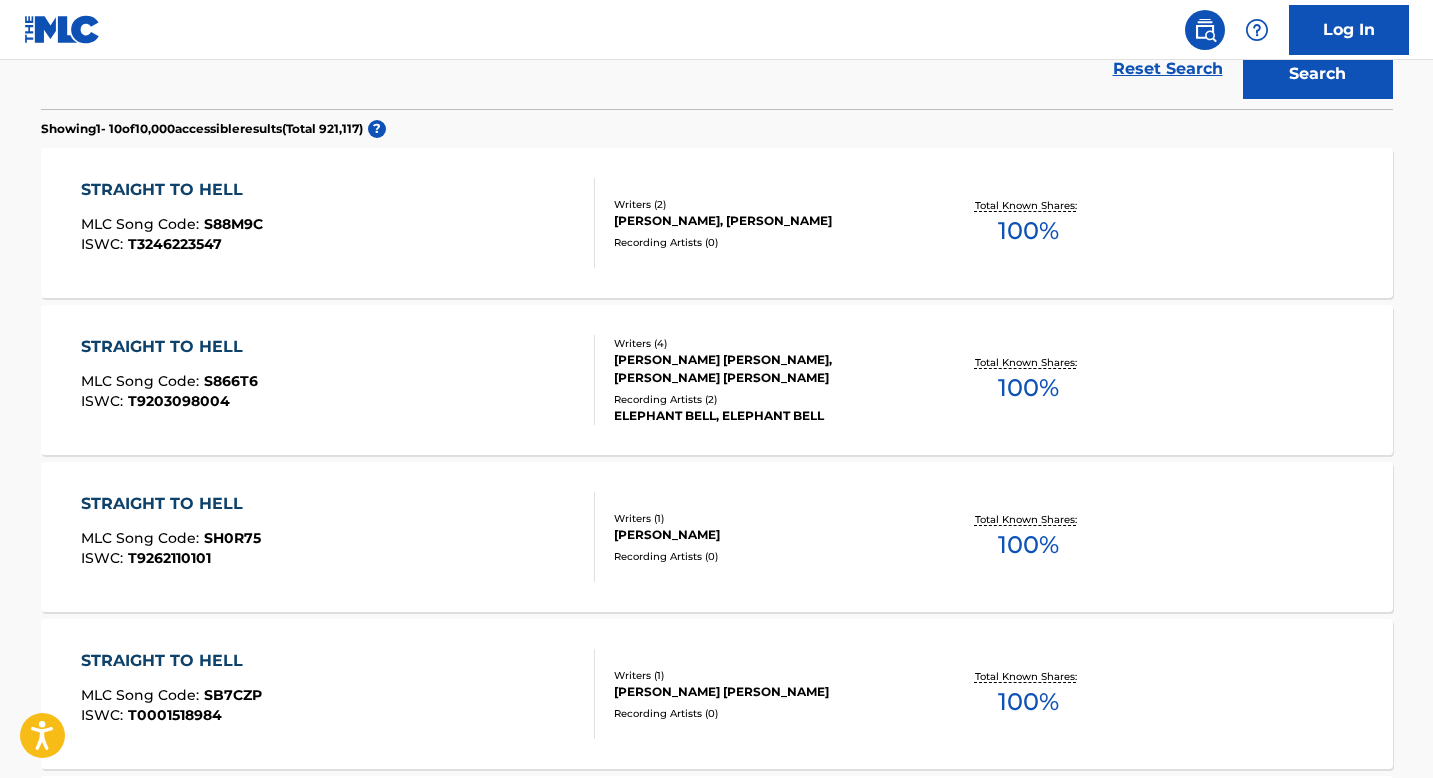 scroll, scrollTop: 621, scrollLeft: 0, axis: vertical 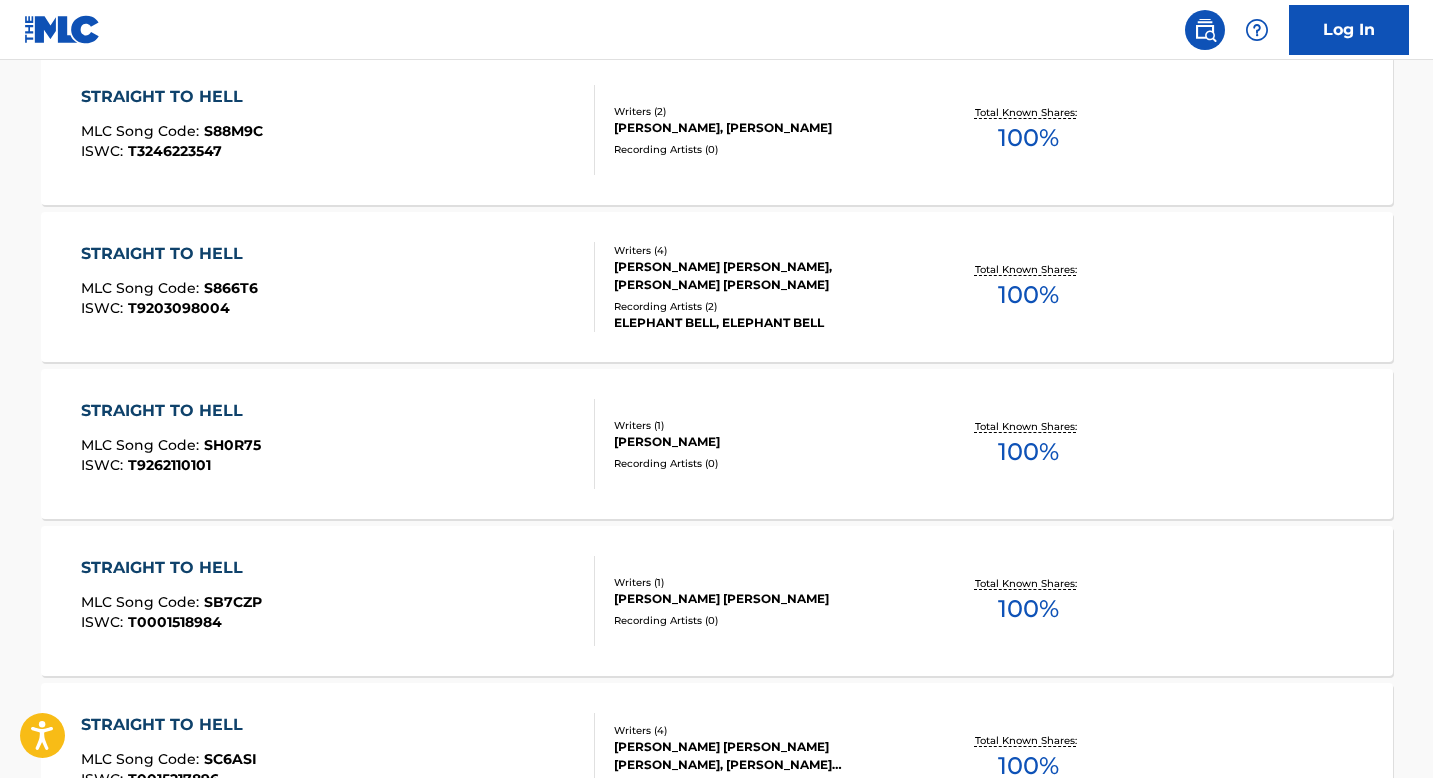 click on "STRAIGHT TO HELL" at bounding box center (172, 97) 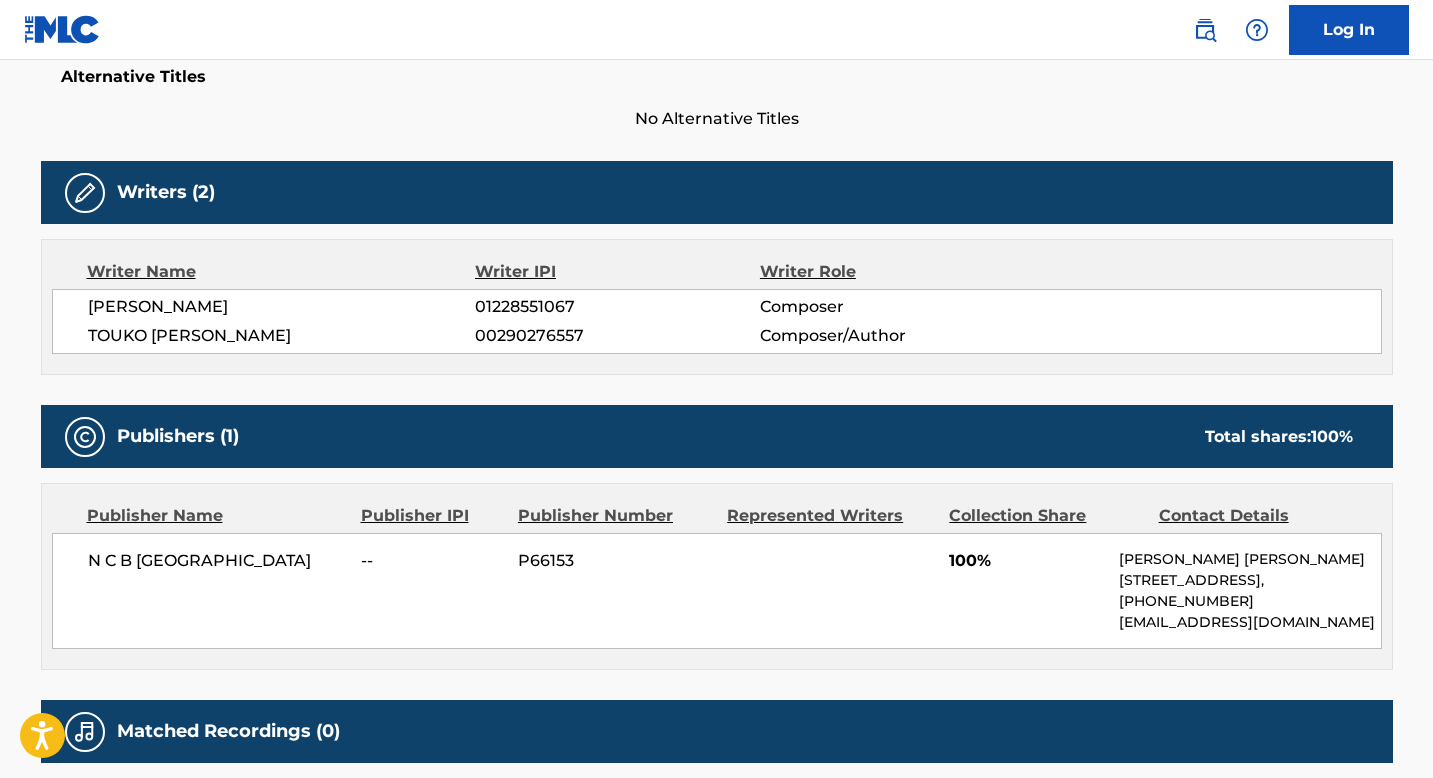scroll, scrollTop: 716, scrollLeft: 0, axis: vertical 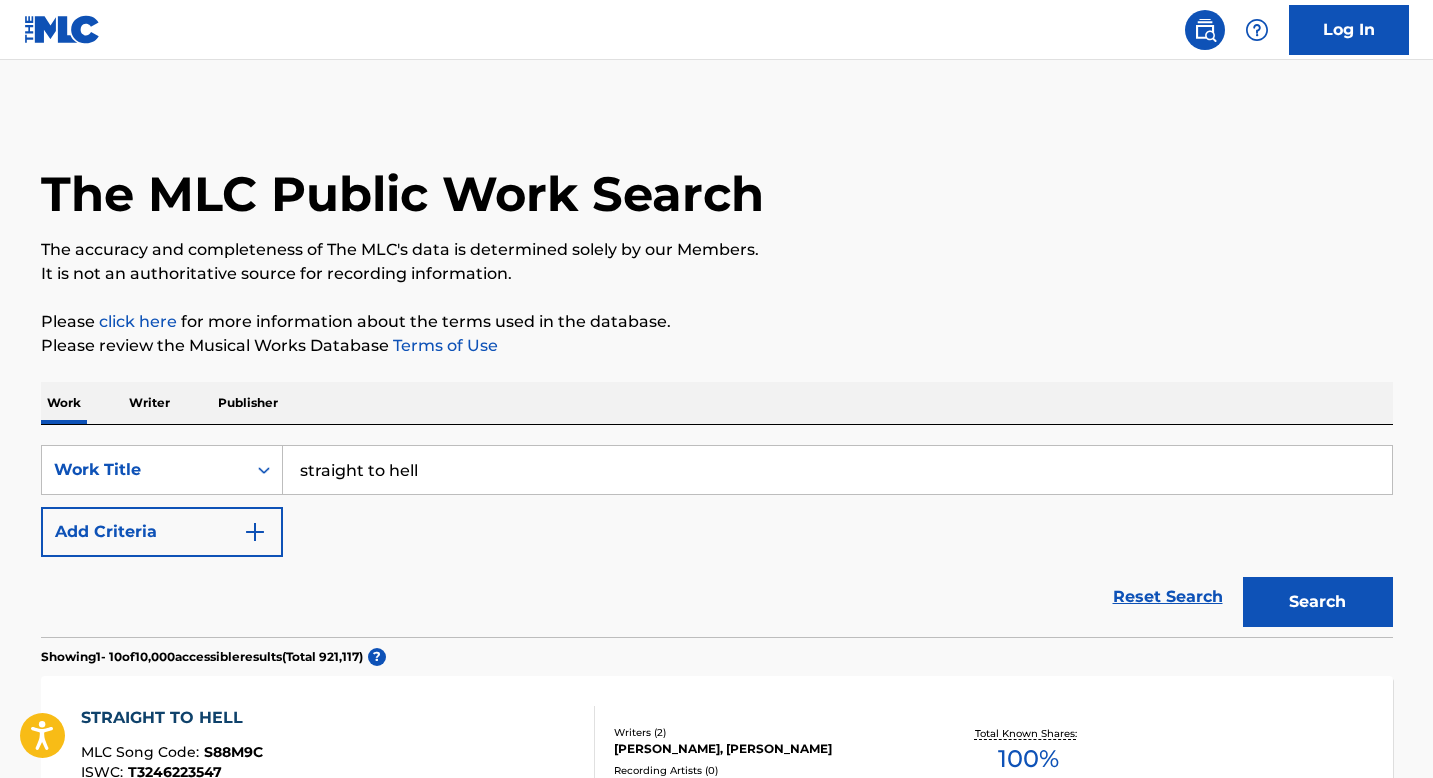 click on "Add Criteria" at bounding box center [162, 532] 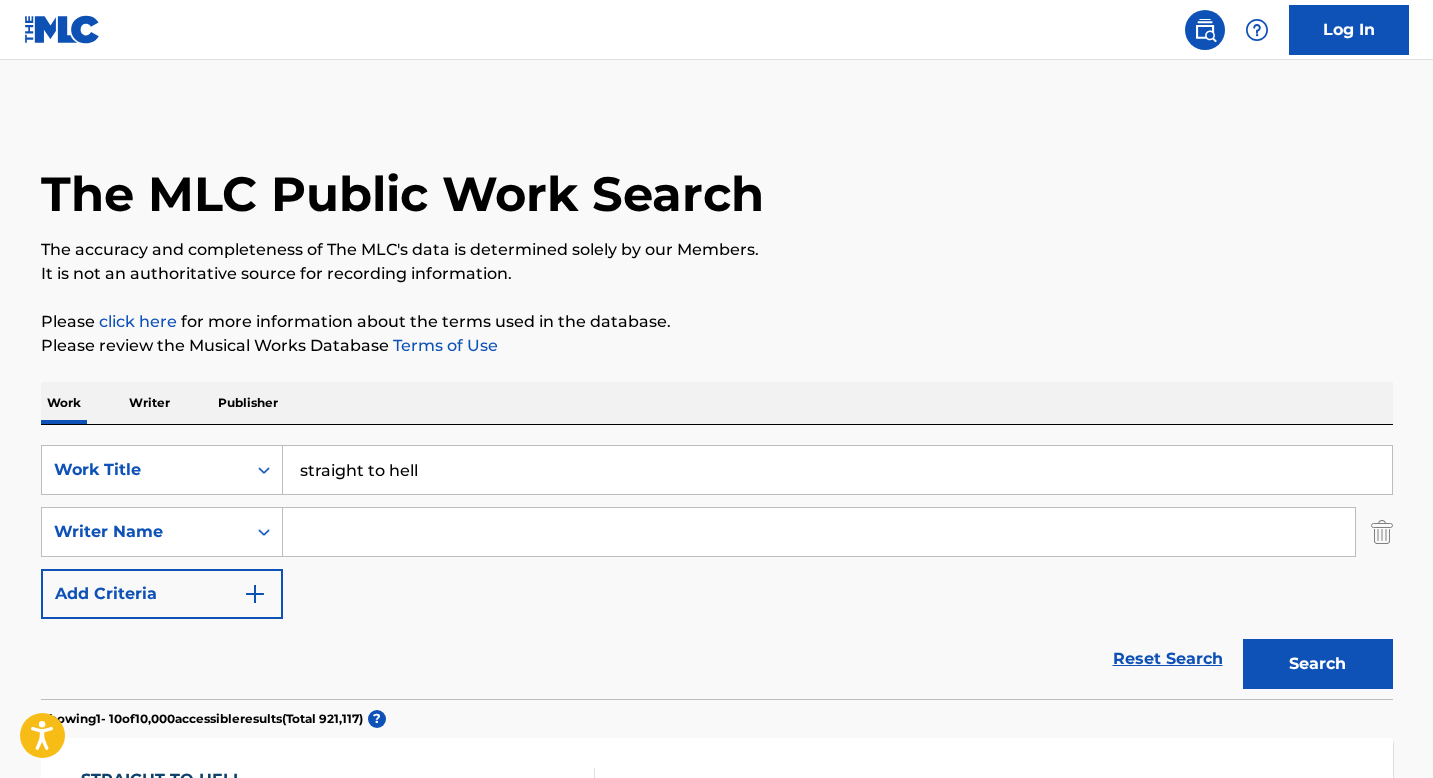 click at bounding box center [819, 532] 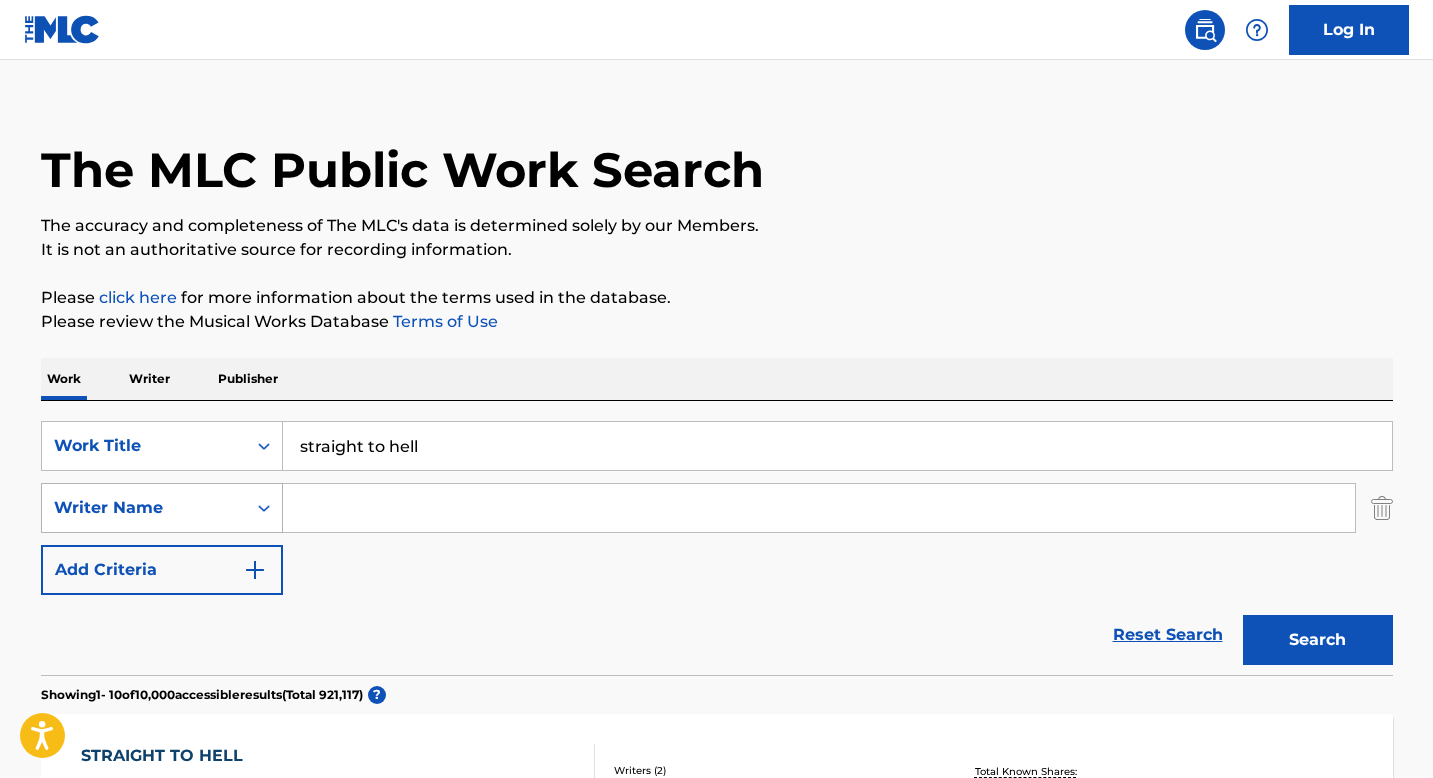 click on "Writer Name" at bounding box center [162, 508] 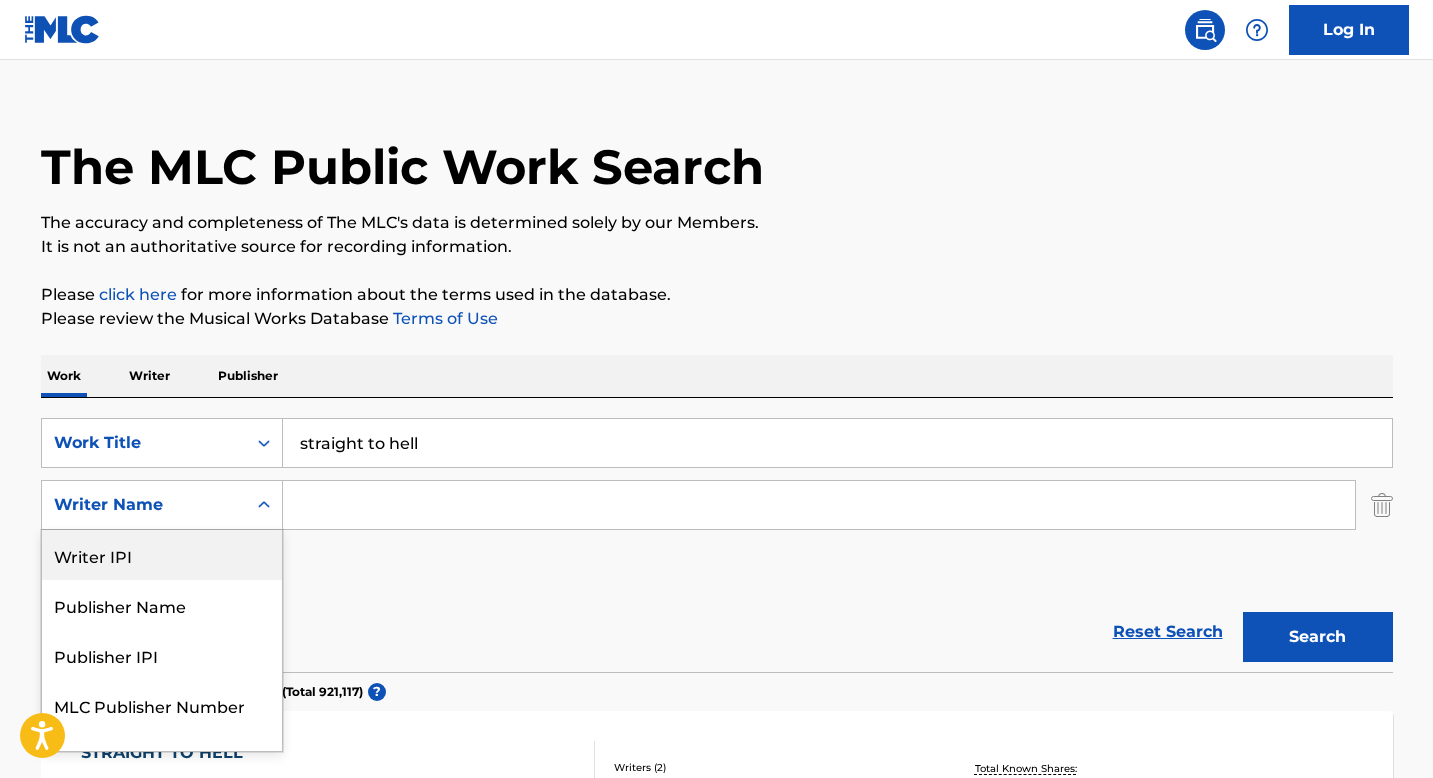 scroll, scrollTop: 30, scrollLeft: 0, axis: vertical 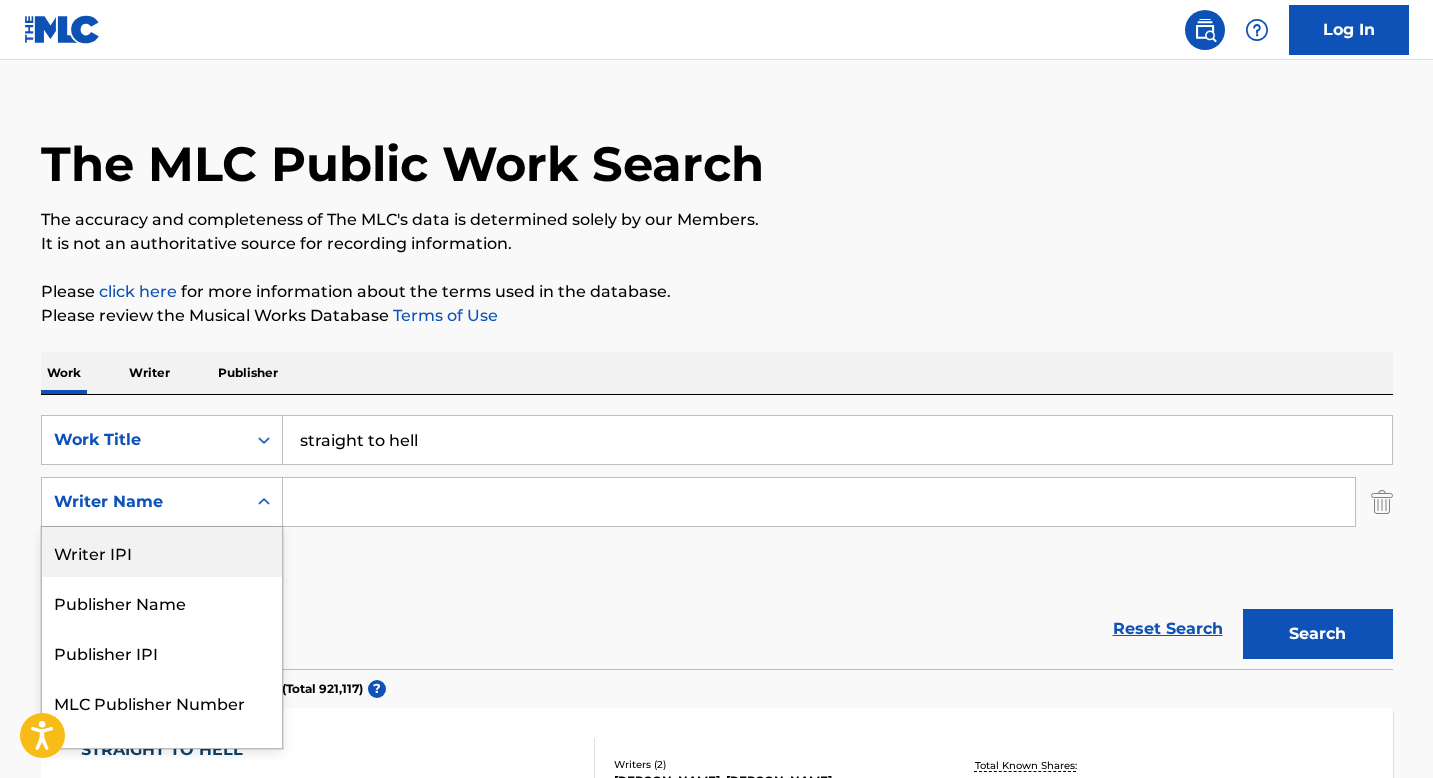 click on "SearchWithCriteria7f65fd02-2340-4fc5-b5e4-3e9b54487b0a Work Title straight to hell SearchWithCriteriae6fb7608-f08d-49b8-9e58-18fa2ff25e63 Writer IPI, 1 of 5. 5 results available. Use Up and Down to choose options, press Enter to select the currently focused option, press Escape to exit the menu, press Tab to select the option and exit the menu. Writer Name Writer IPI Publisher Name Publisher IPI MLC Publisher Number Writer Name Add Criteria" at bounding box center (717, 502) 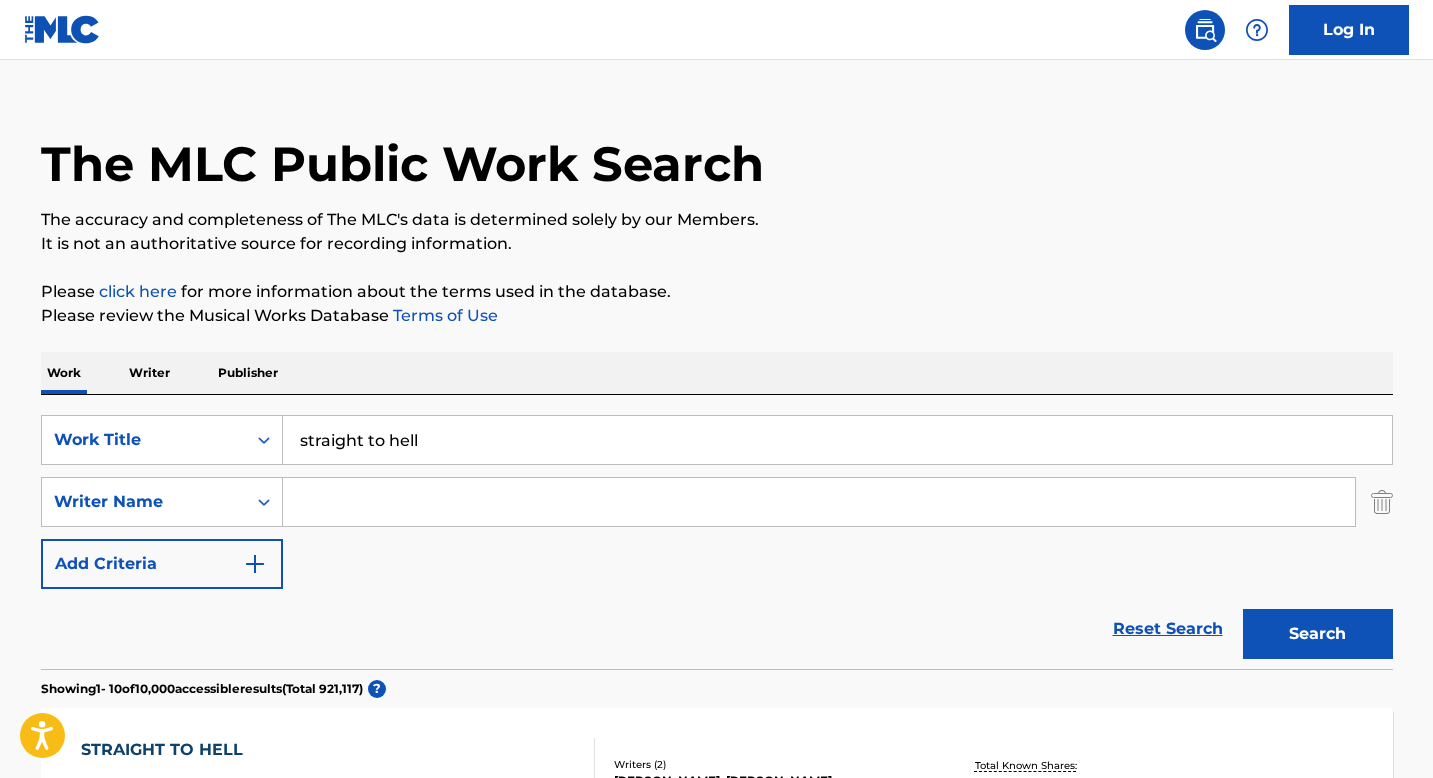 click at bounding box center [819, 502] 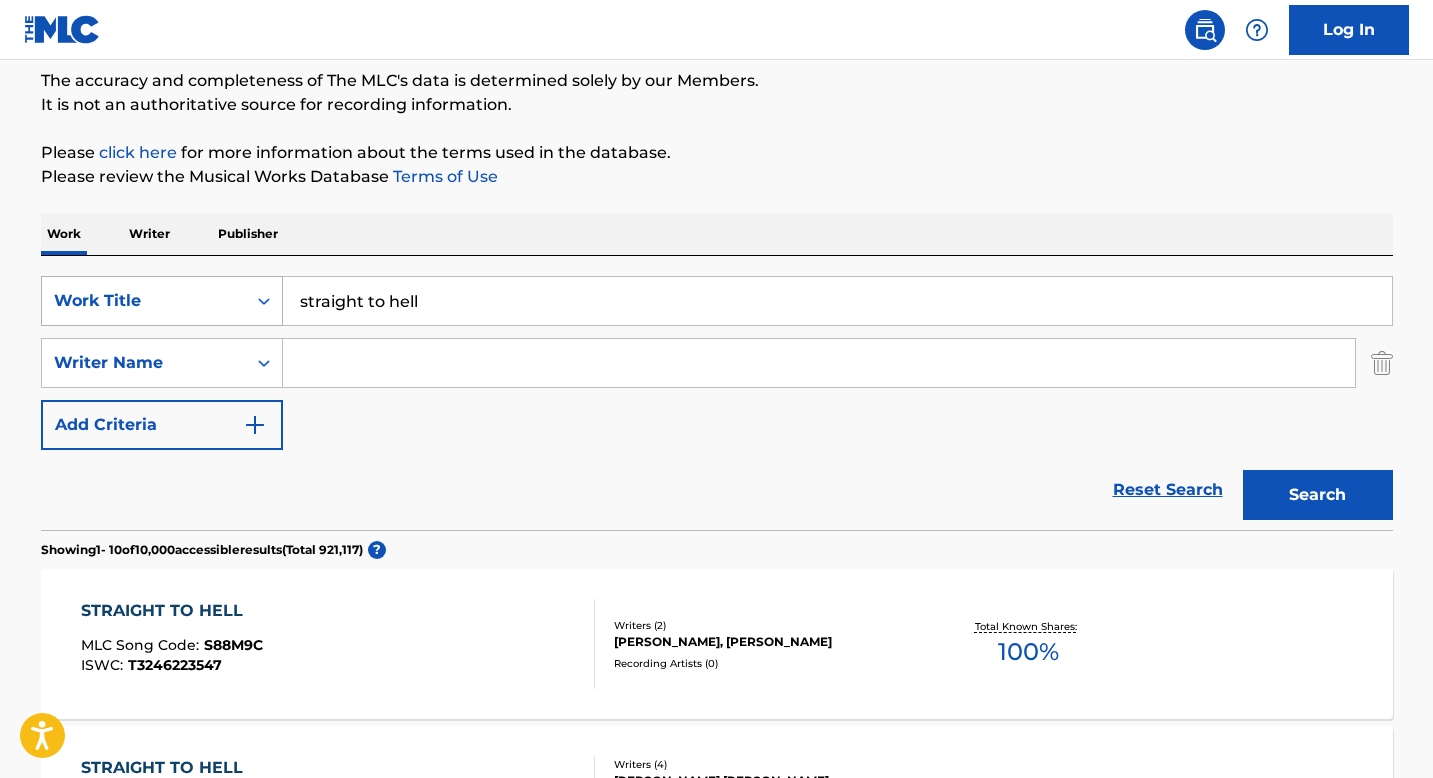 scroll, scrollTop: 192, scrollLeft: 0, axis: vertical 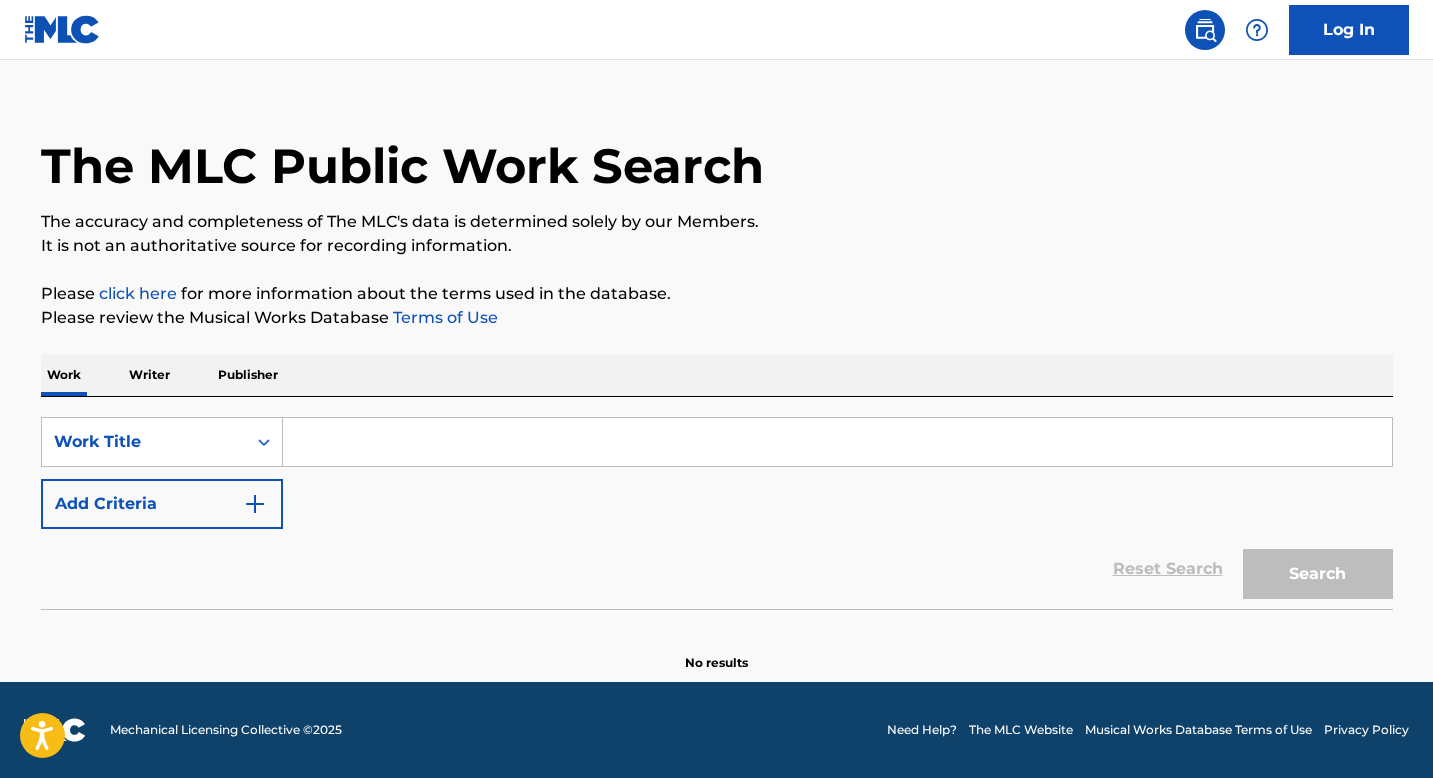 click at bounding box center [837, 442] 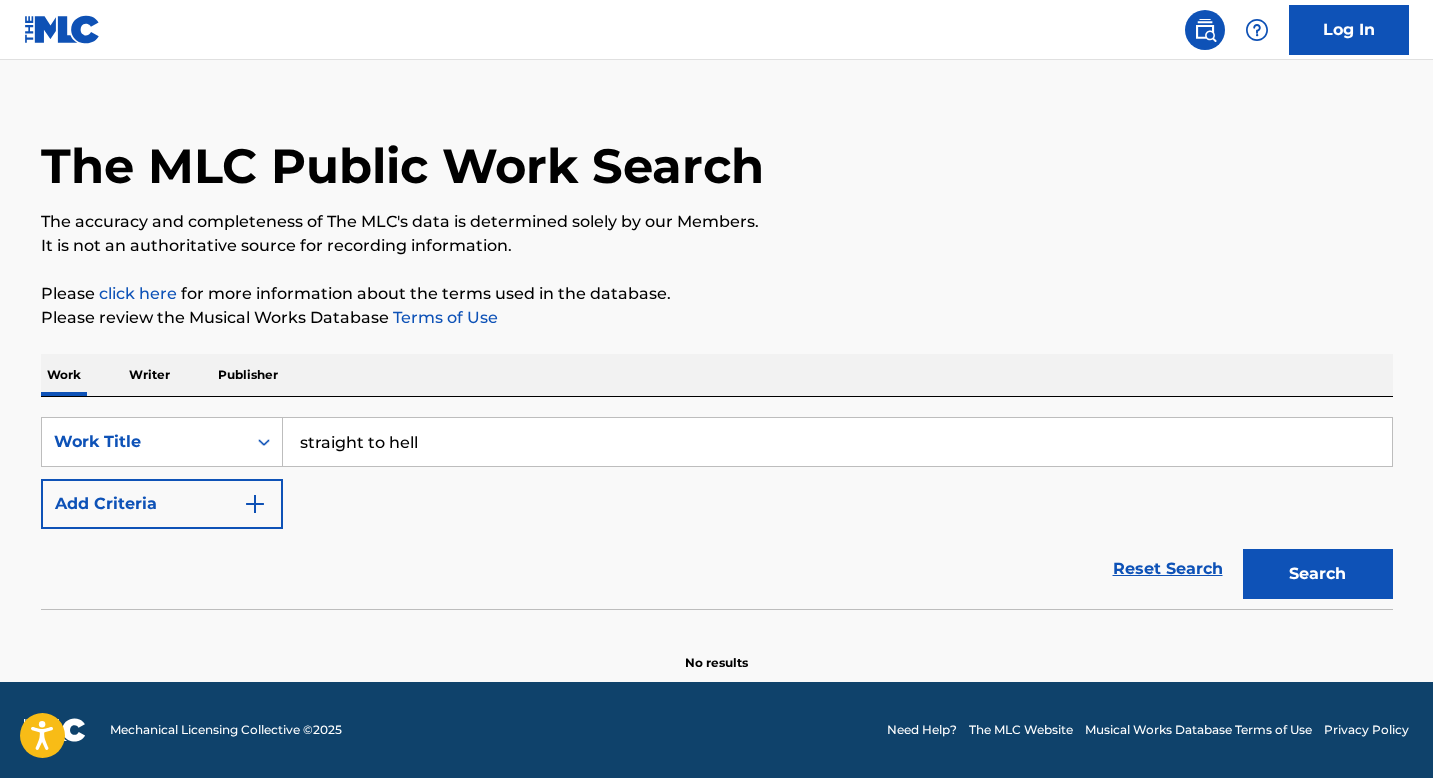 type on "straight to hell" 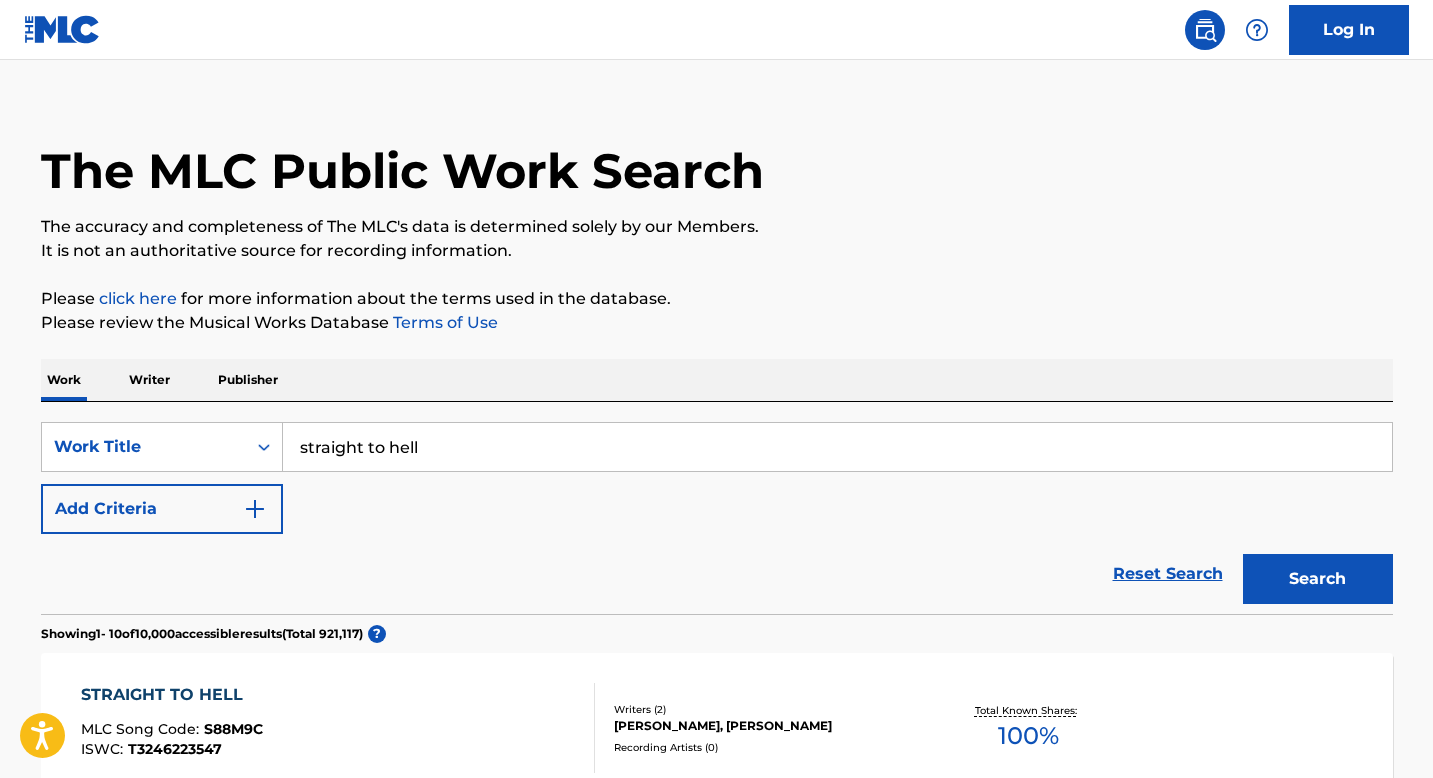scroll, scrollTop: 0, scrollLeft: 0, axis: both 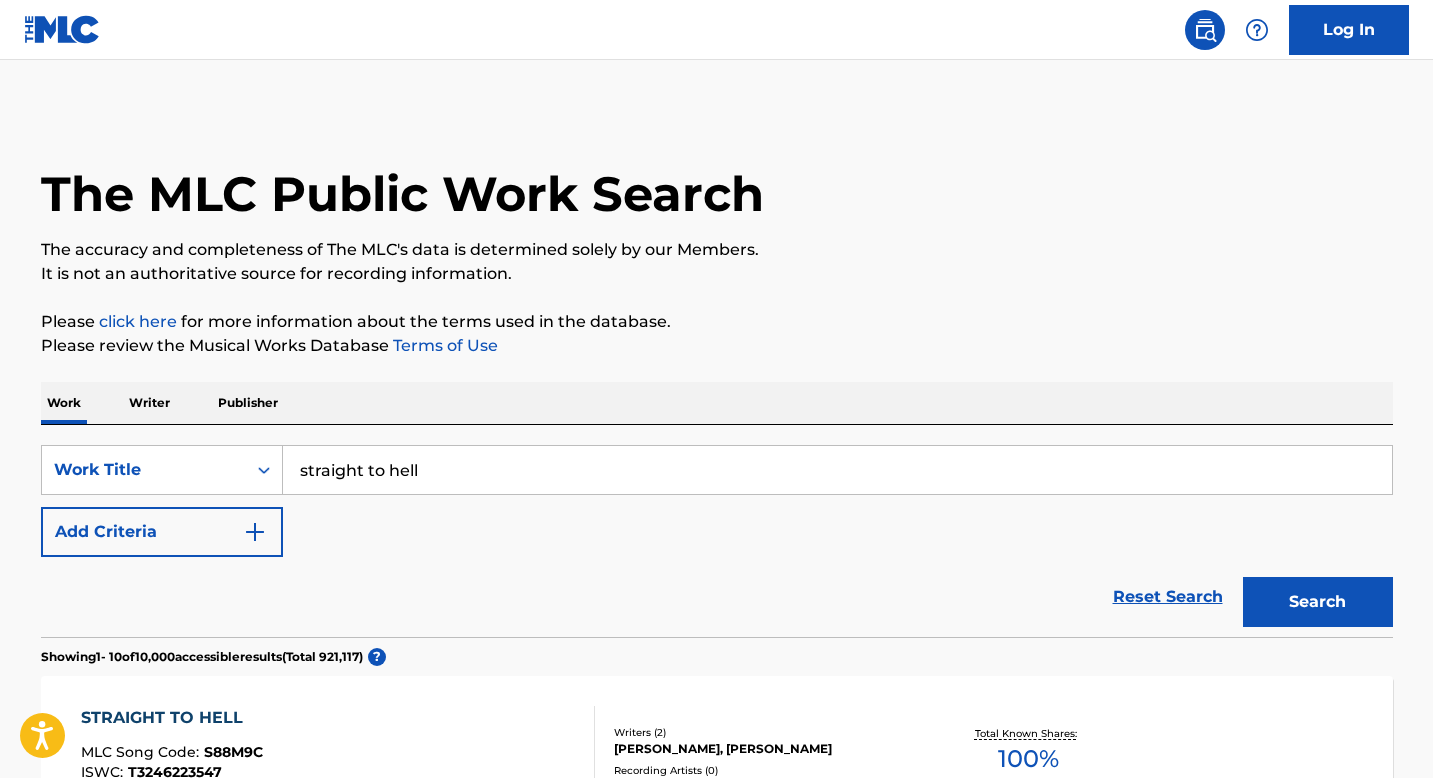 click on "Add Criteria" at bounding box center [162, 532] 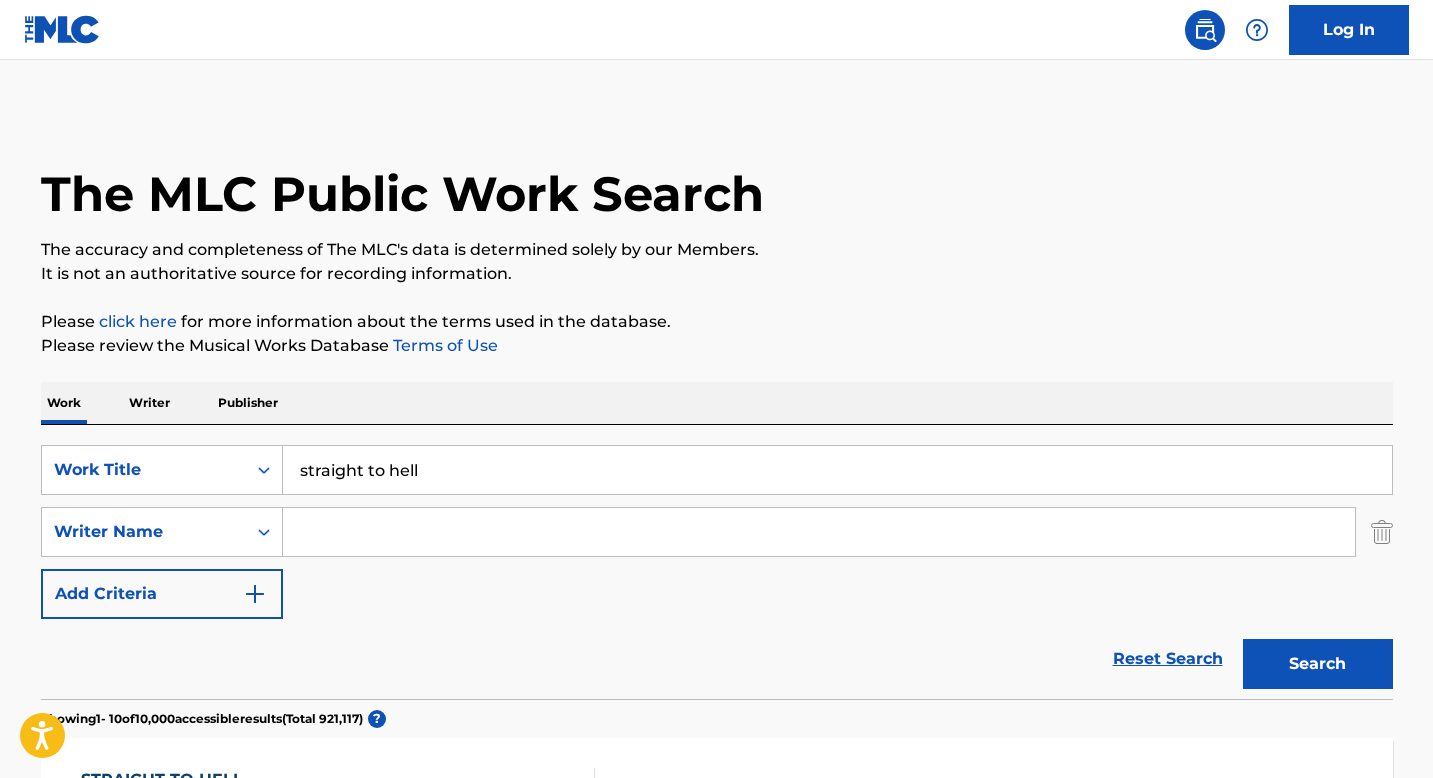 click at bounding box center [819, 532] 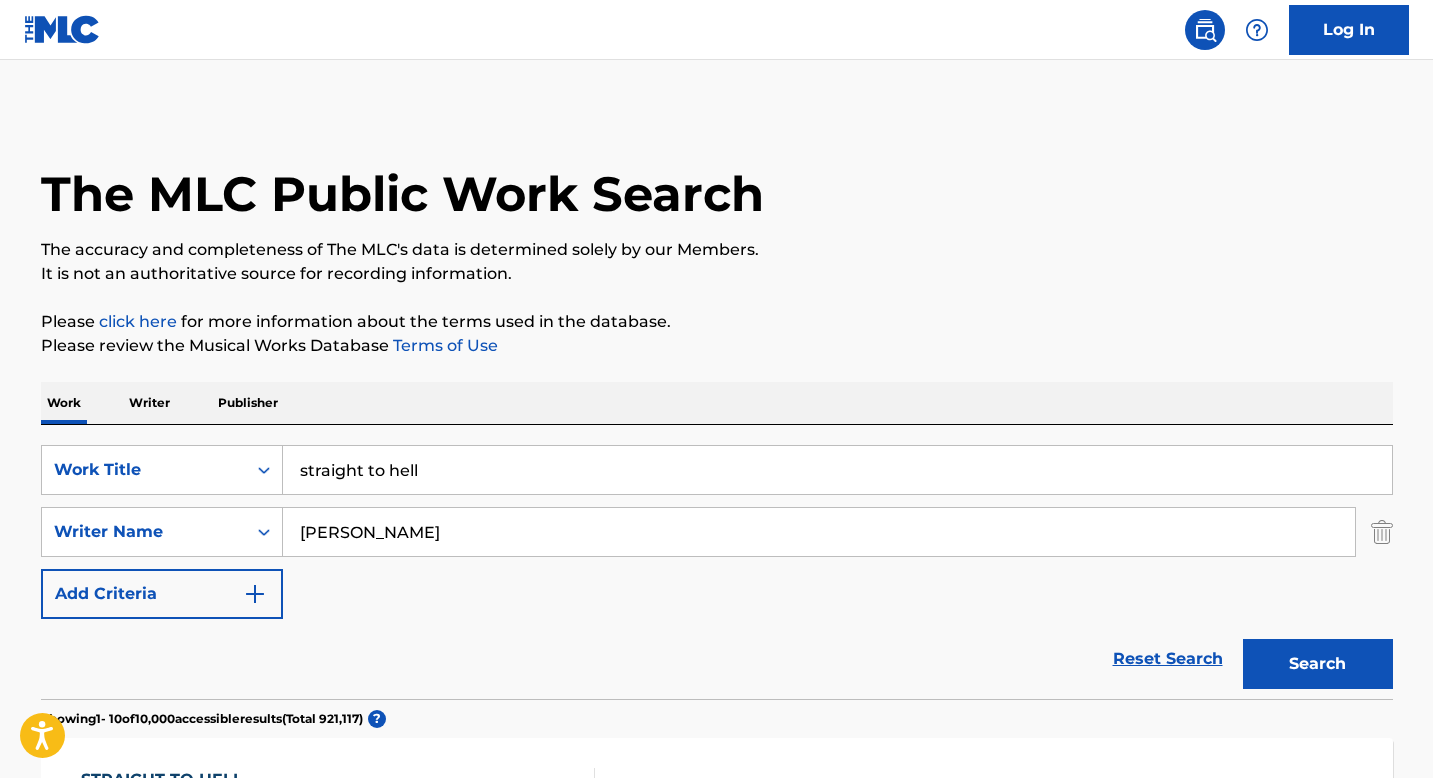 type on "joe strummer" 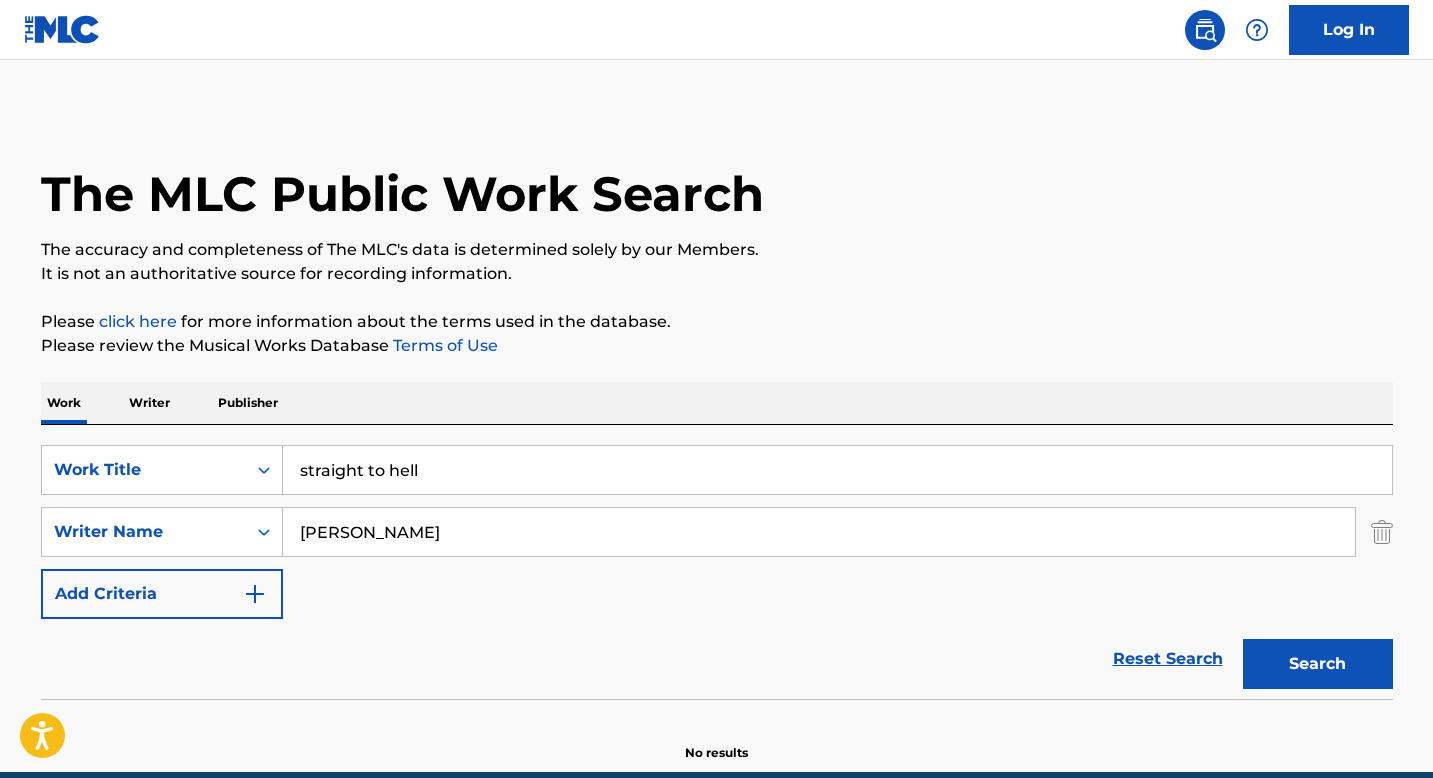 scroll, scrollTop: 90, scrollLeft: 0, axis: vertical 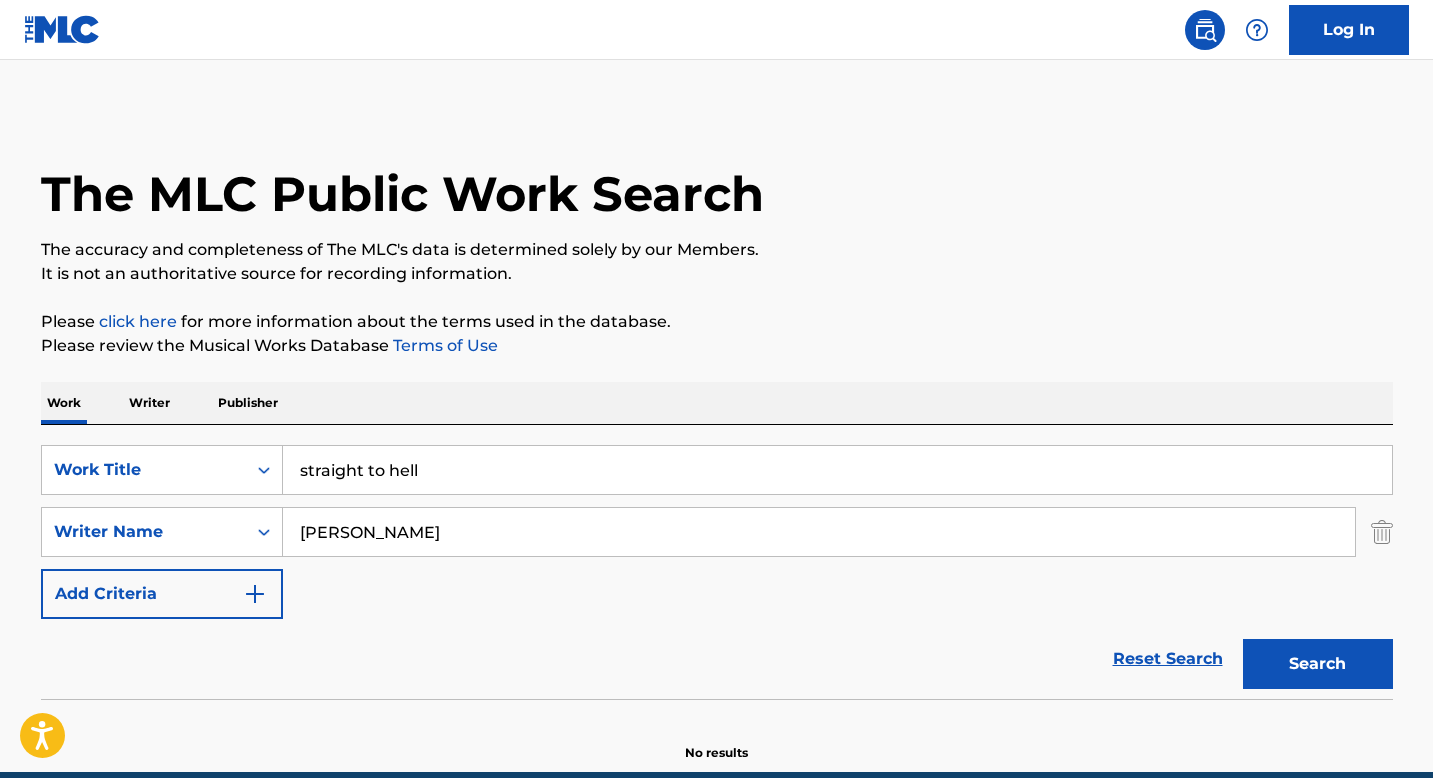 click on "joe strummer" at bounding box center (819, 532) 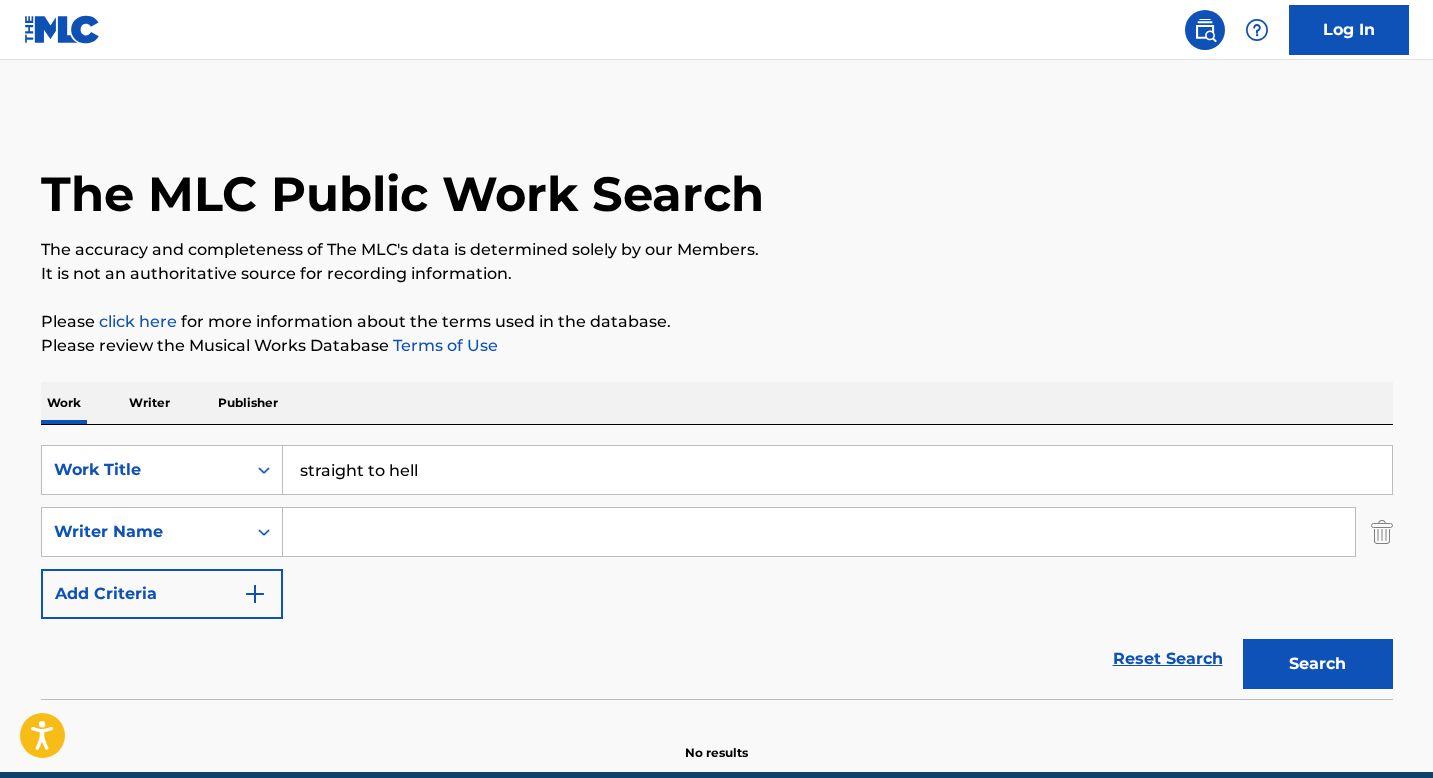 type 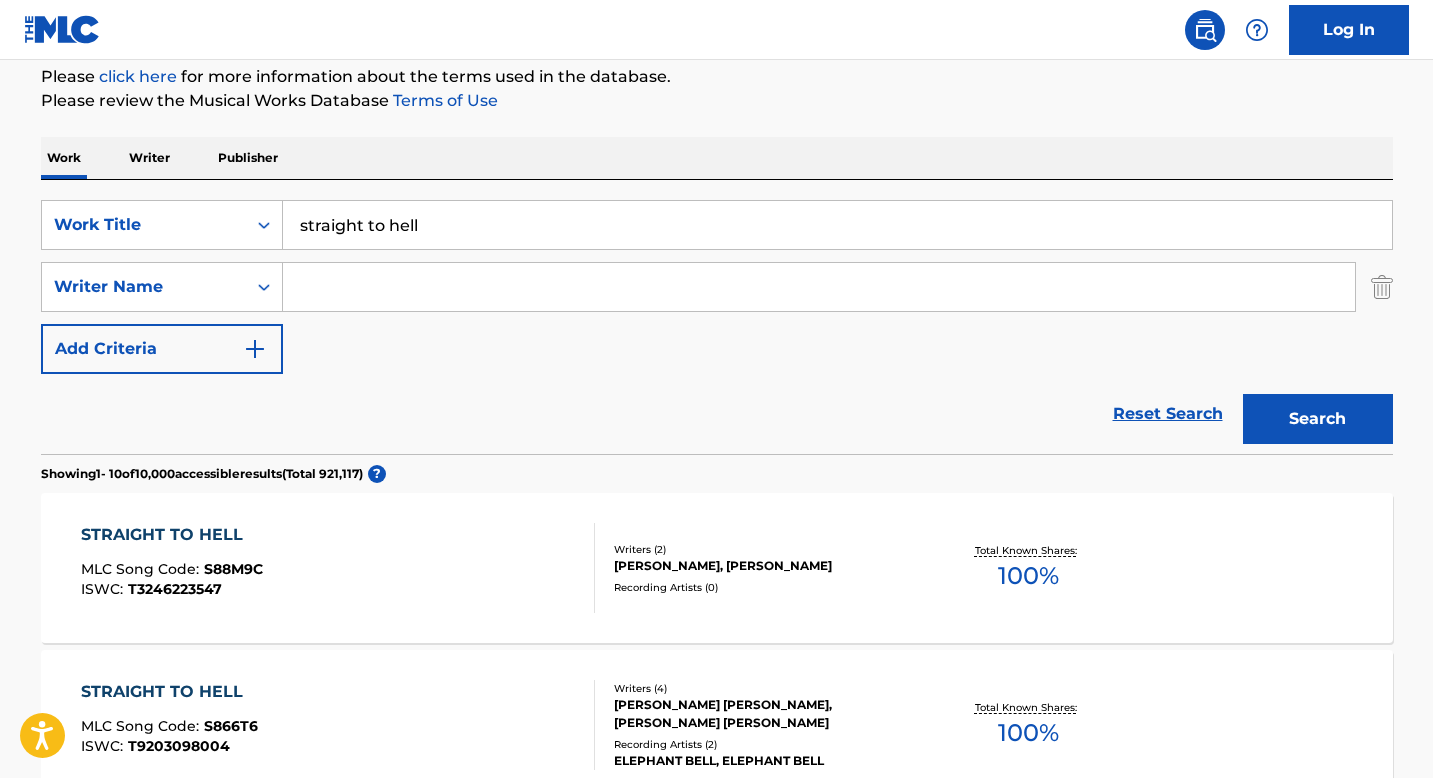 scroll, scrollTop: 0, scrollLeft: 0, axis: both 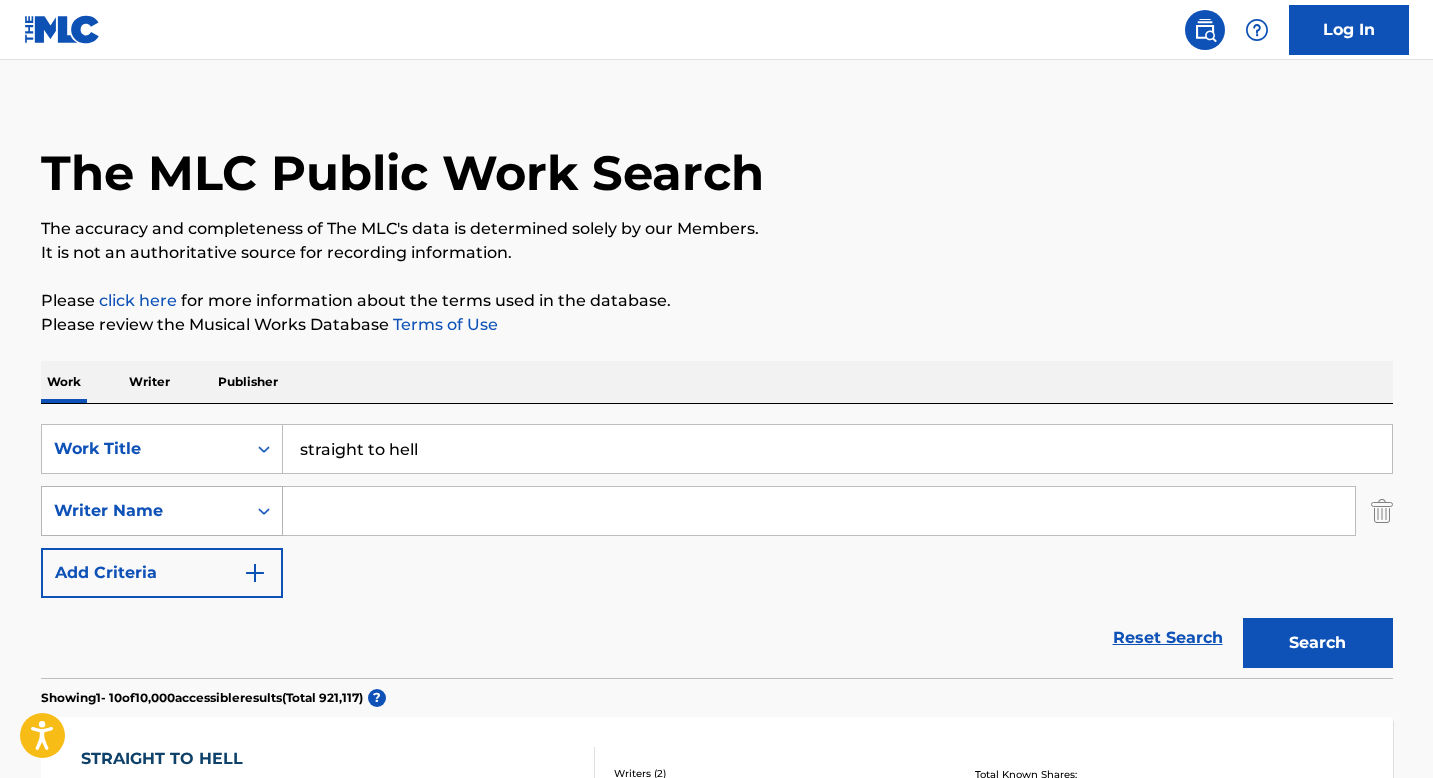 click on "Writer Name" at bounding box center (162, 511) 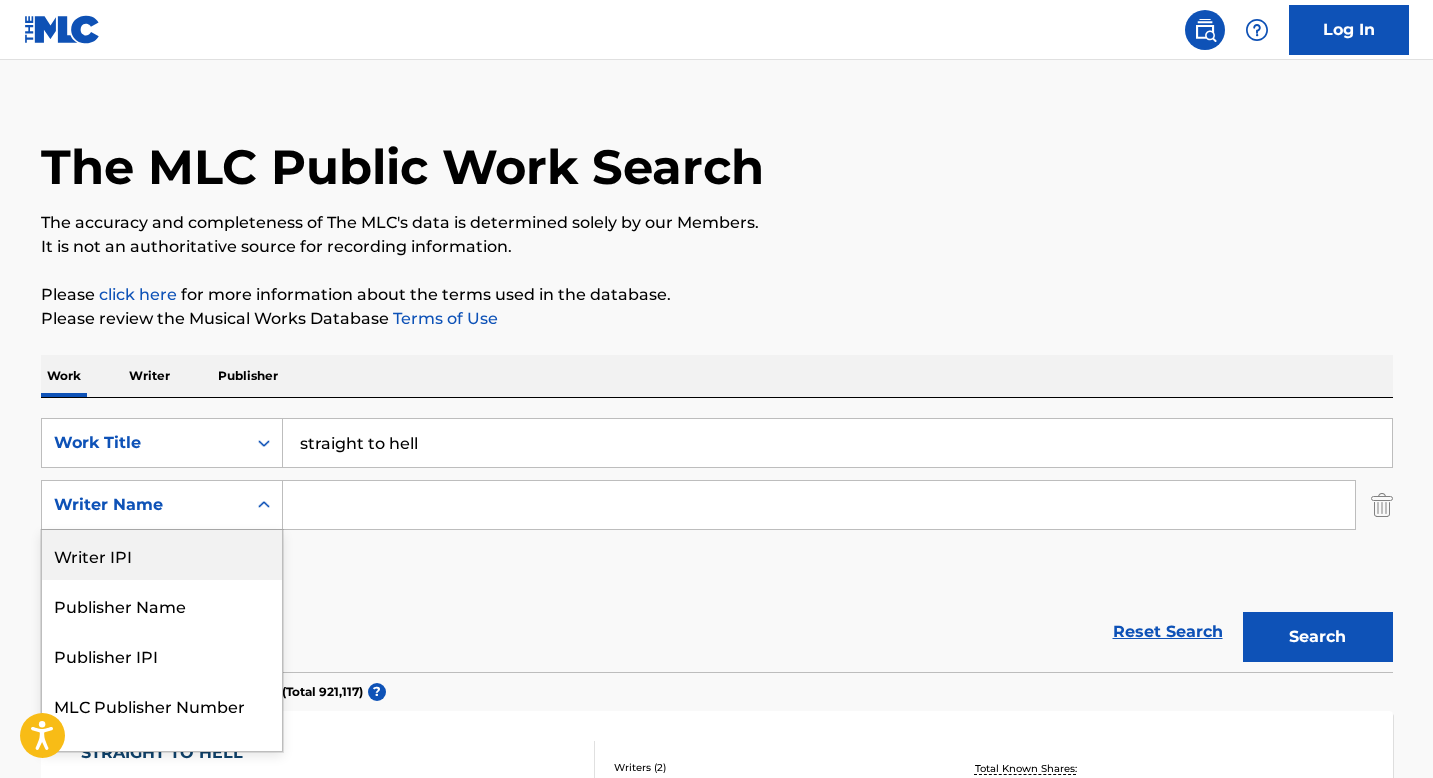 scroll, scrollTop: 30, scrollLeft: 0, axis: vertical 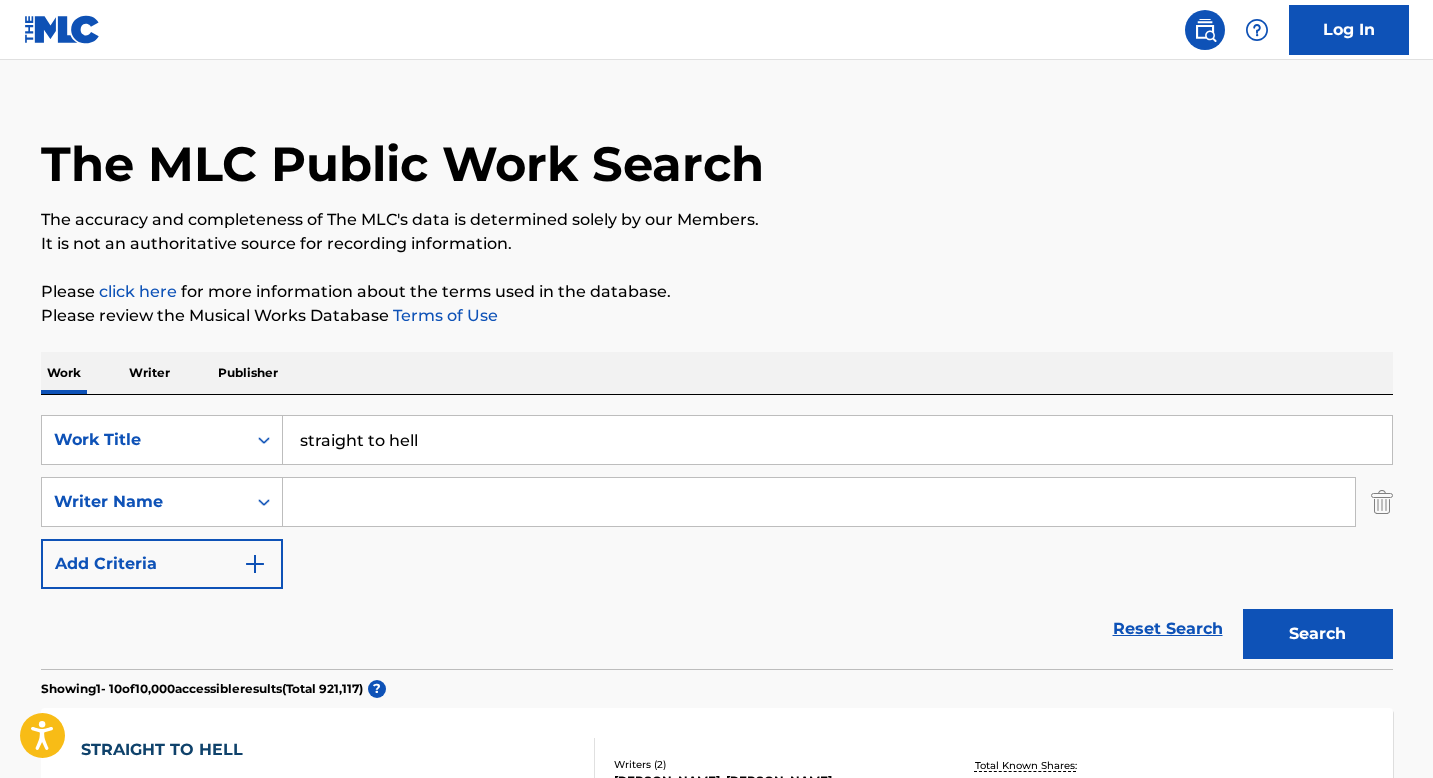 click on "Writer Name" at bounding box center [144, 502] 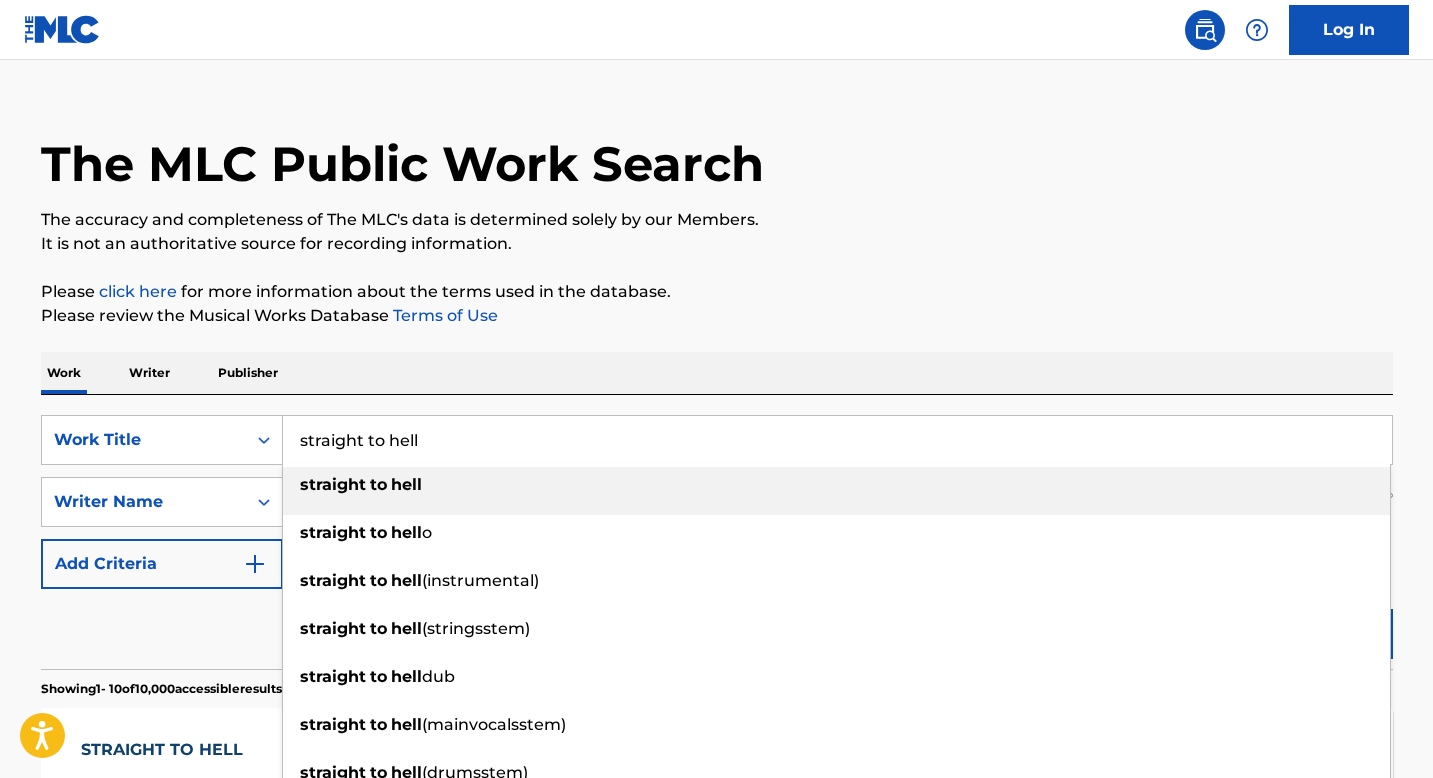 click on "straight to hell" at bounding box center (837, 440) 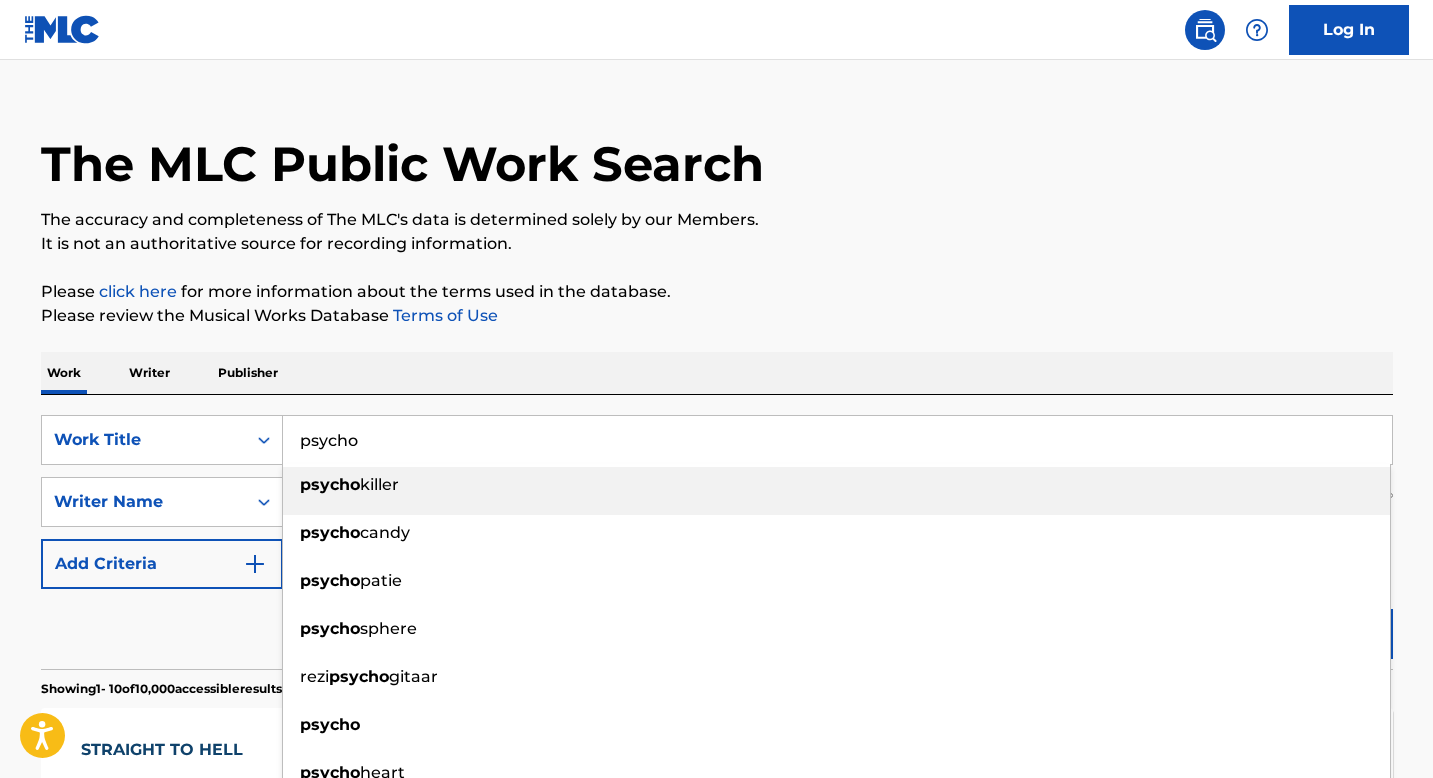 click on "psycho" at bounding box center [330, 484] 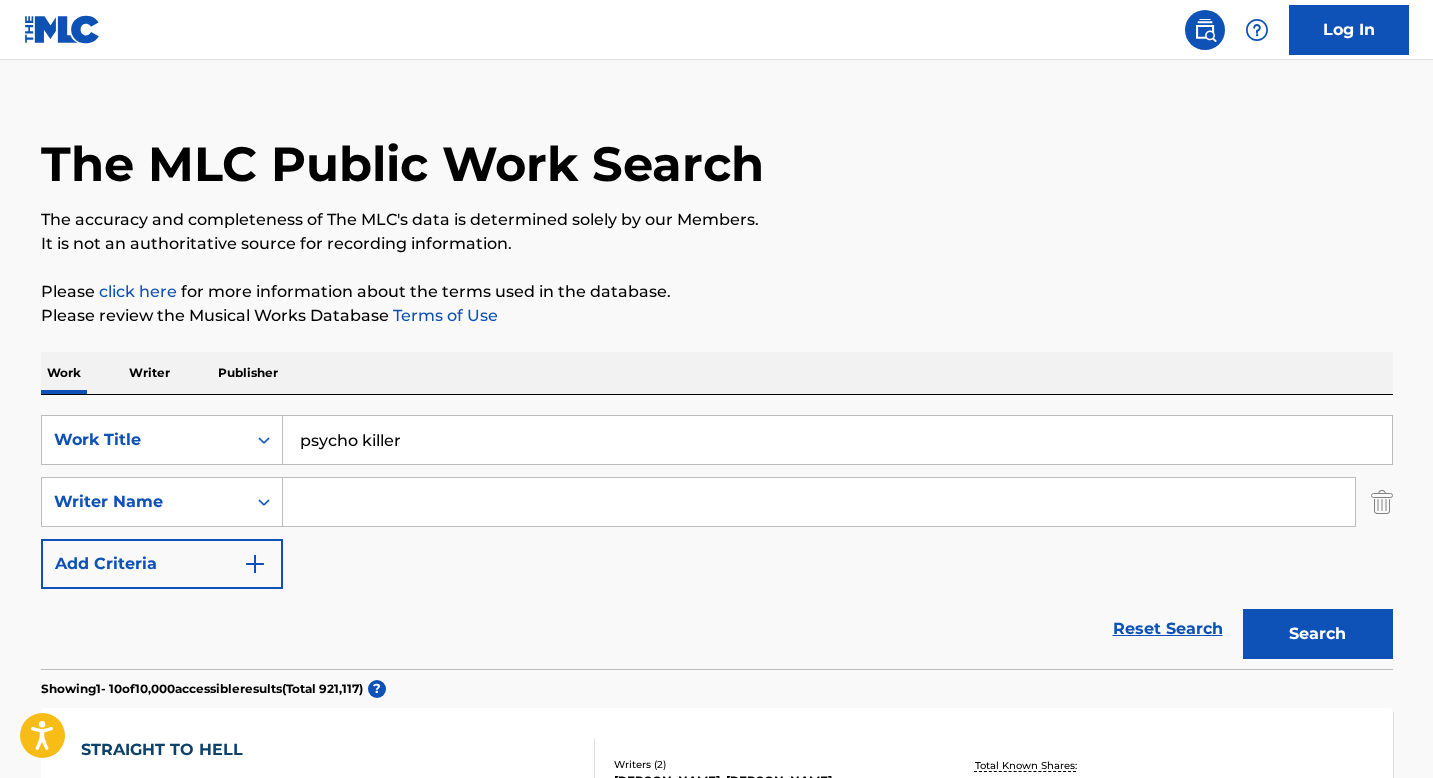 click on "Search" at bounding box center (1318, 634) 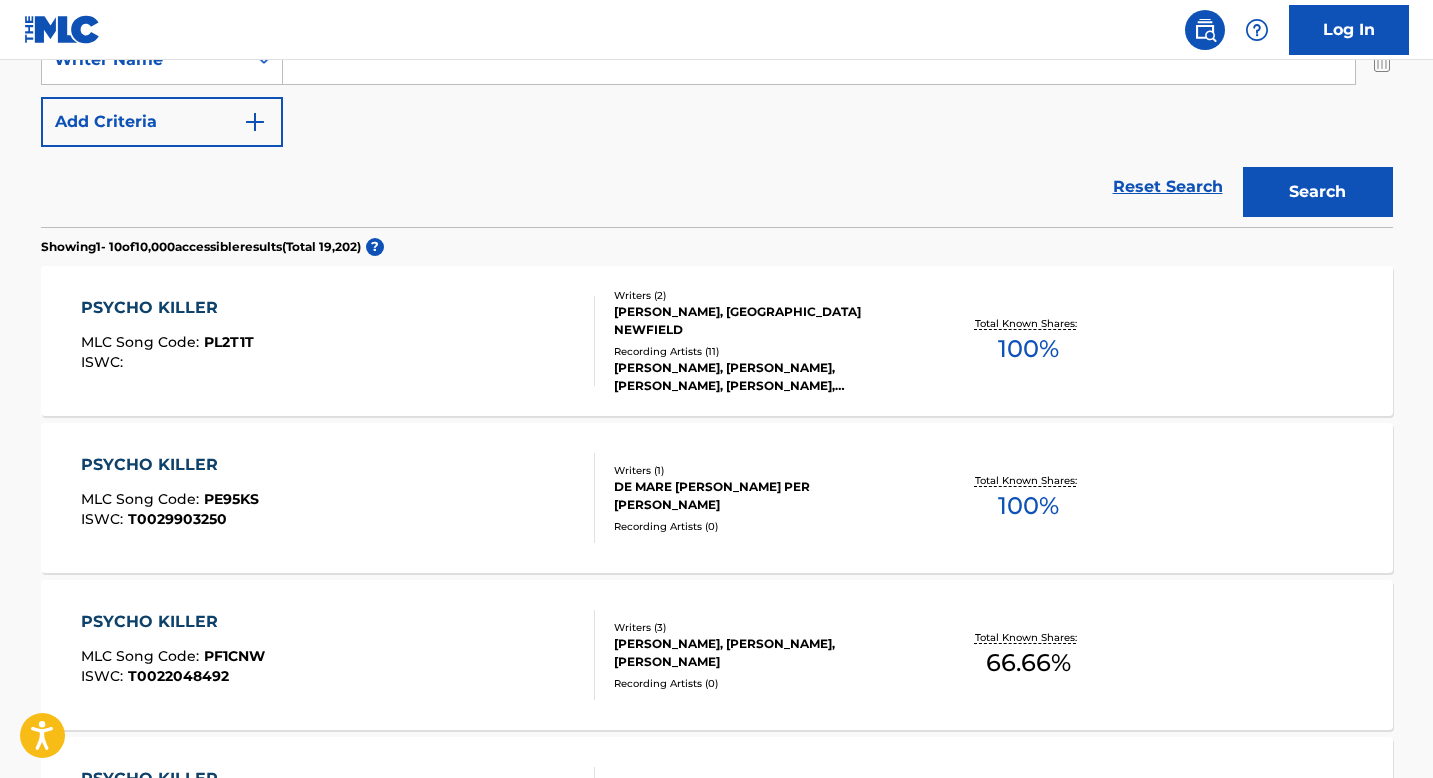 scroll, scrollTop: 478, scrollLeft: 0, axis: vertical 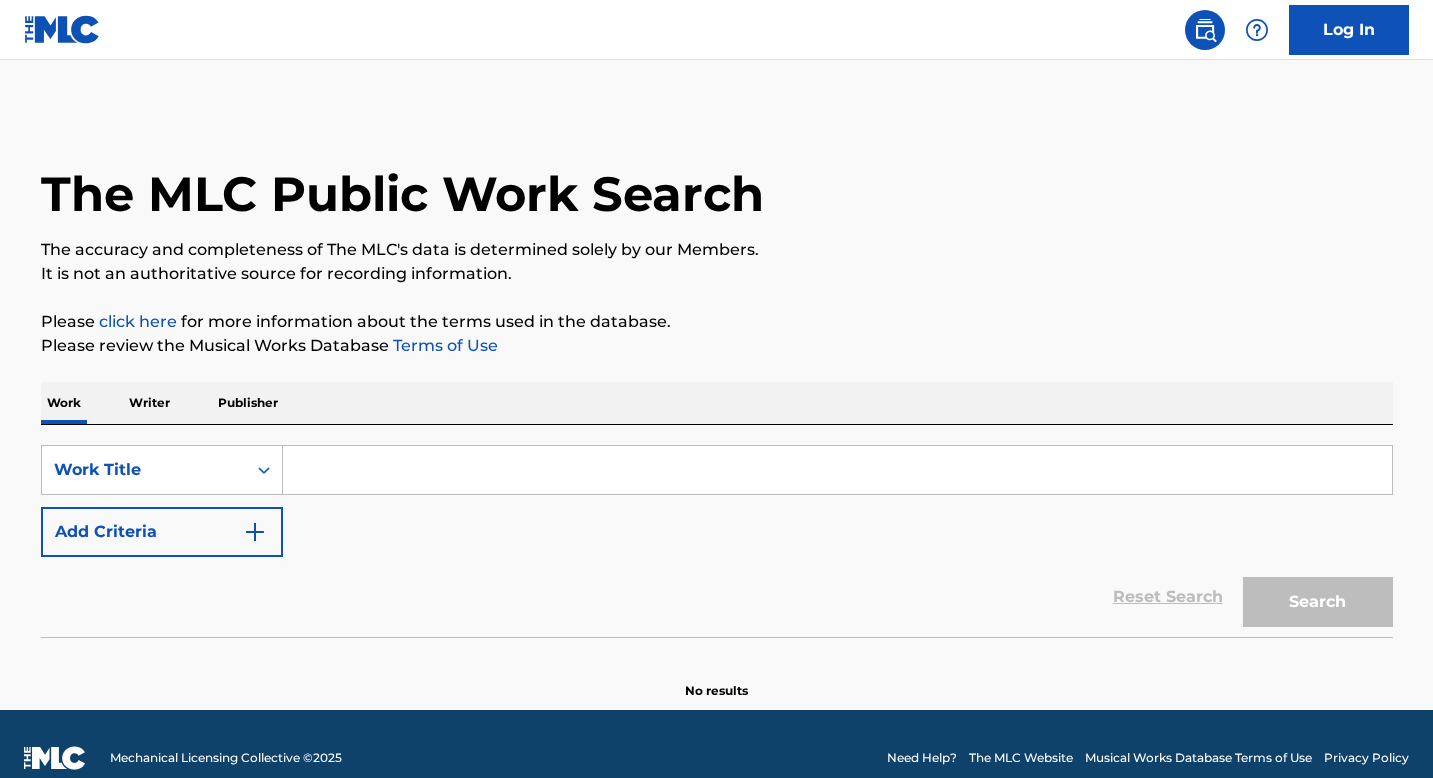 click at bounding box center (837, 470) 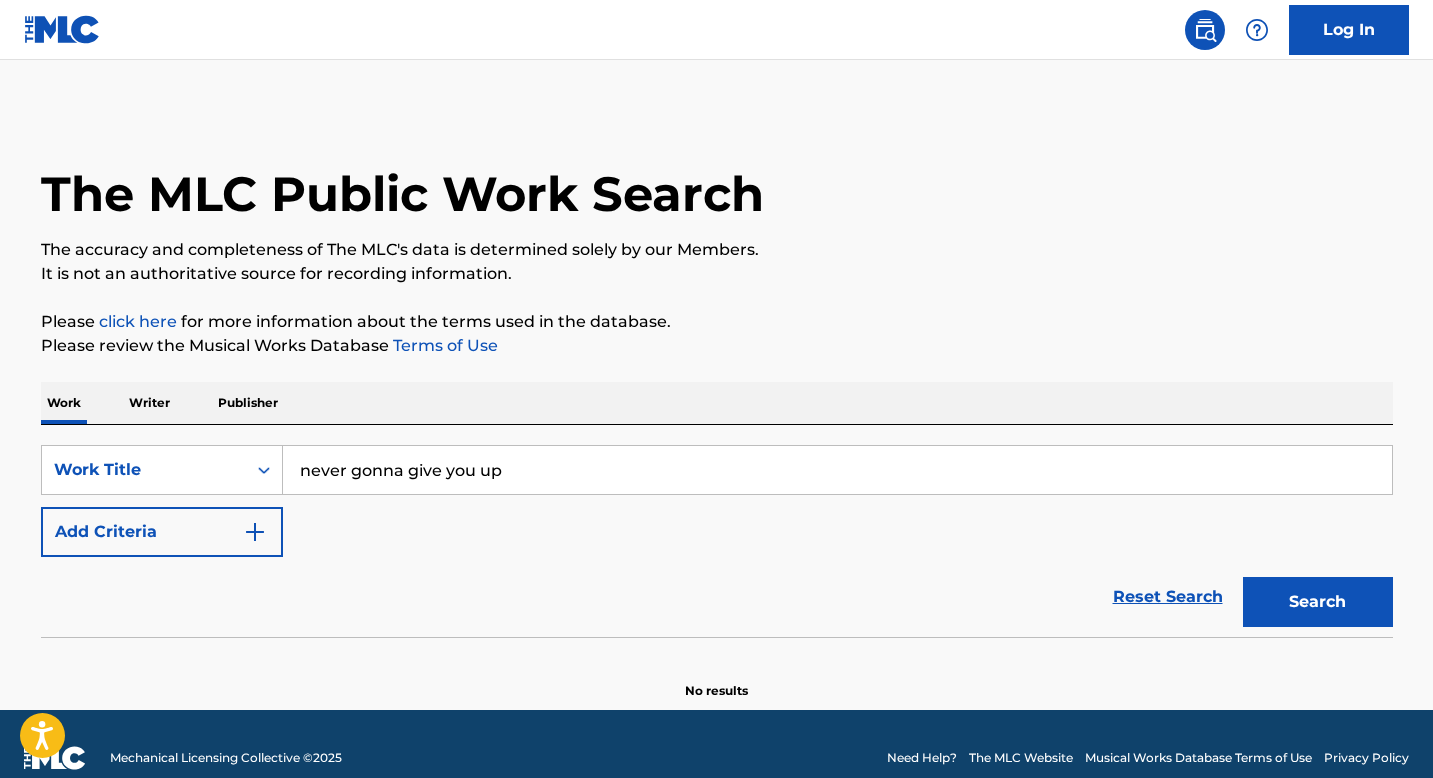 type on "never gonna give you up" 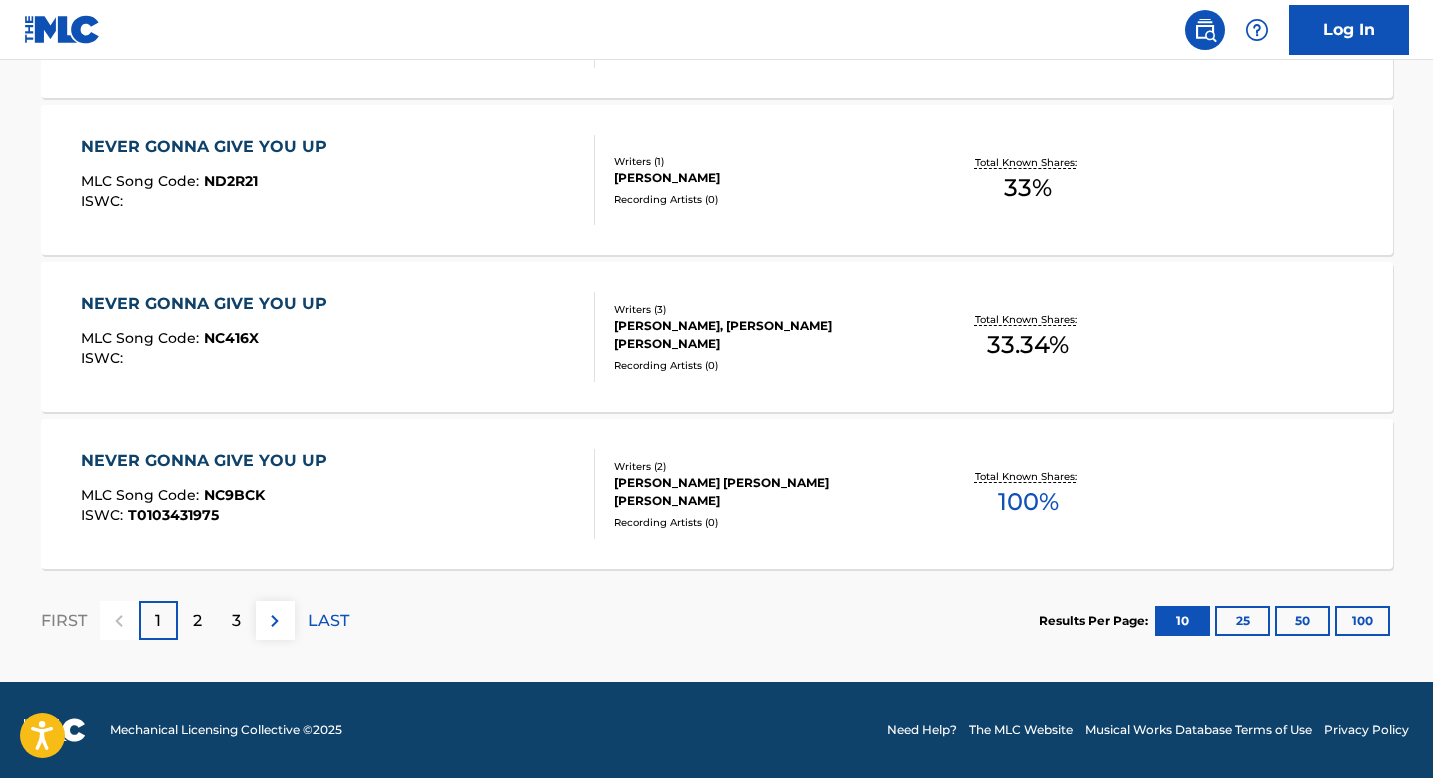 scroll, scrollTop: 0, scrollLeft: 0, axis: both 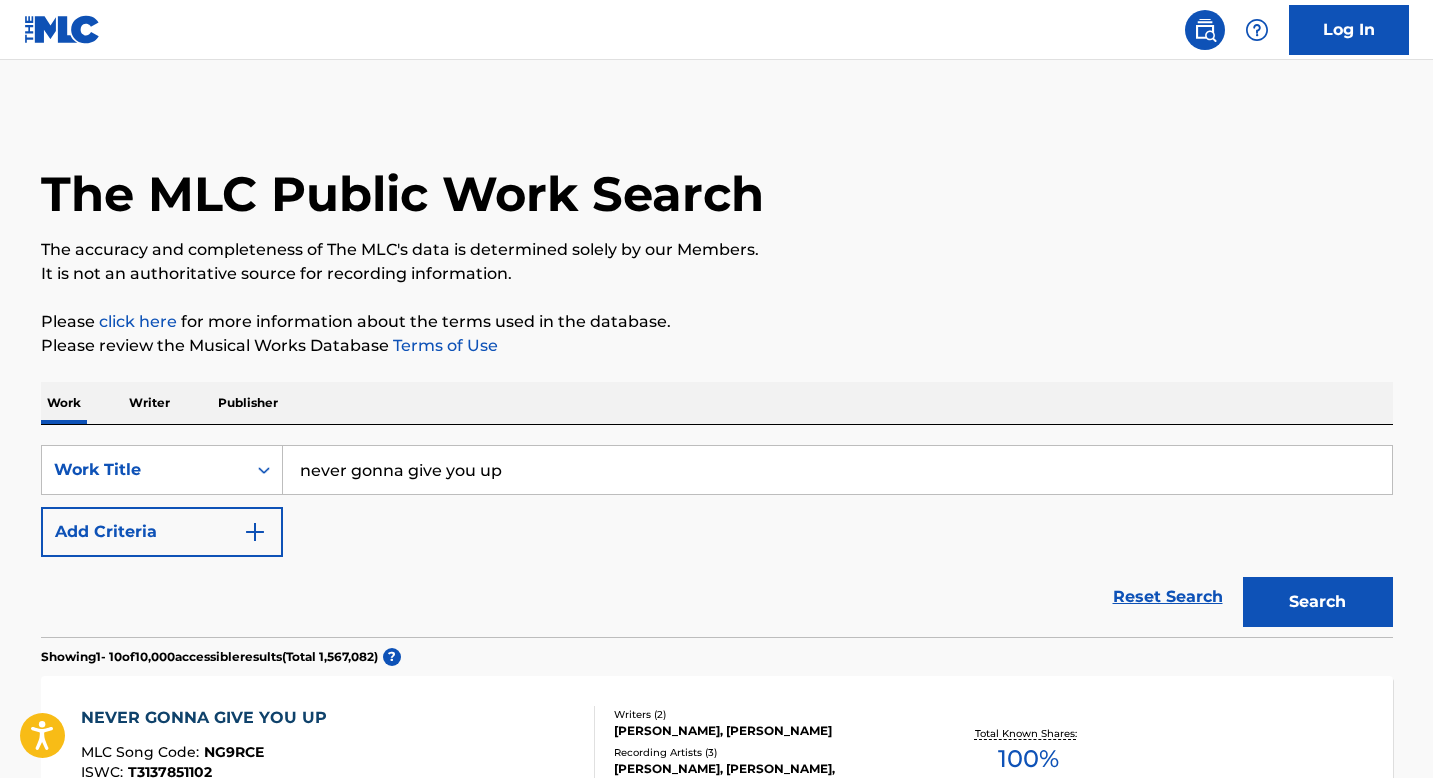 click on "Add Criteria" at bounding box center [162, 532] 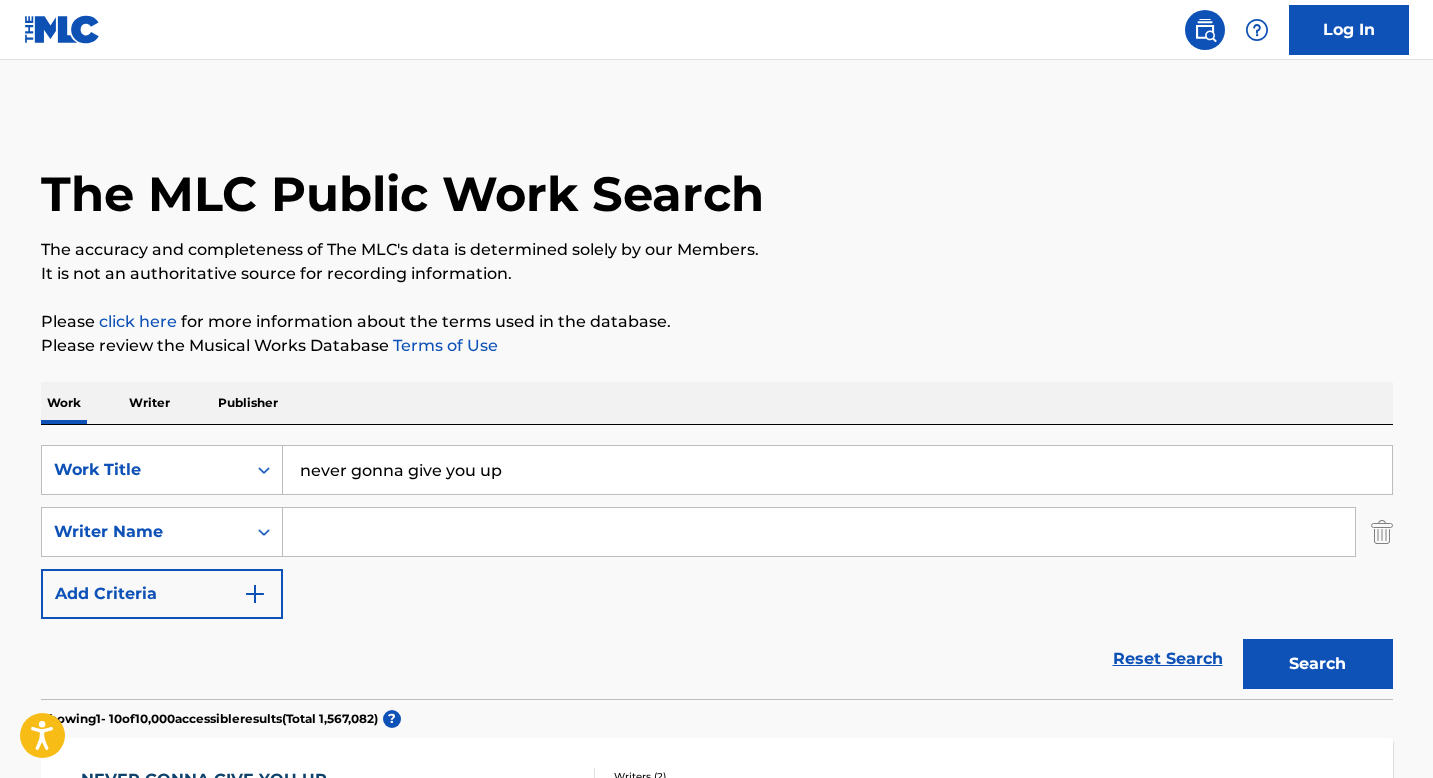 click at bounding box center (819, 532) 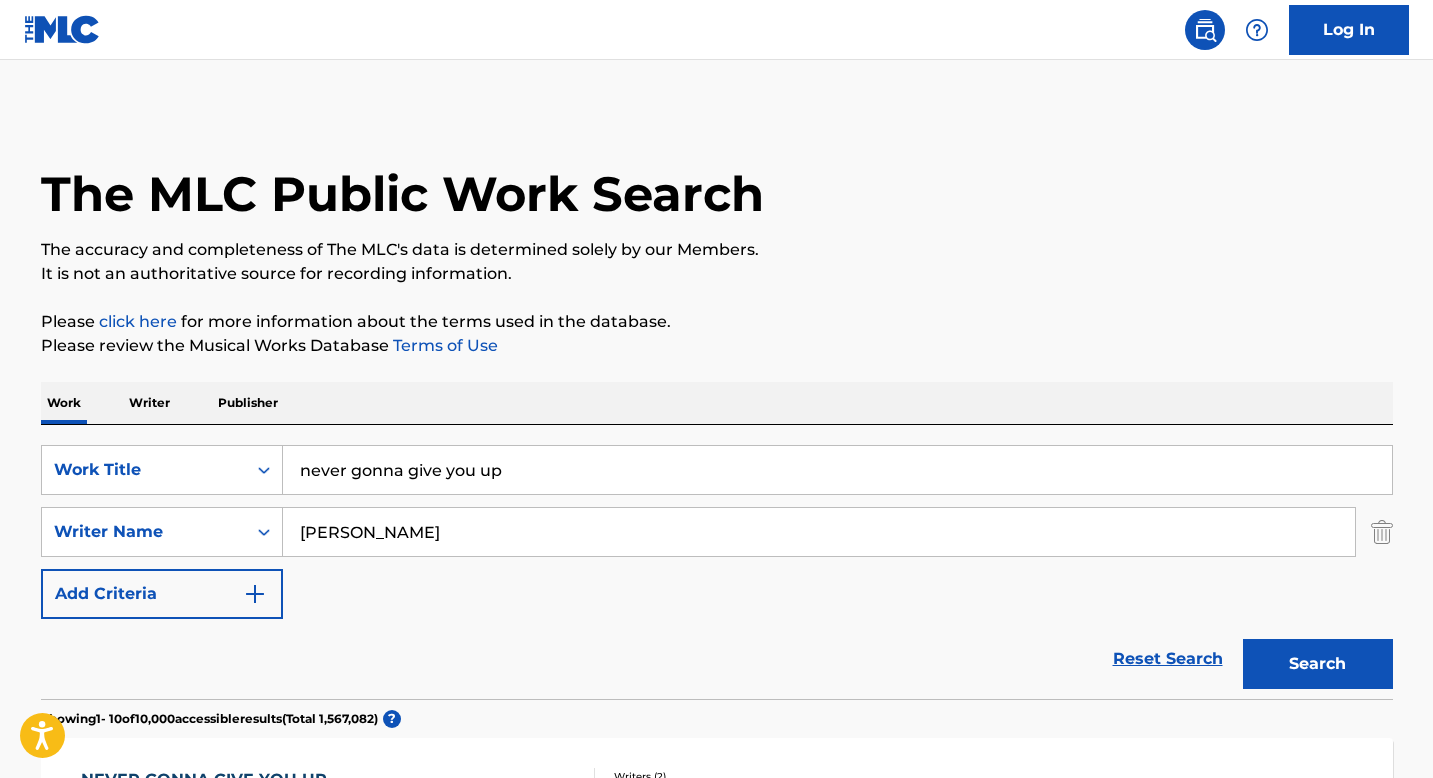 click on "Search" at bounding box center [1318, 664] 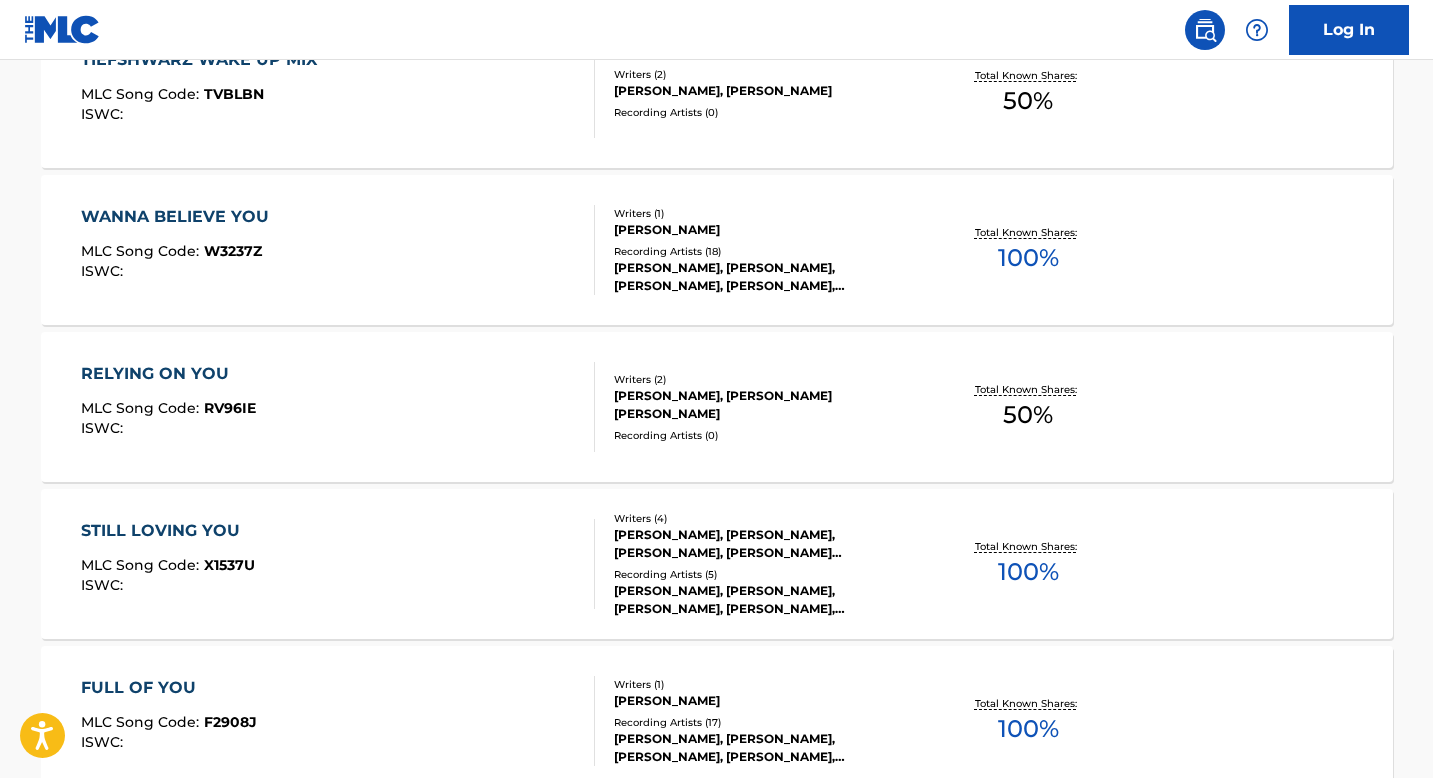 scroll, scrollTop: 1702, scrollLeft: 0, axis: vertical 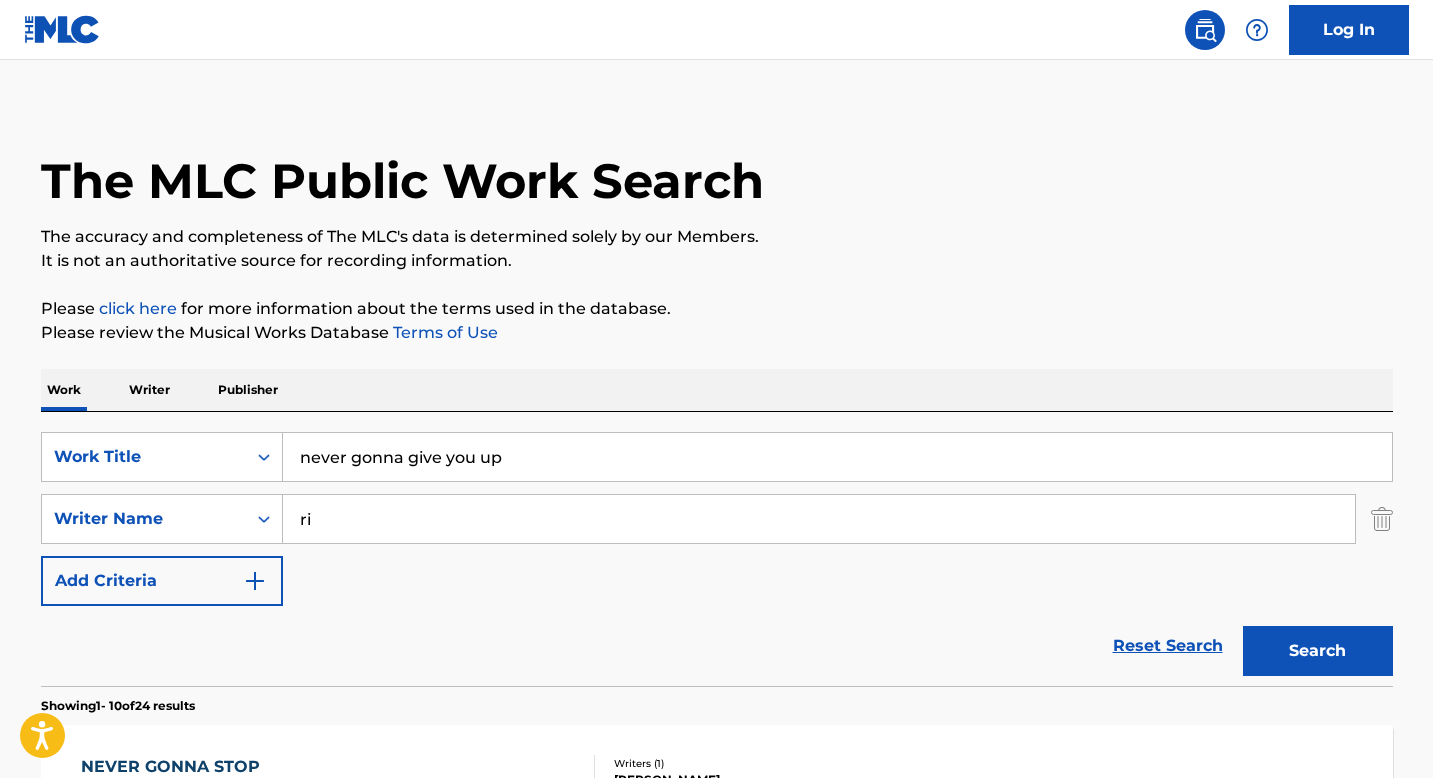 type on "r" 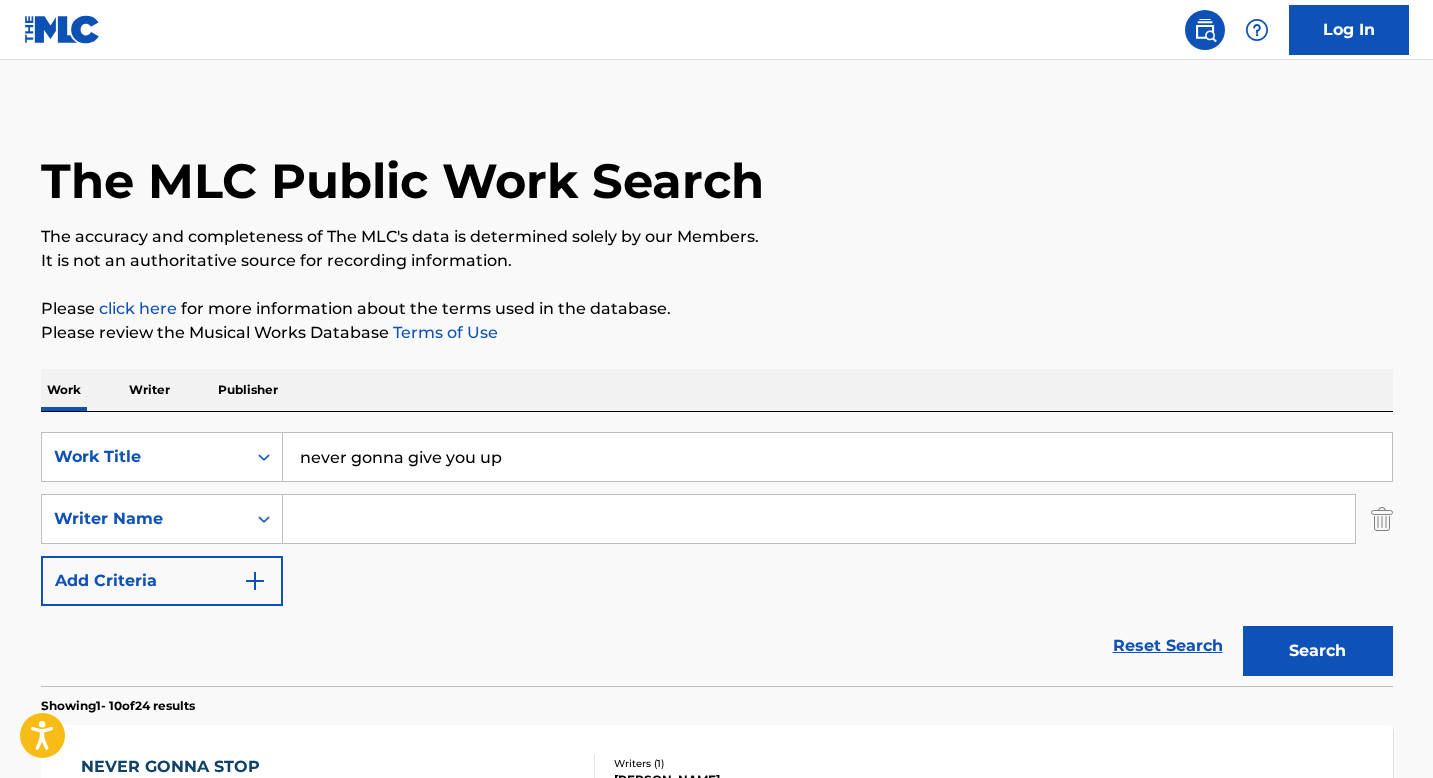 type 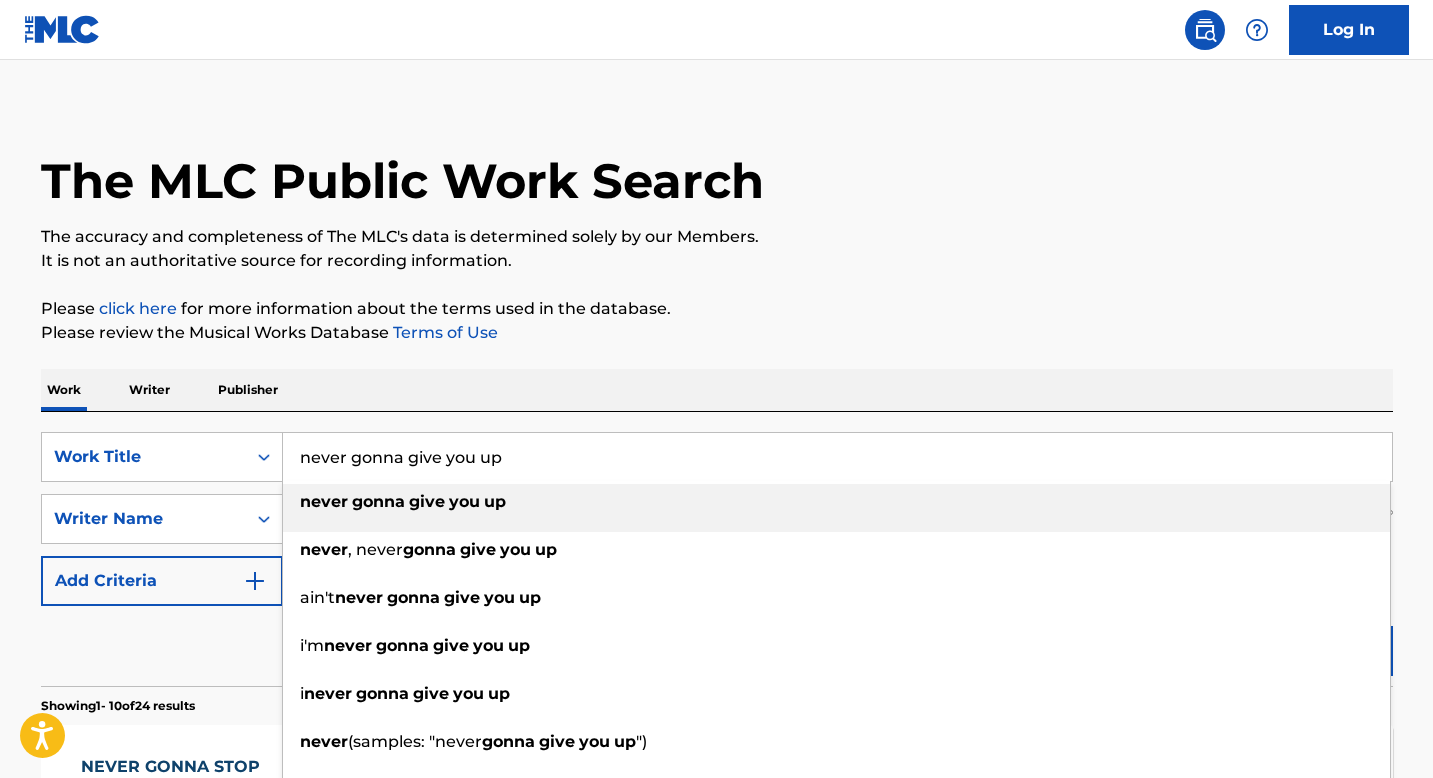 click on "never gonna give you up" at bounding box center (837, 457) 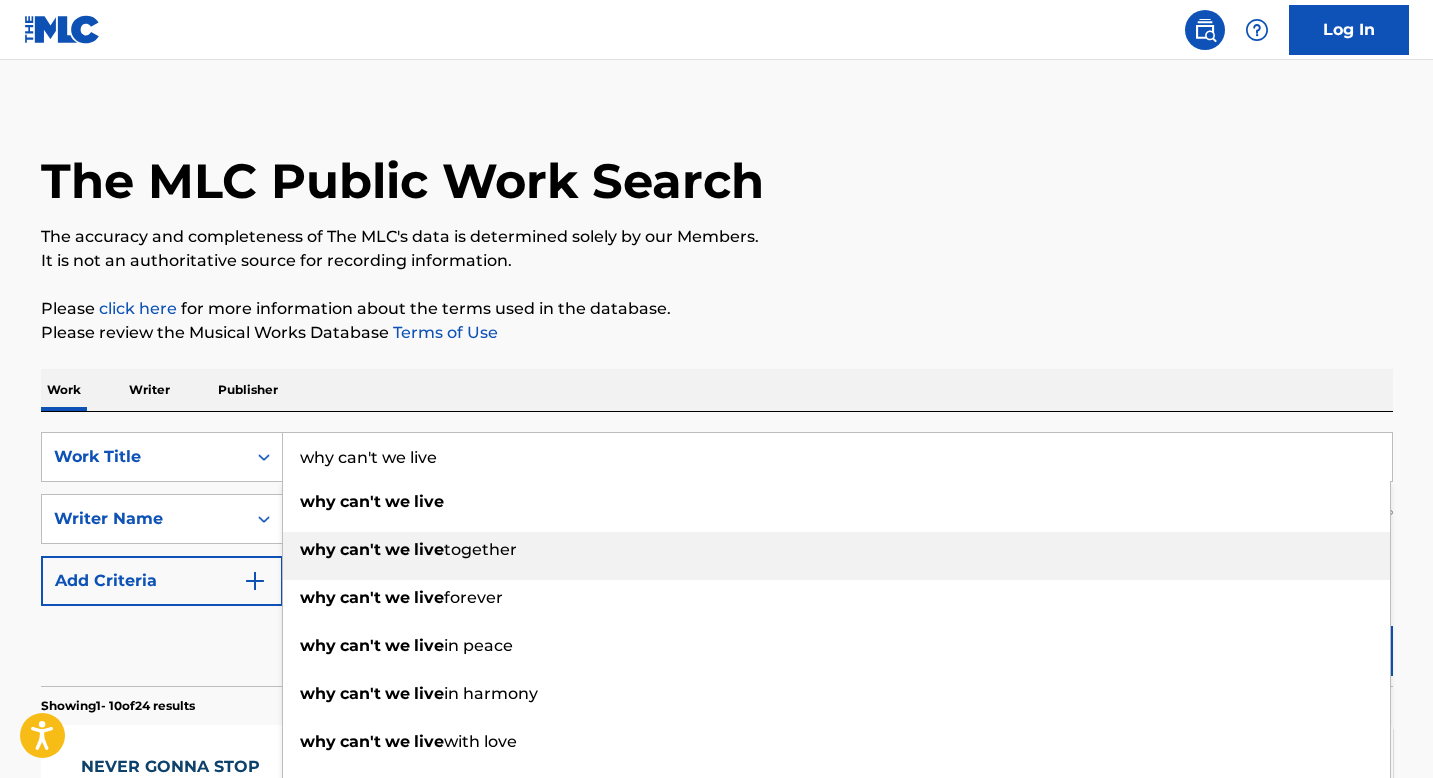 click on "why" at bounding box center [318, 549] 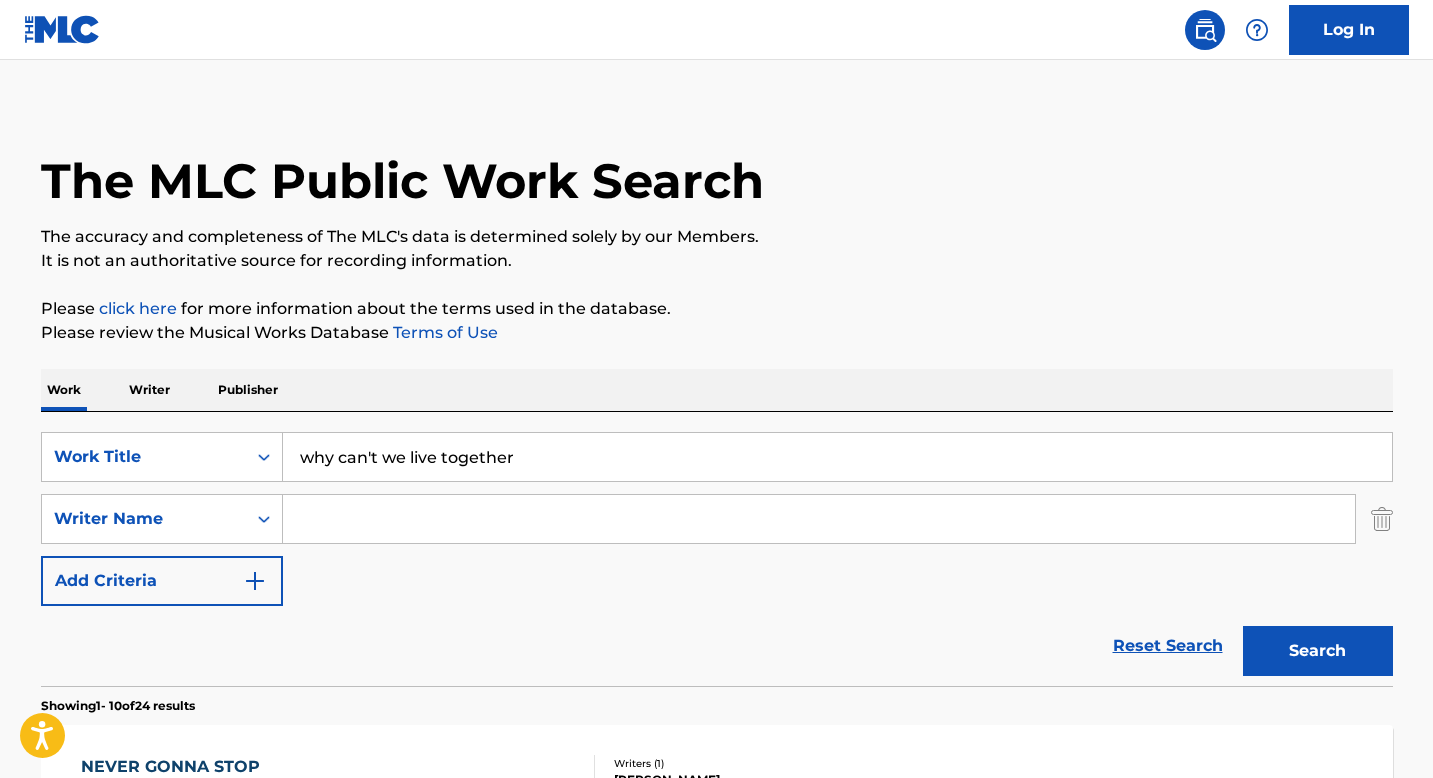 click on "Search" at bounding box center (1318, 651) 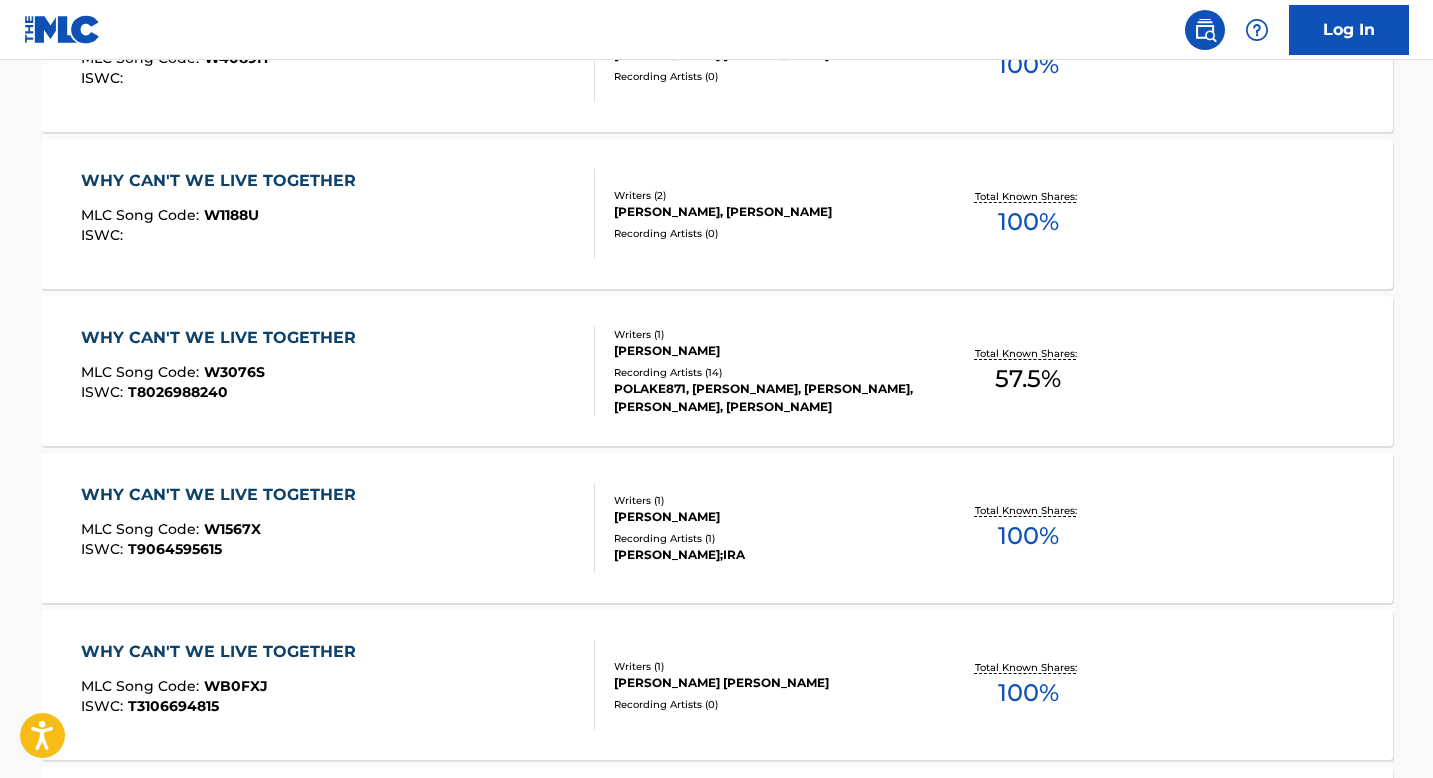 scroll, scrollTop: 1236, scrollLeft: 0, axis: vertical 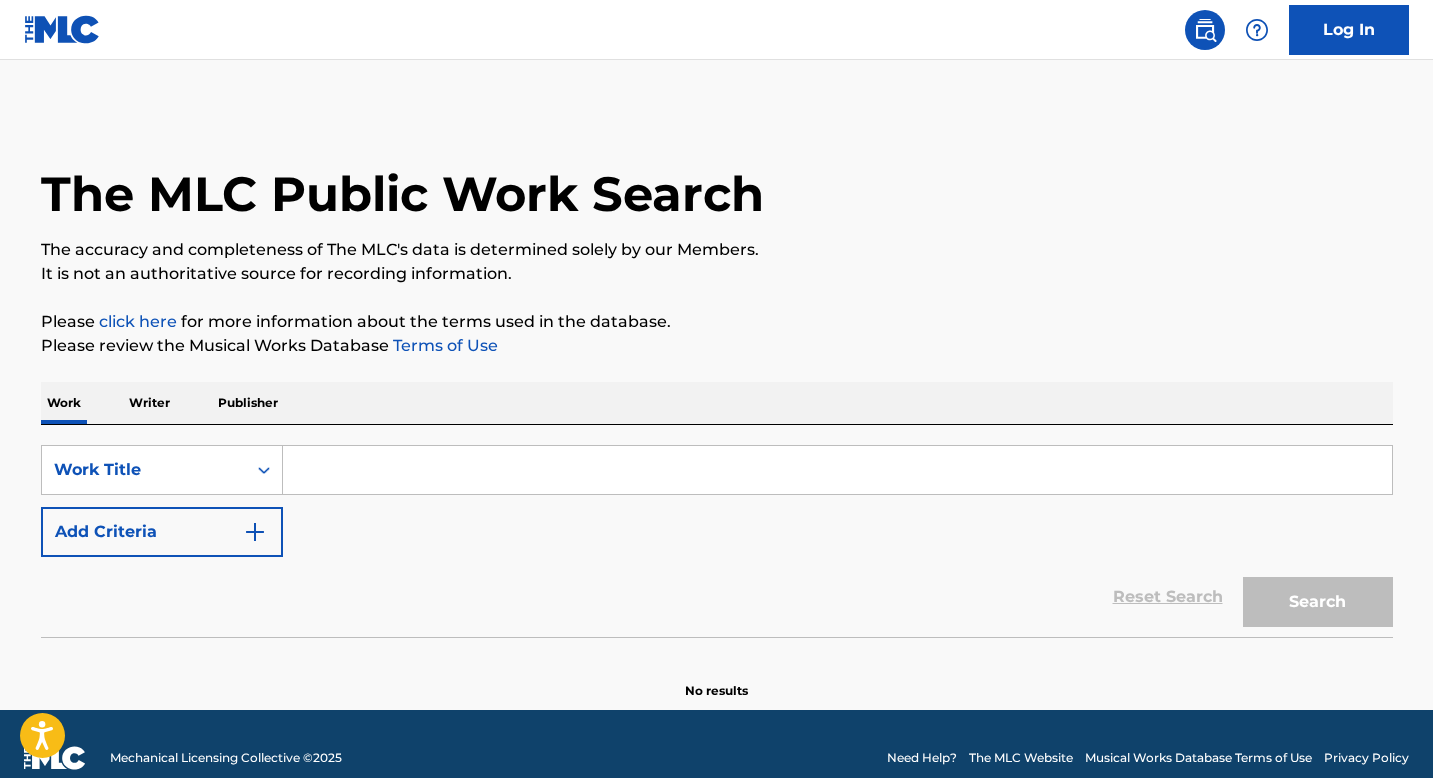 click at bounding box center [837, 470] 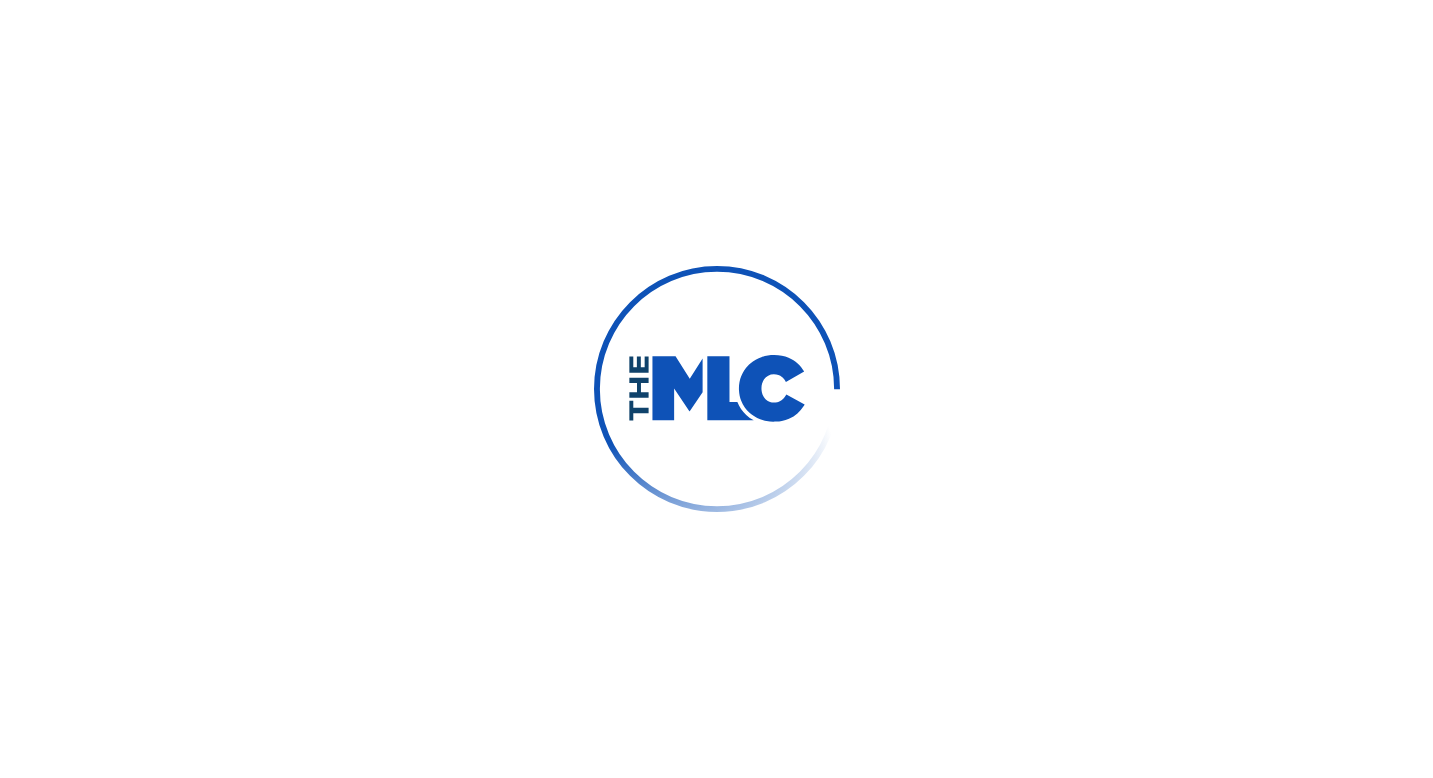 scroll, scrollTop: 0, scrollLeft: 0, axis: both 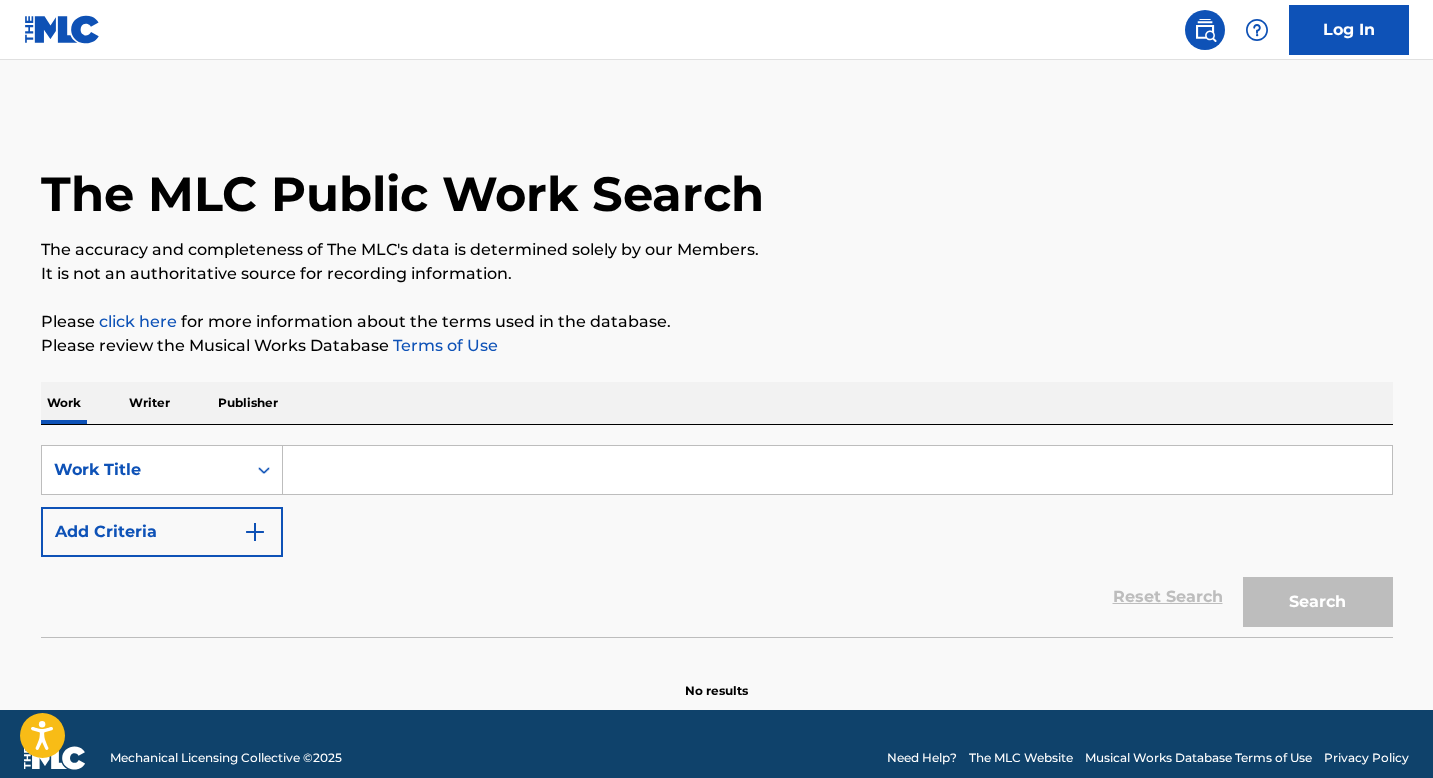 click at bounding box center (837, 470) 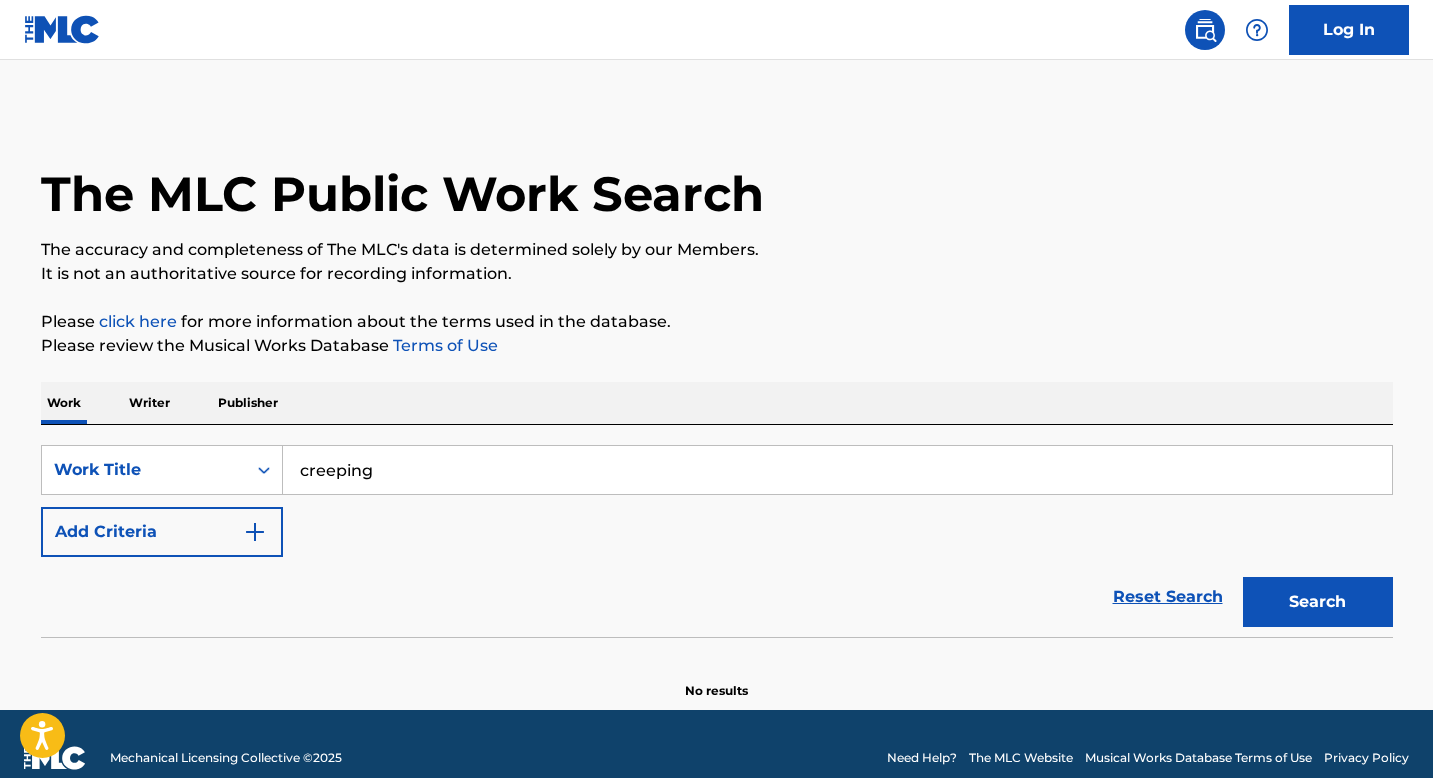 drag, startPoint x: 558, startPoint y: 476, endPoint x: 371, endPoint y: 479, distance: 187.02406 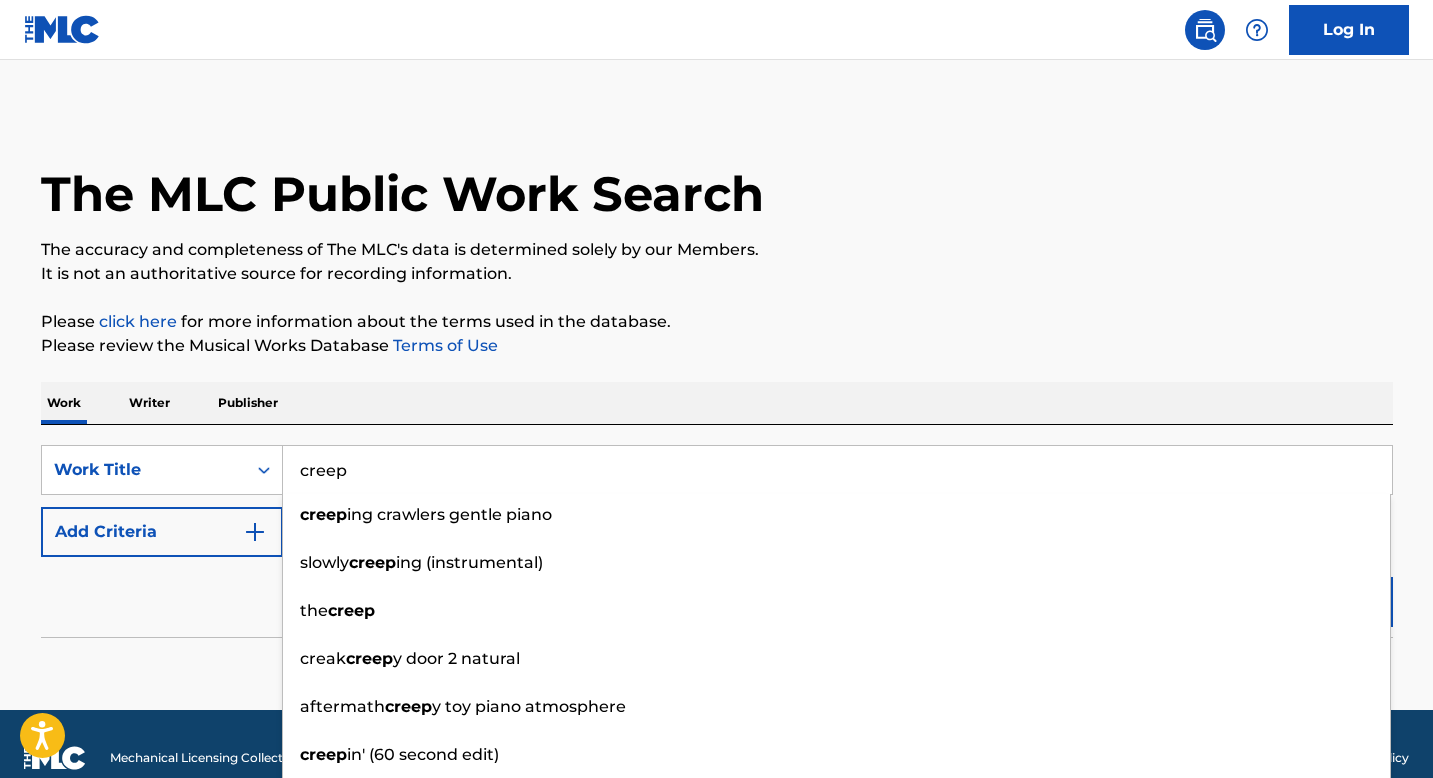 type on "creep" 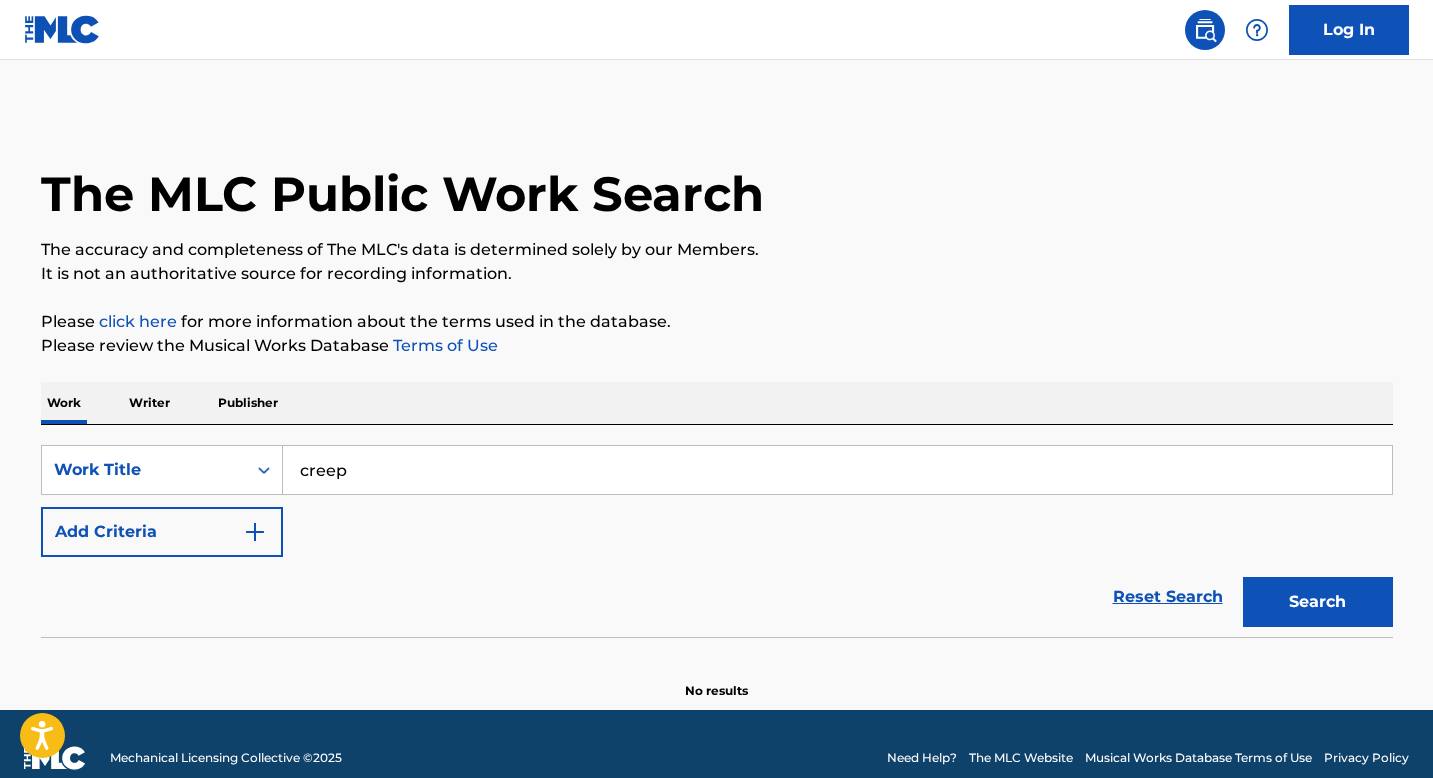 click on "Search" at bounding box center [1318, 602] 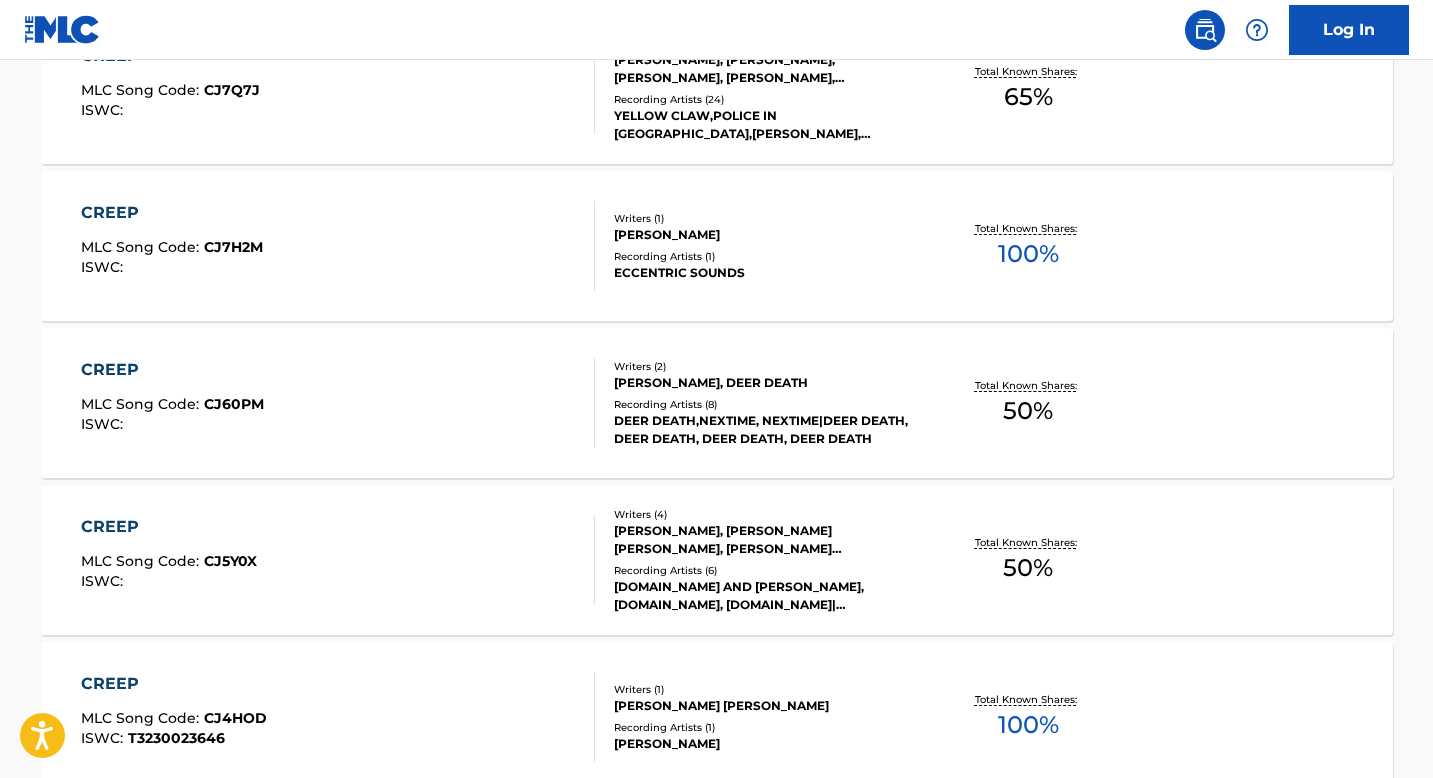 scroll, scrollTop: 0, scrollLeft: 0, axis: both 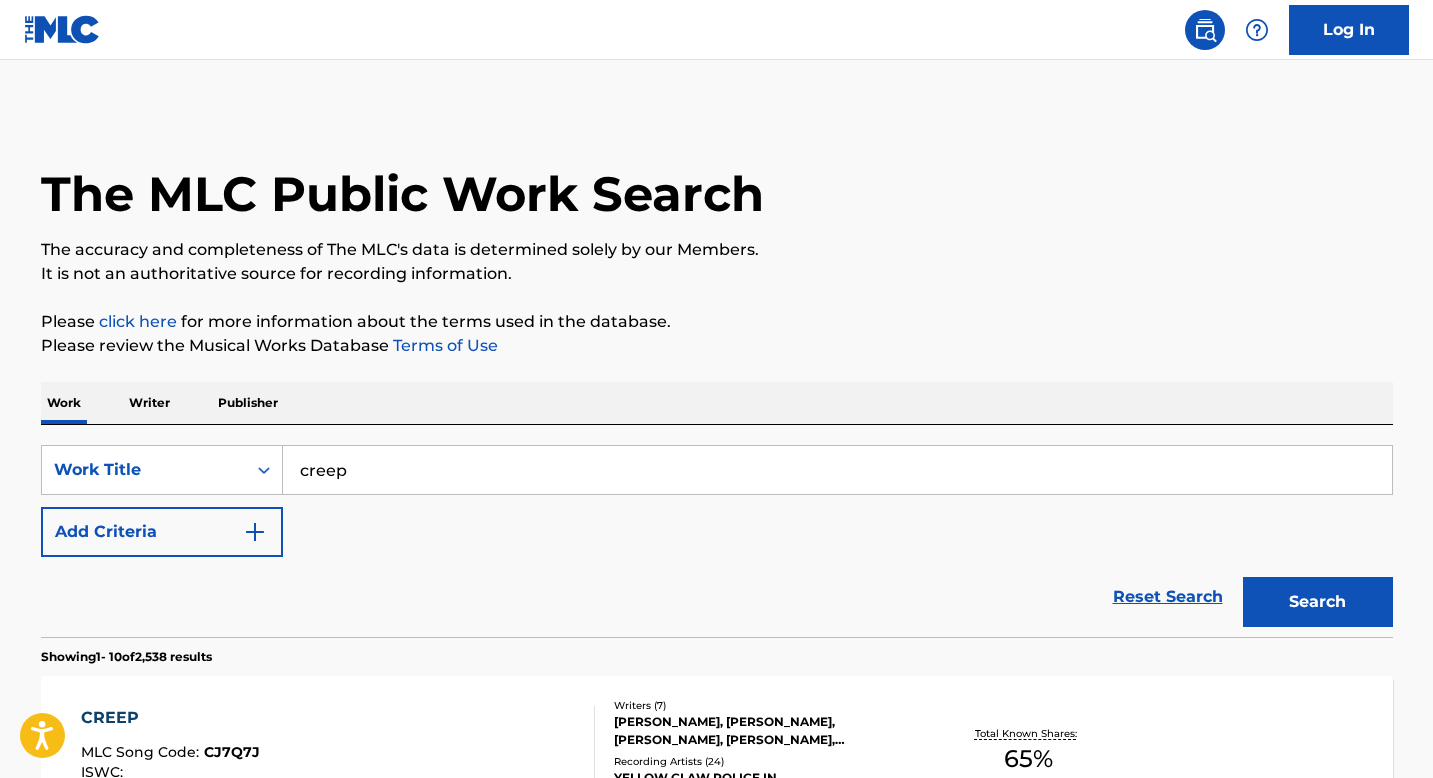 click on "Add Criteria" at bounding box center [162, 532] 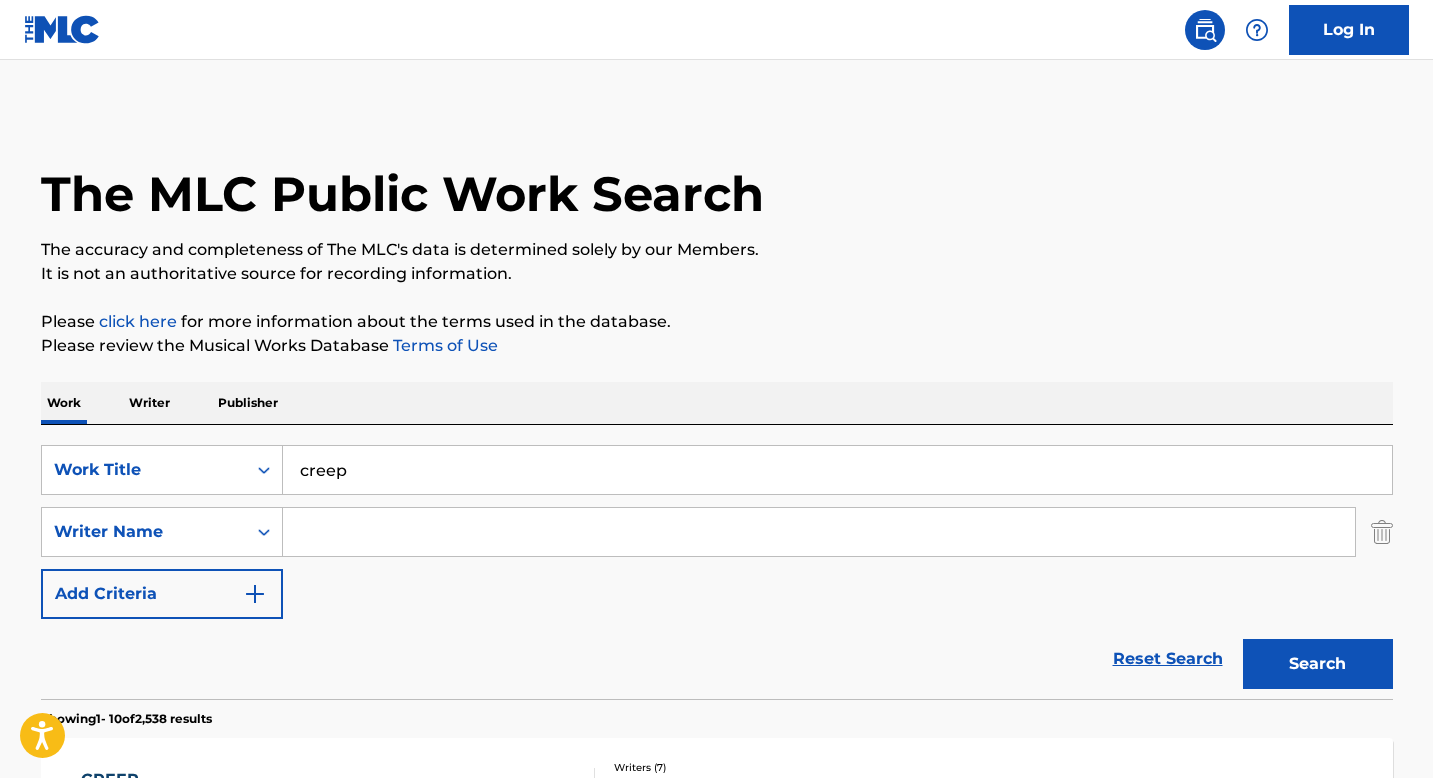 click on "Writer" at bounding box center (149, 403) 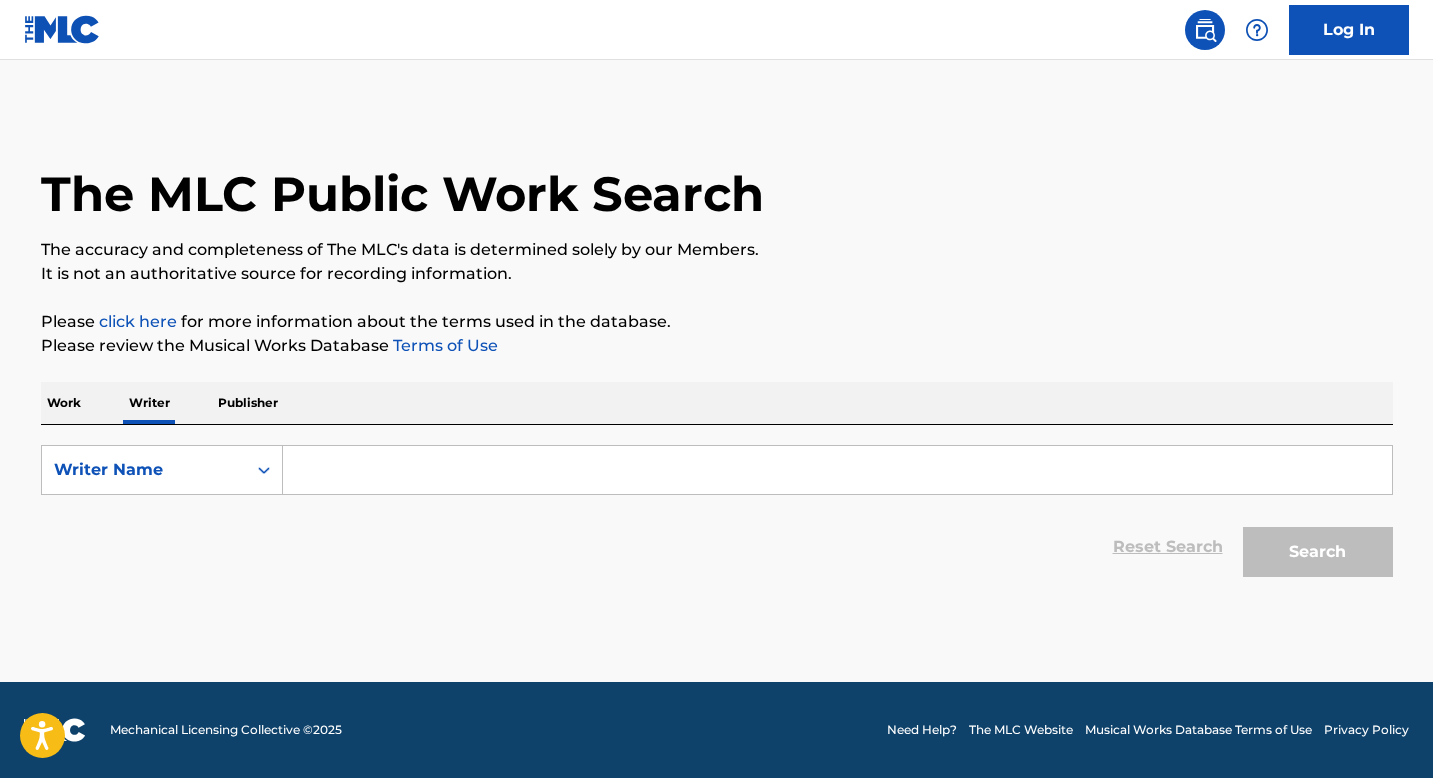 click on "Work" at bounding box center (64, 403) 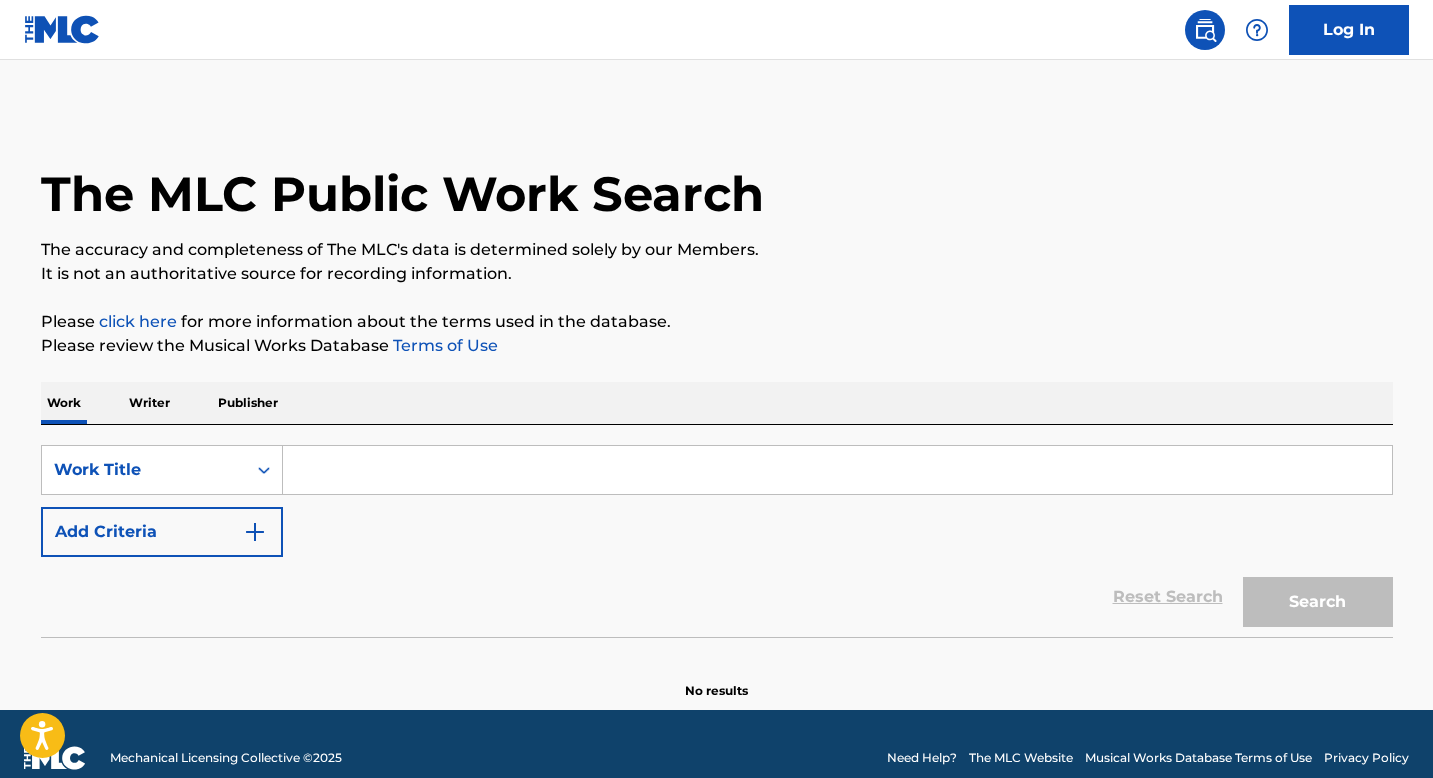 click at bounding box center (837, 470) 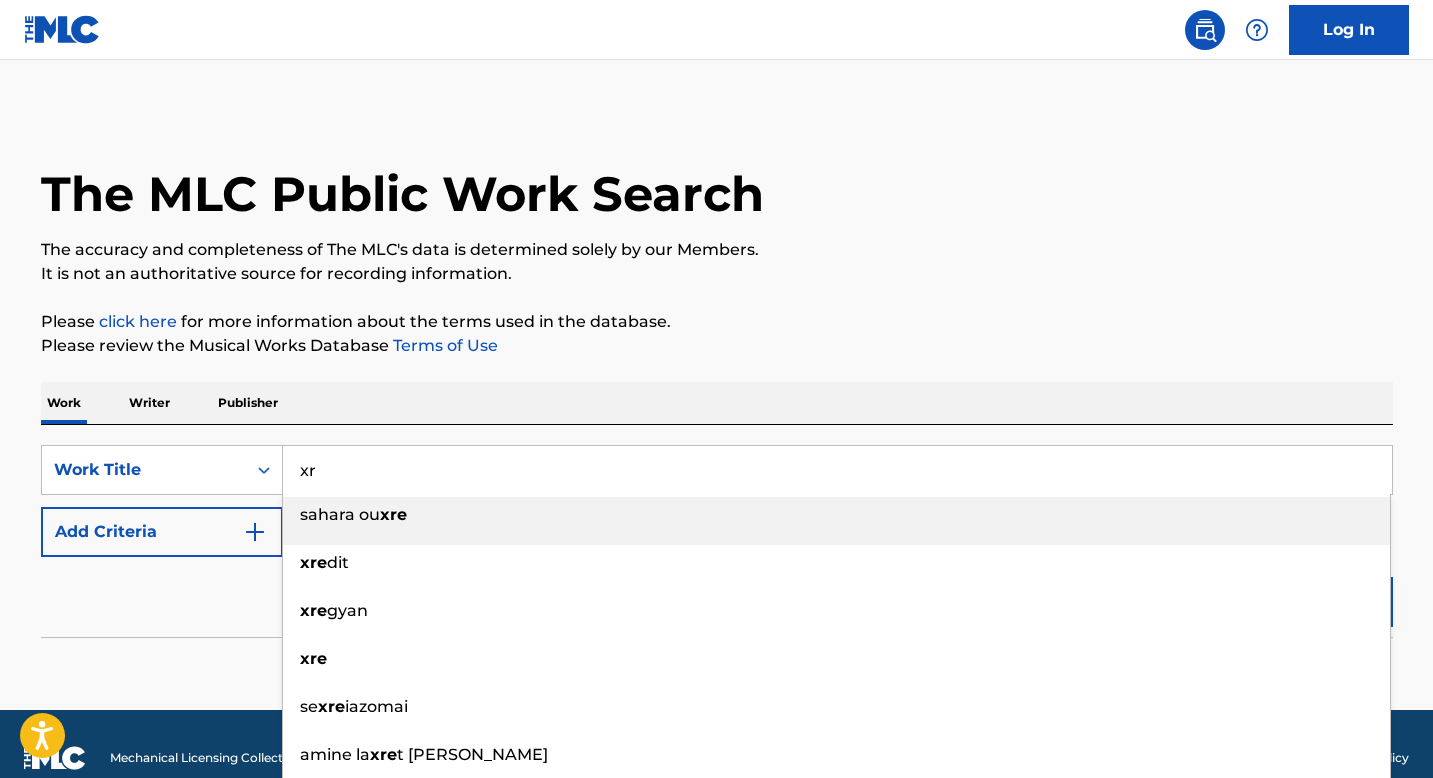 type on "x" 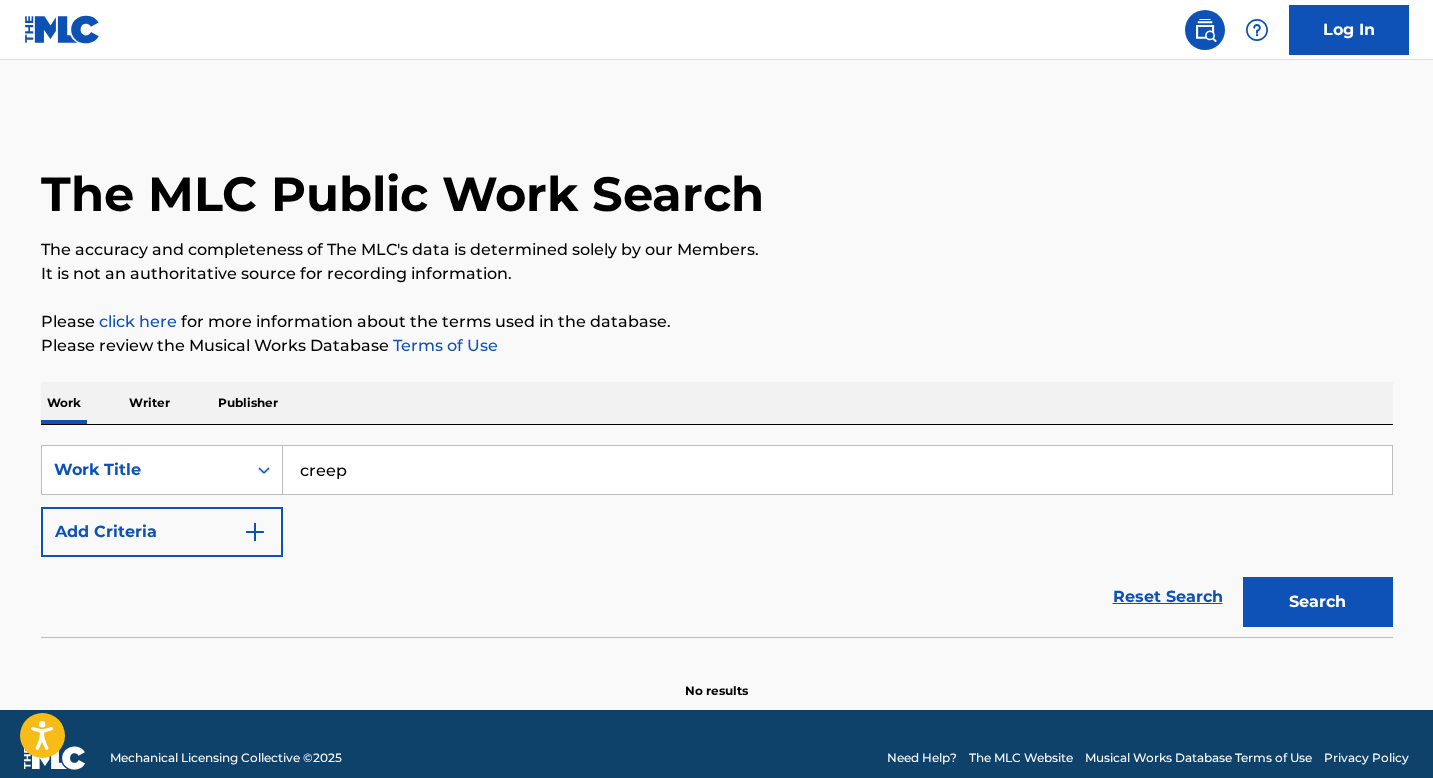 type on "creep" 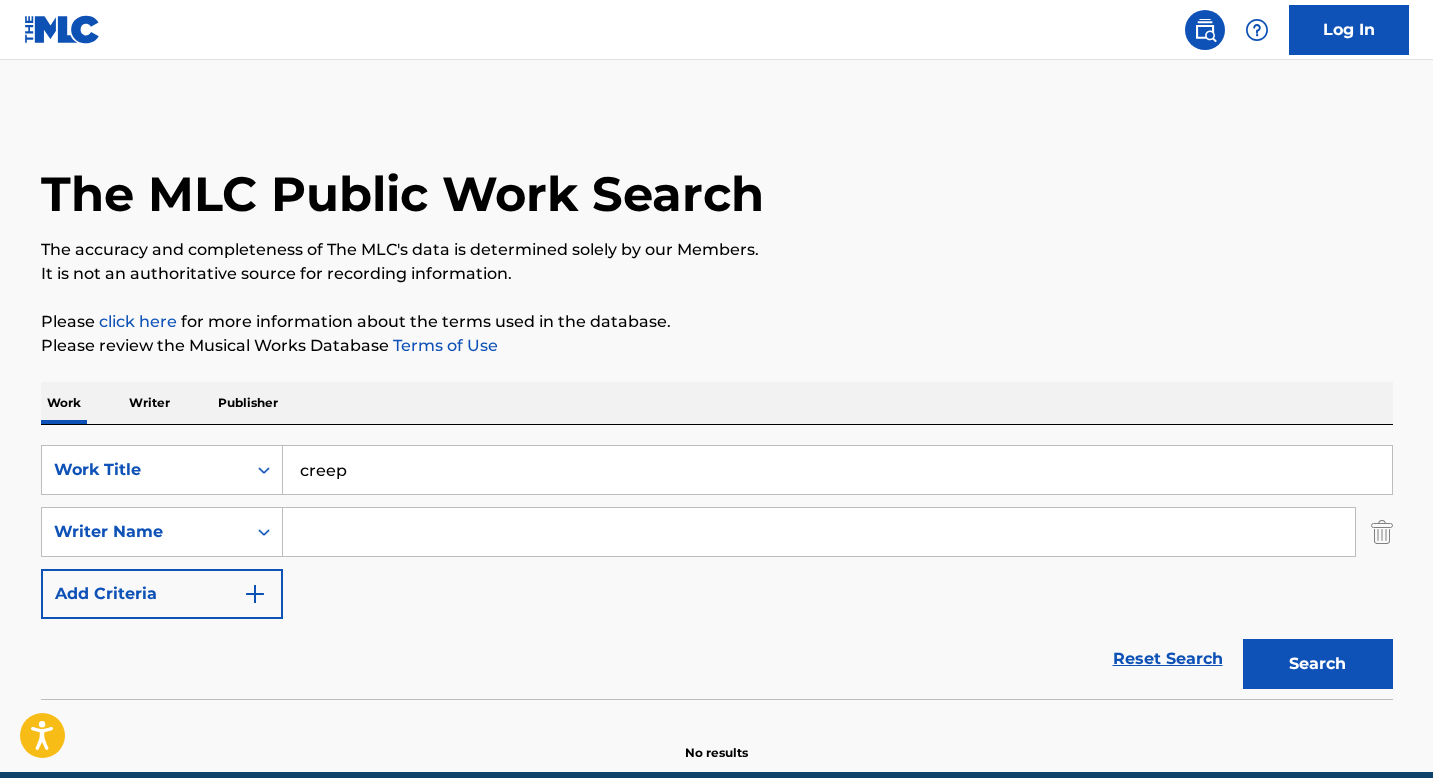 click at bounding box center [819, 532] 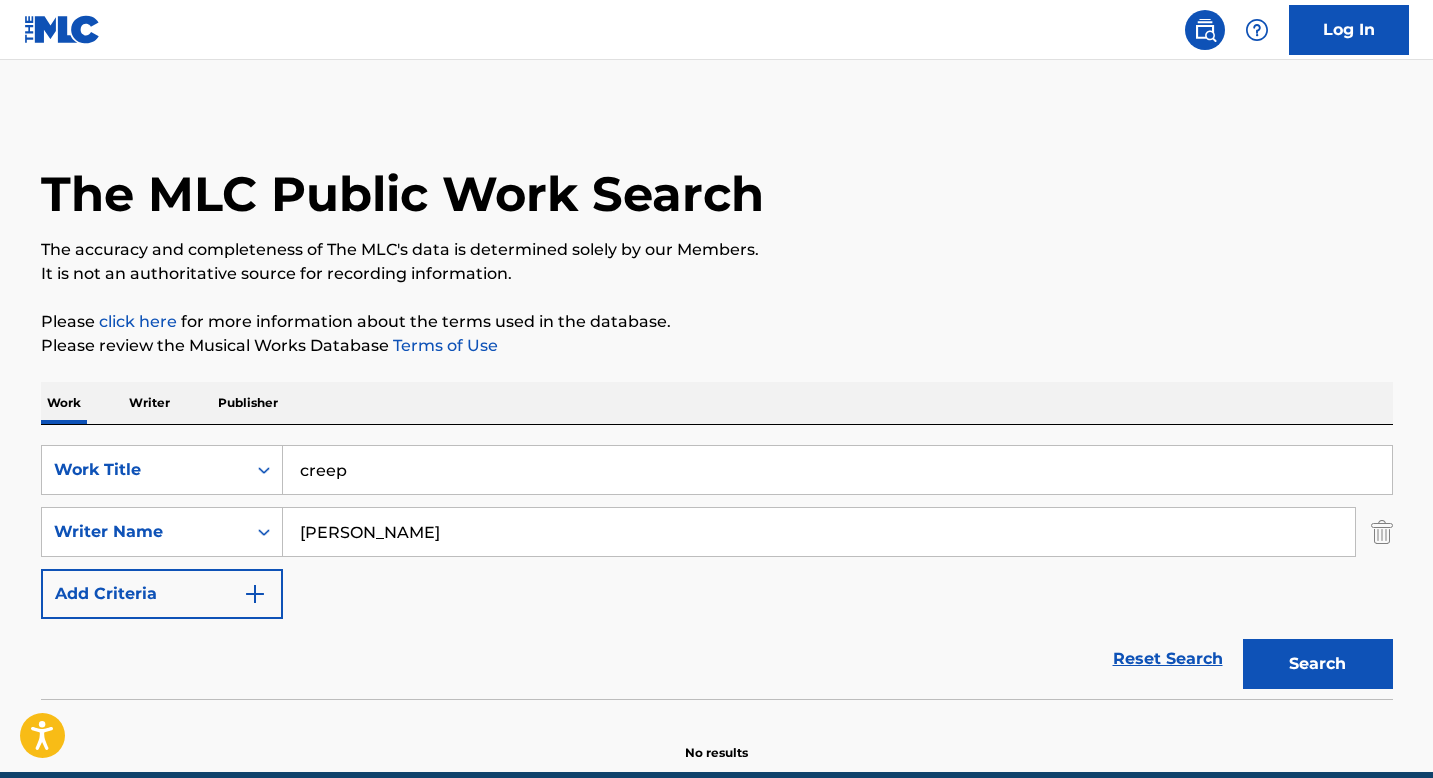 type on "dallas austin" 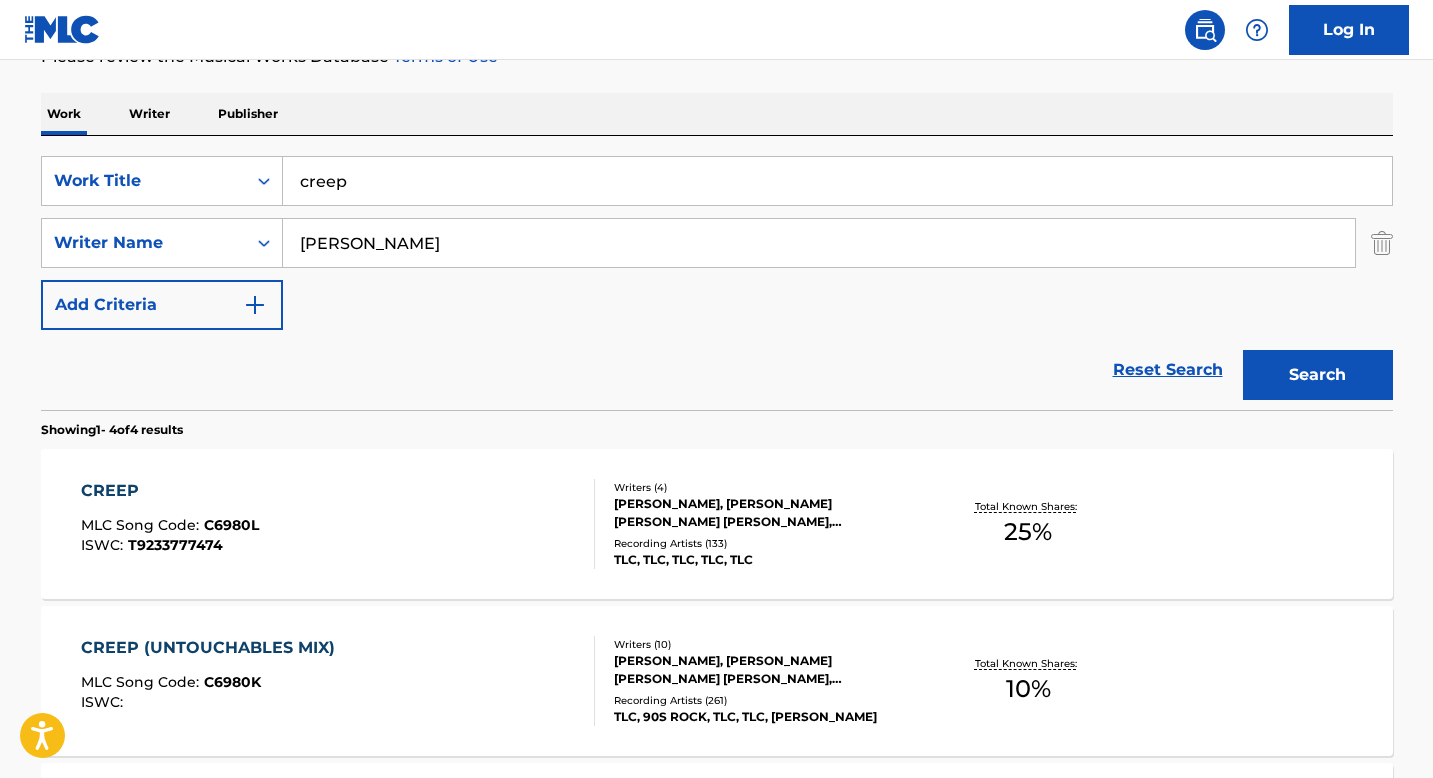 scroll, scrollTop: 288, scrollLeft: 0, axis: vertical 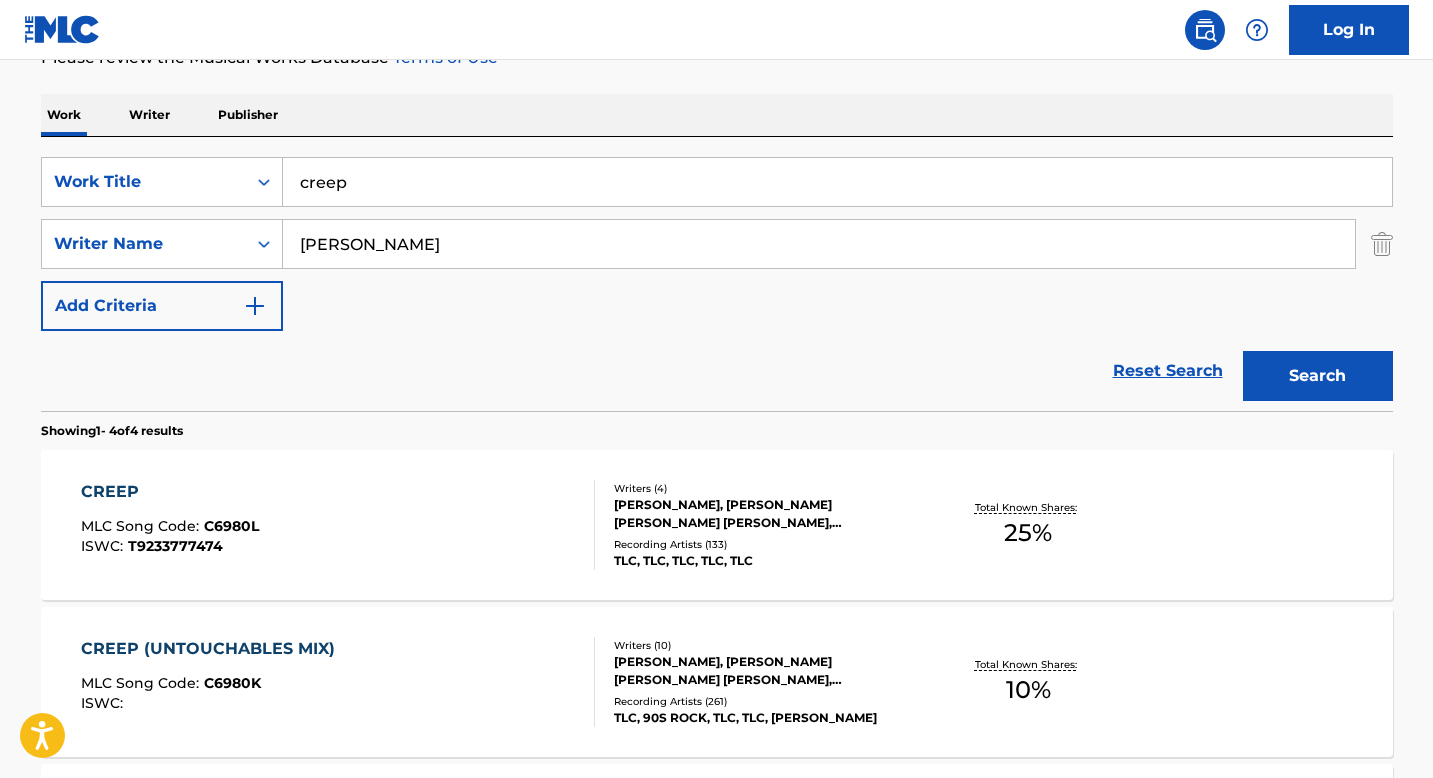 click on "CREEP" at bounding box center [170, 492] 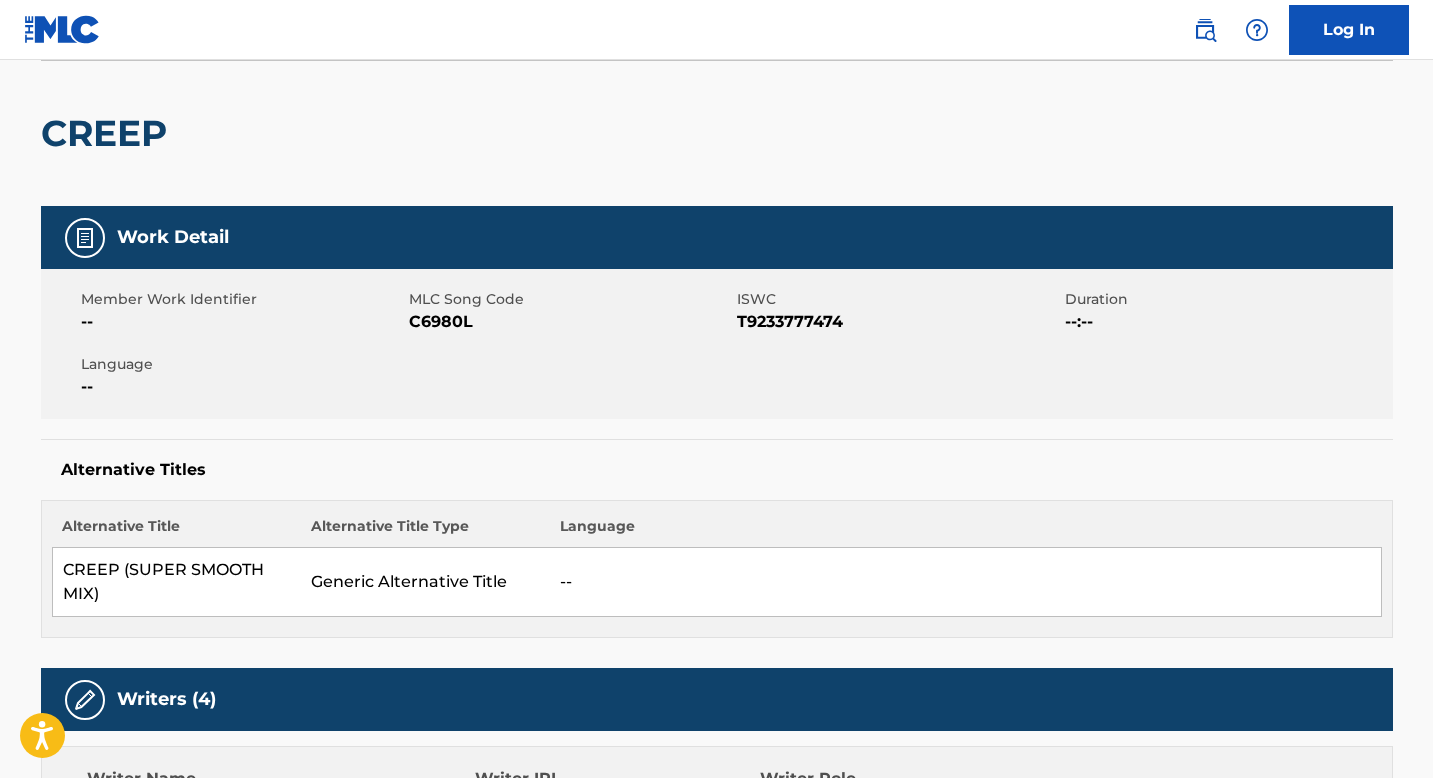 scroll, scrollTop: 0, scrollLeft: 0, axis: both 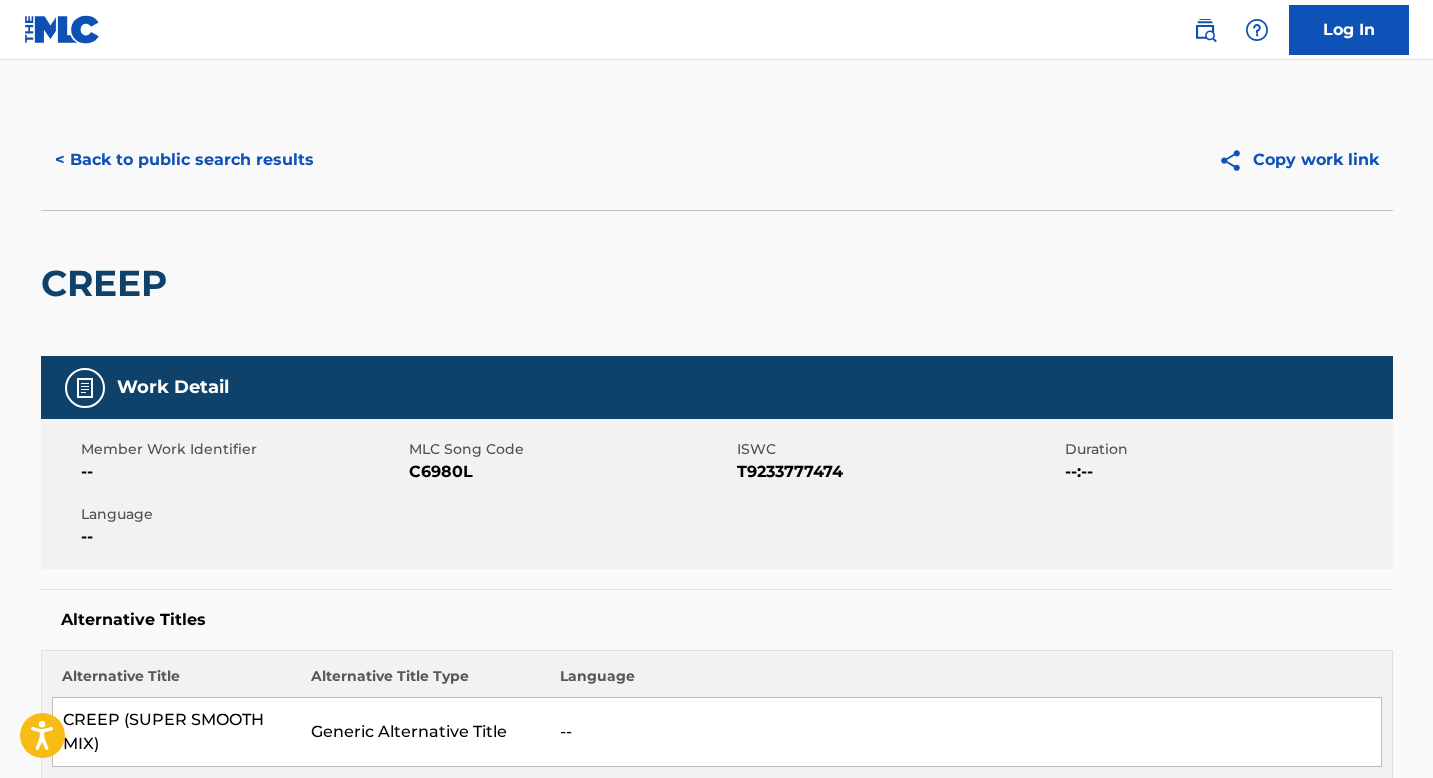 click on "< Back to public search results" at bounding box center (184, 160) 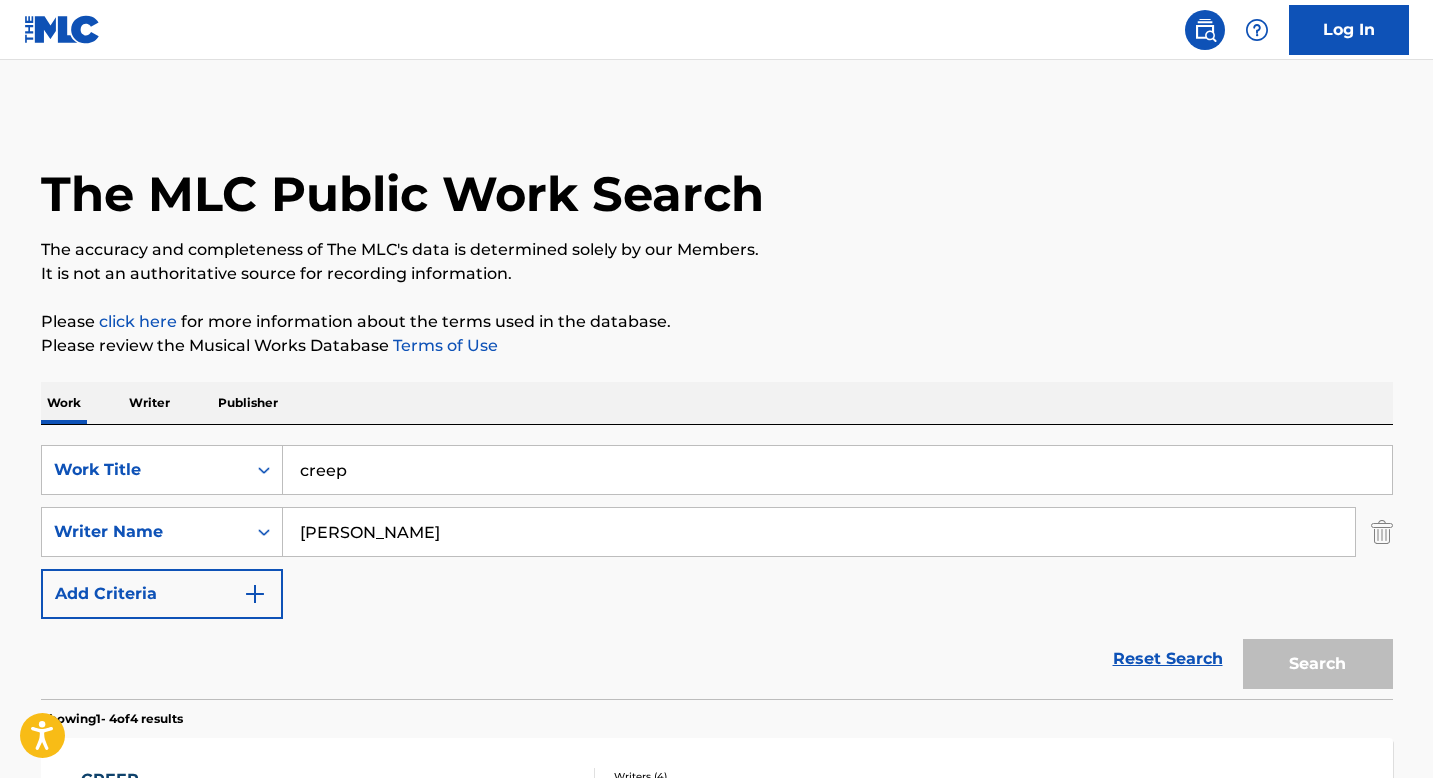 scroll, scrollTop: 288, scrollLeft: 0, axis: vertical 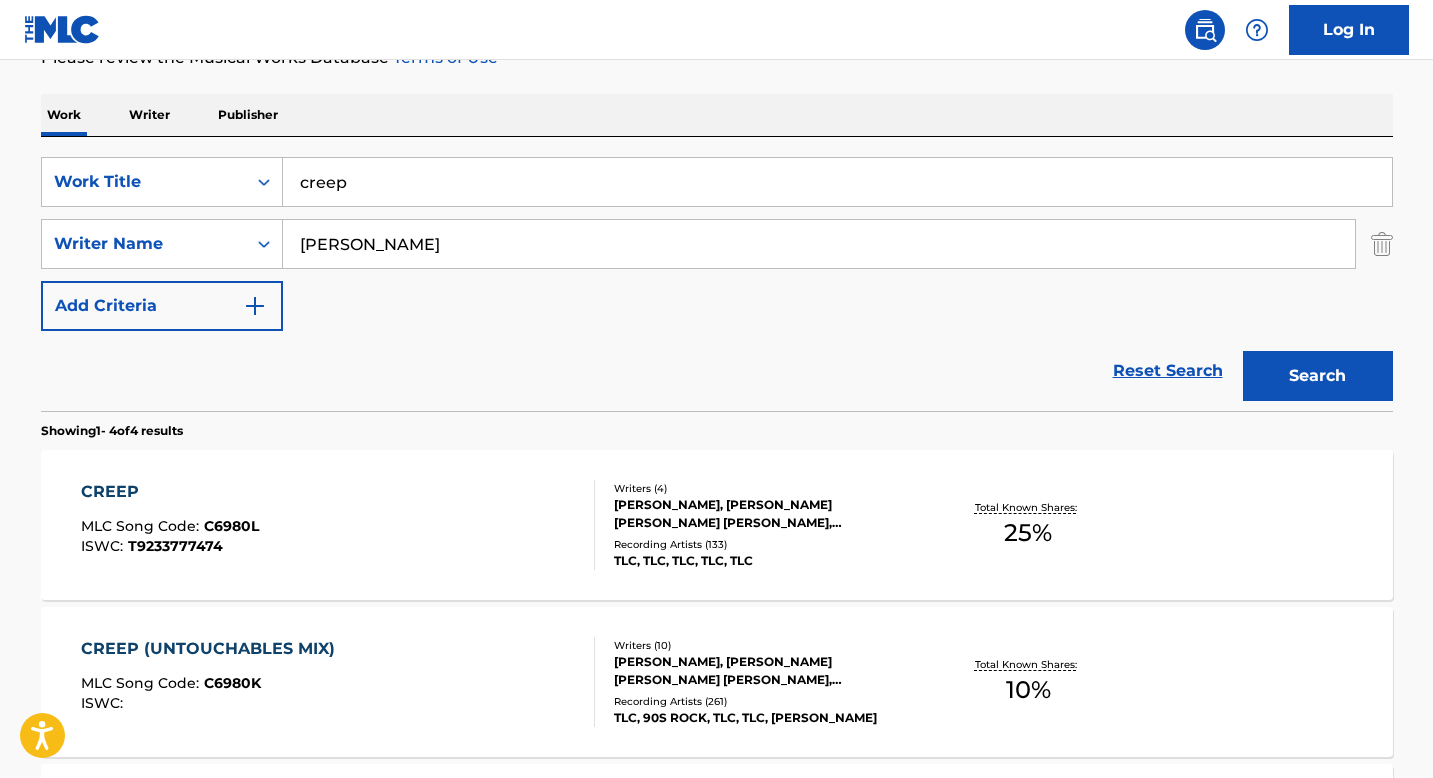 click on "creep" at bounding box center (837, 182) 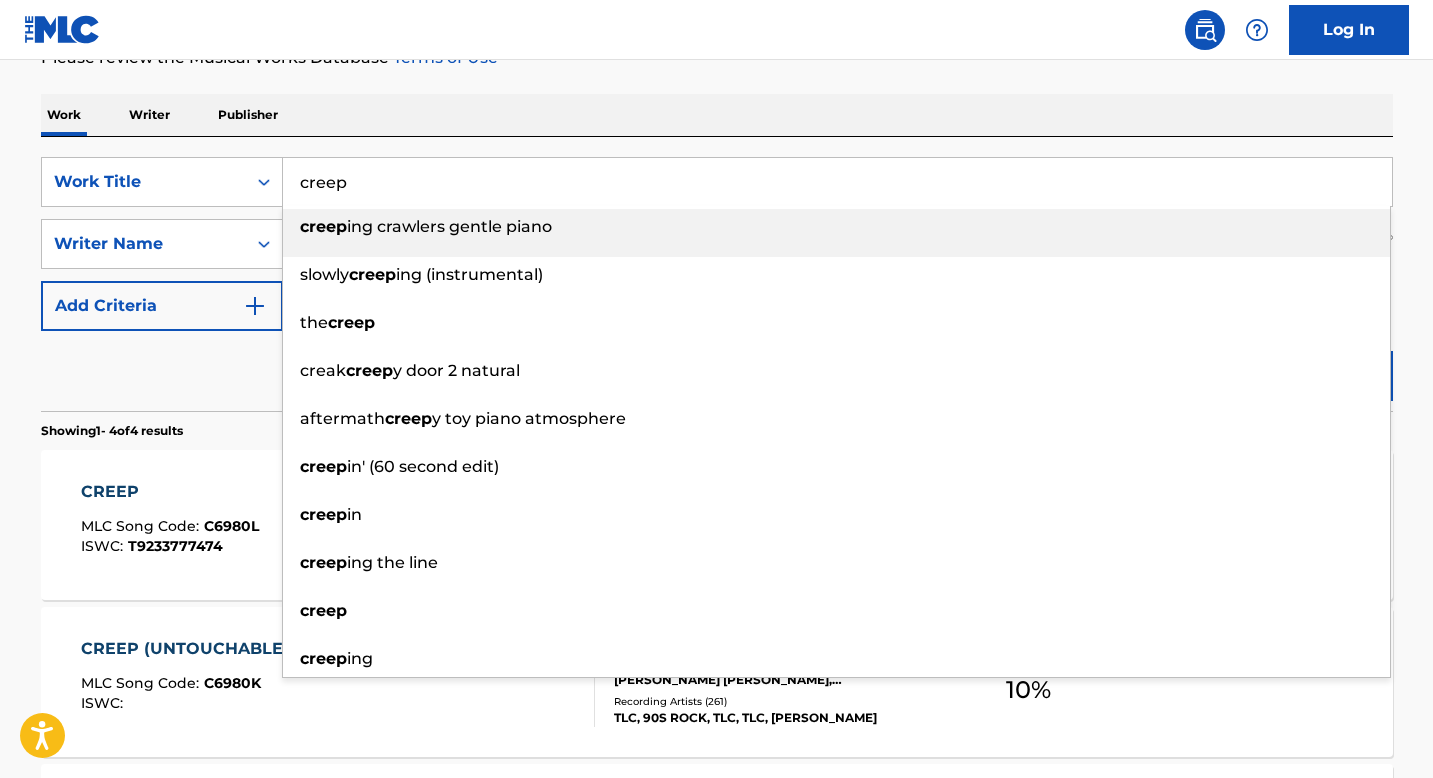 click on "creep" at bounding box center [837, 182] 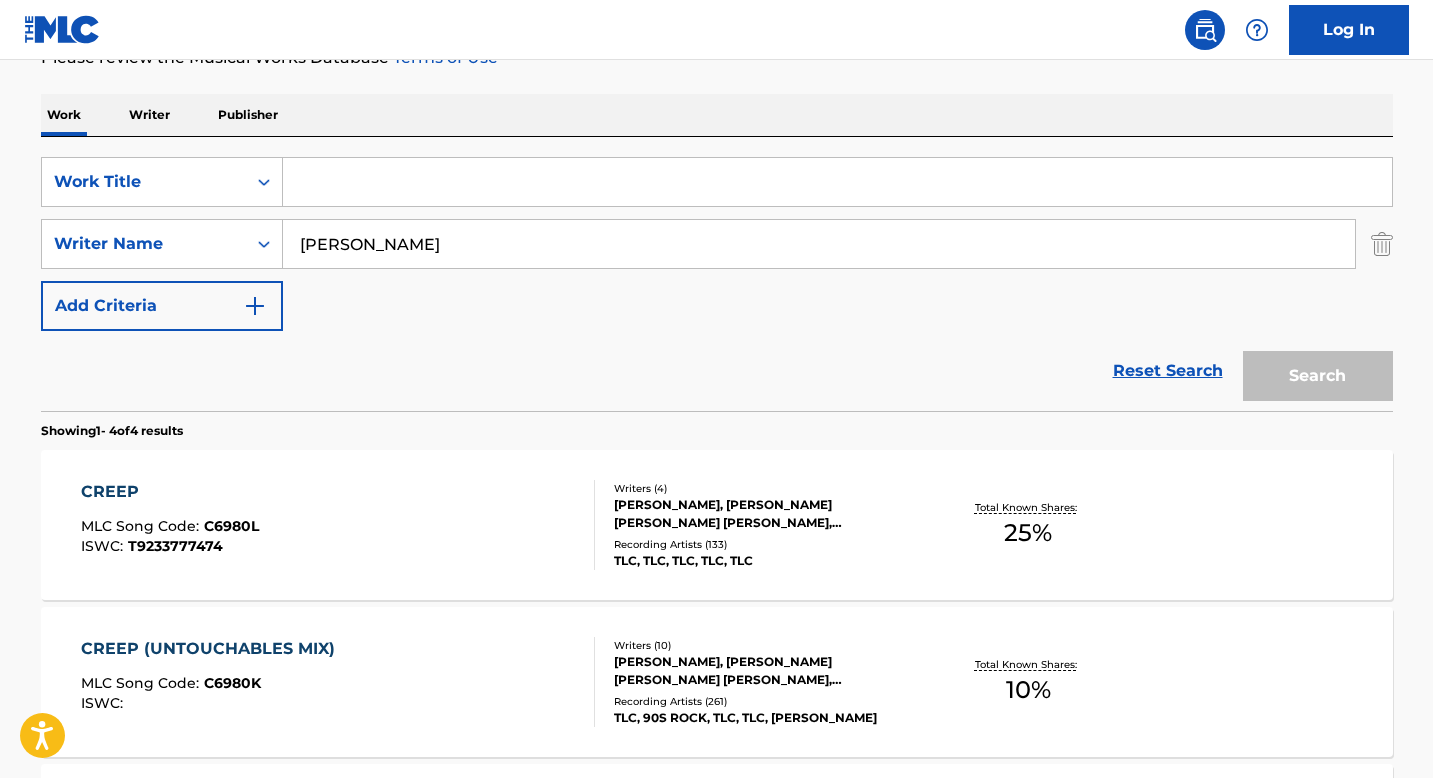 type 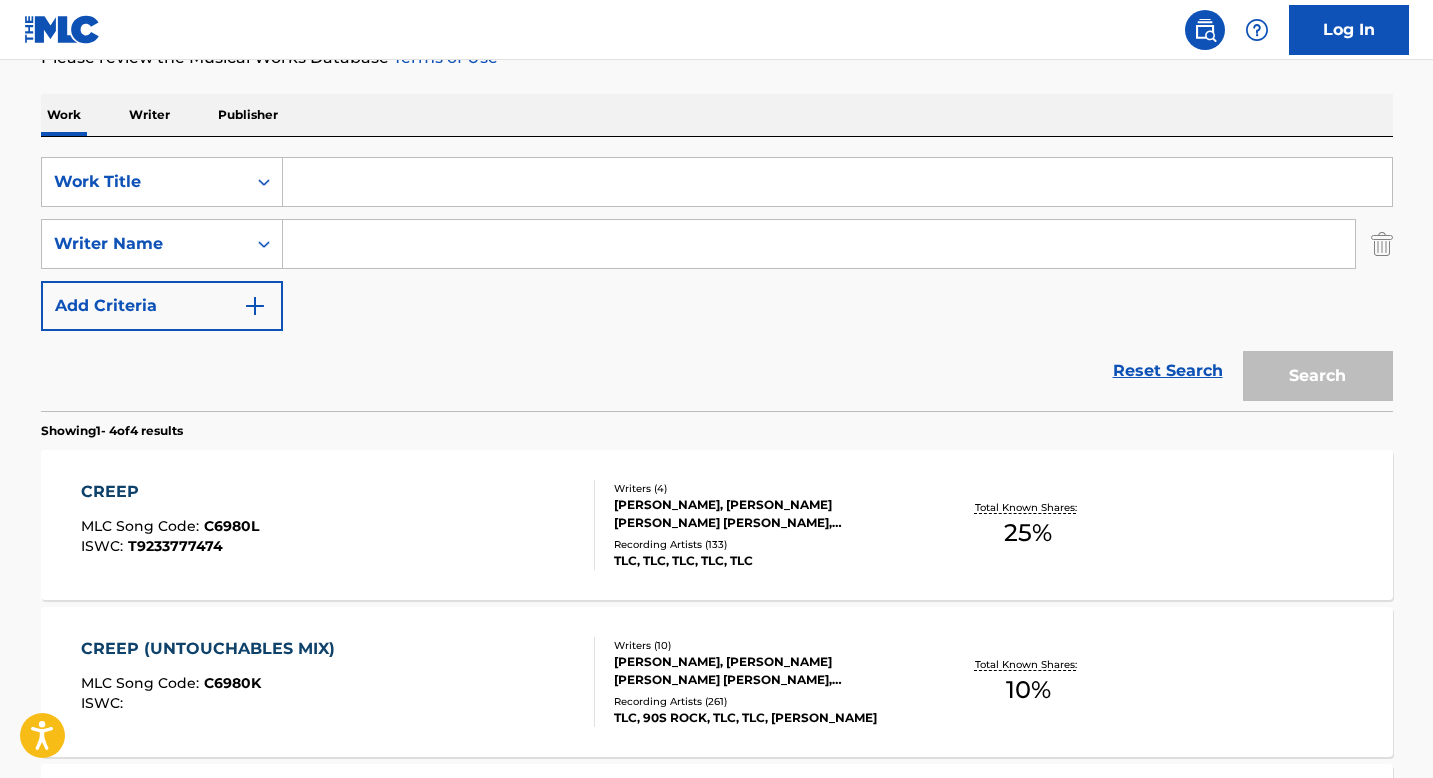 type 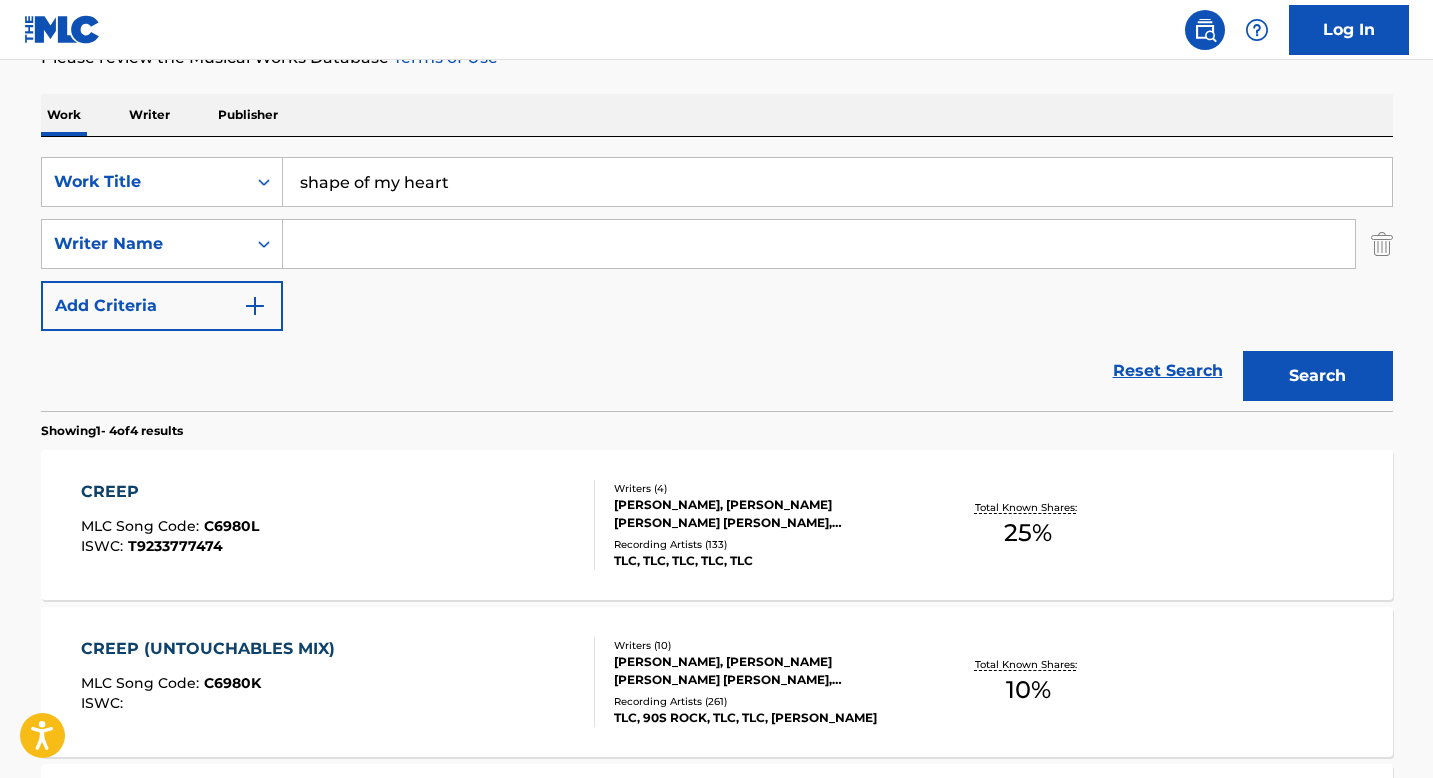 type on "shape of my heart" 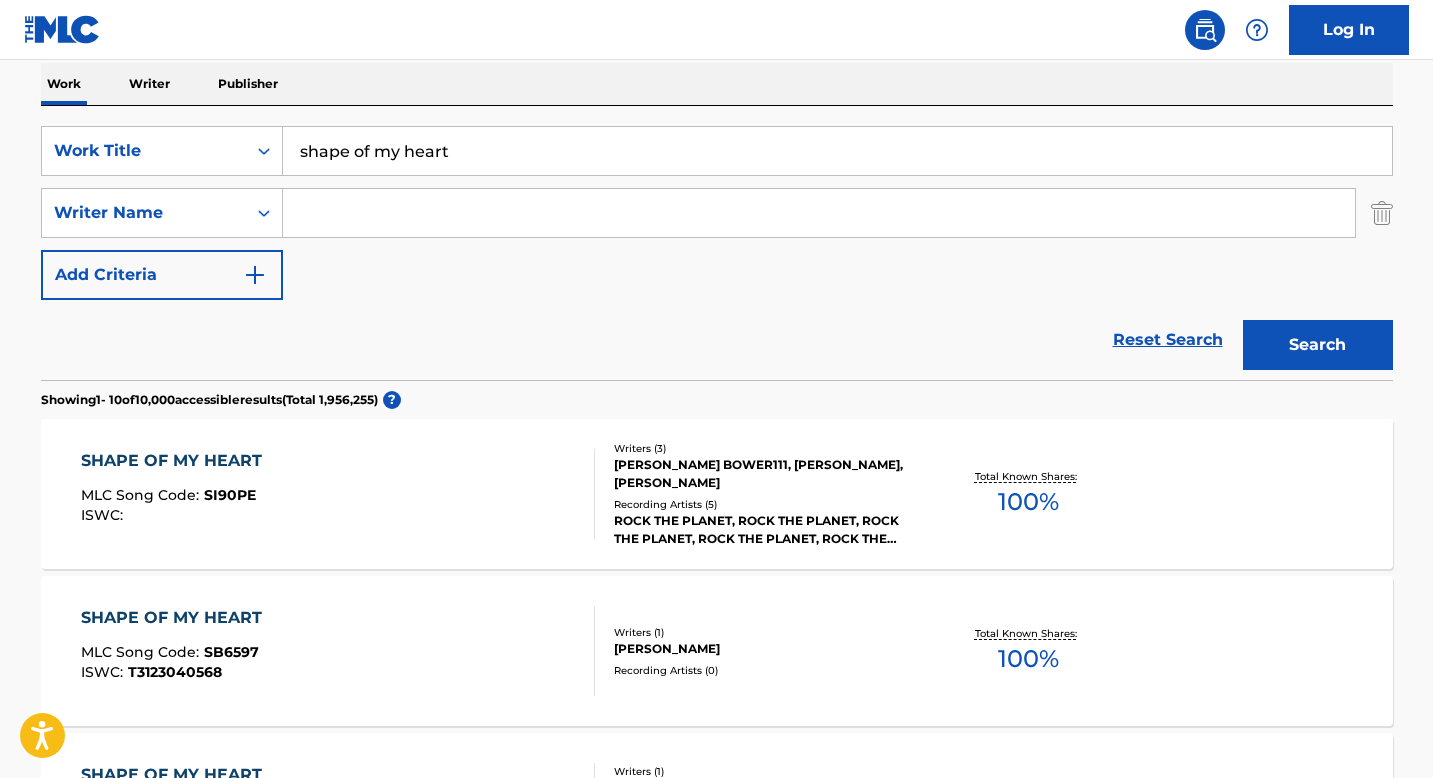 scroll, scrollTop: 311, scrollLeft: 0, axis: vertical 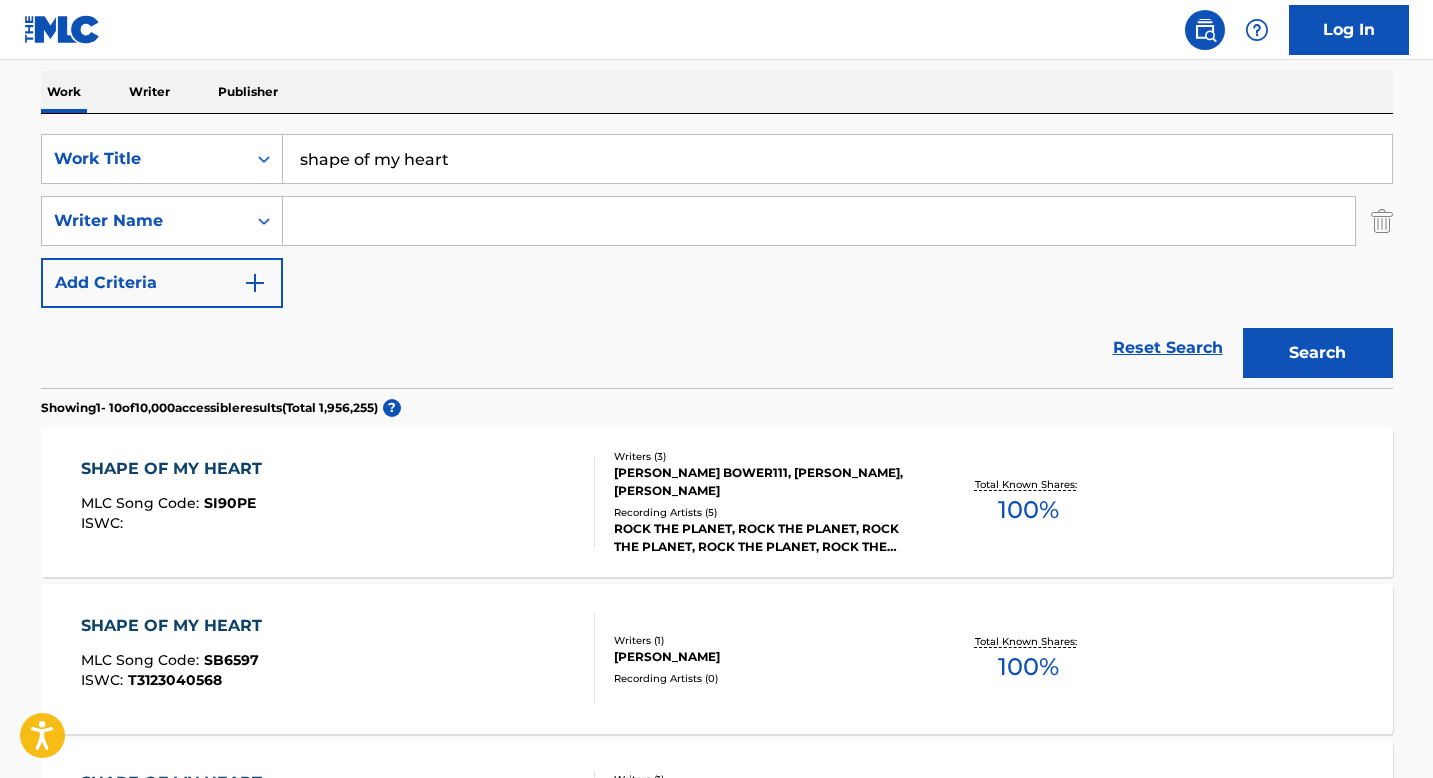 click on "Reset Search Search" at bounding box center [717, 348] 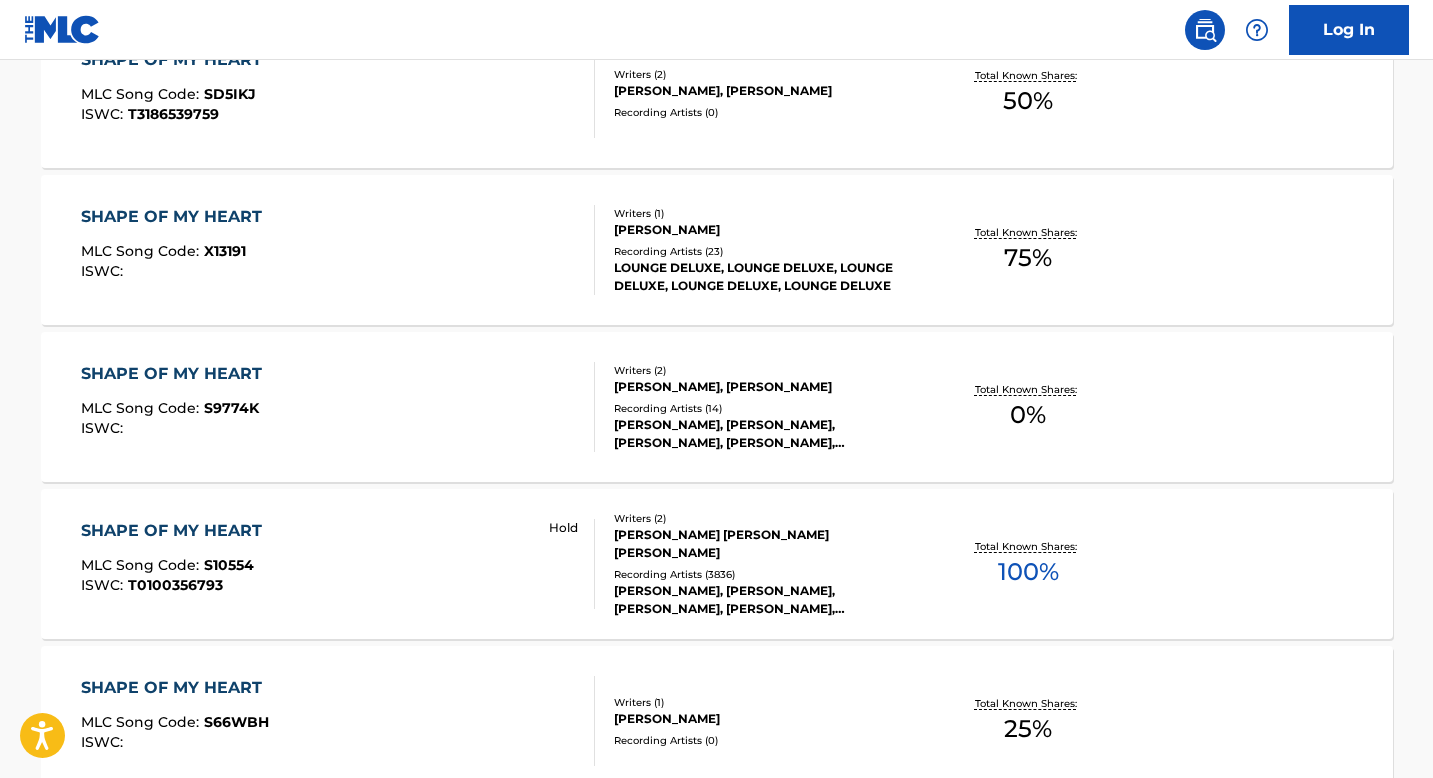 scroll, scrollTop: 1215, scrollLeft: 0, axis: vertical 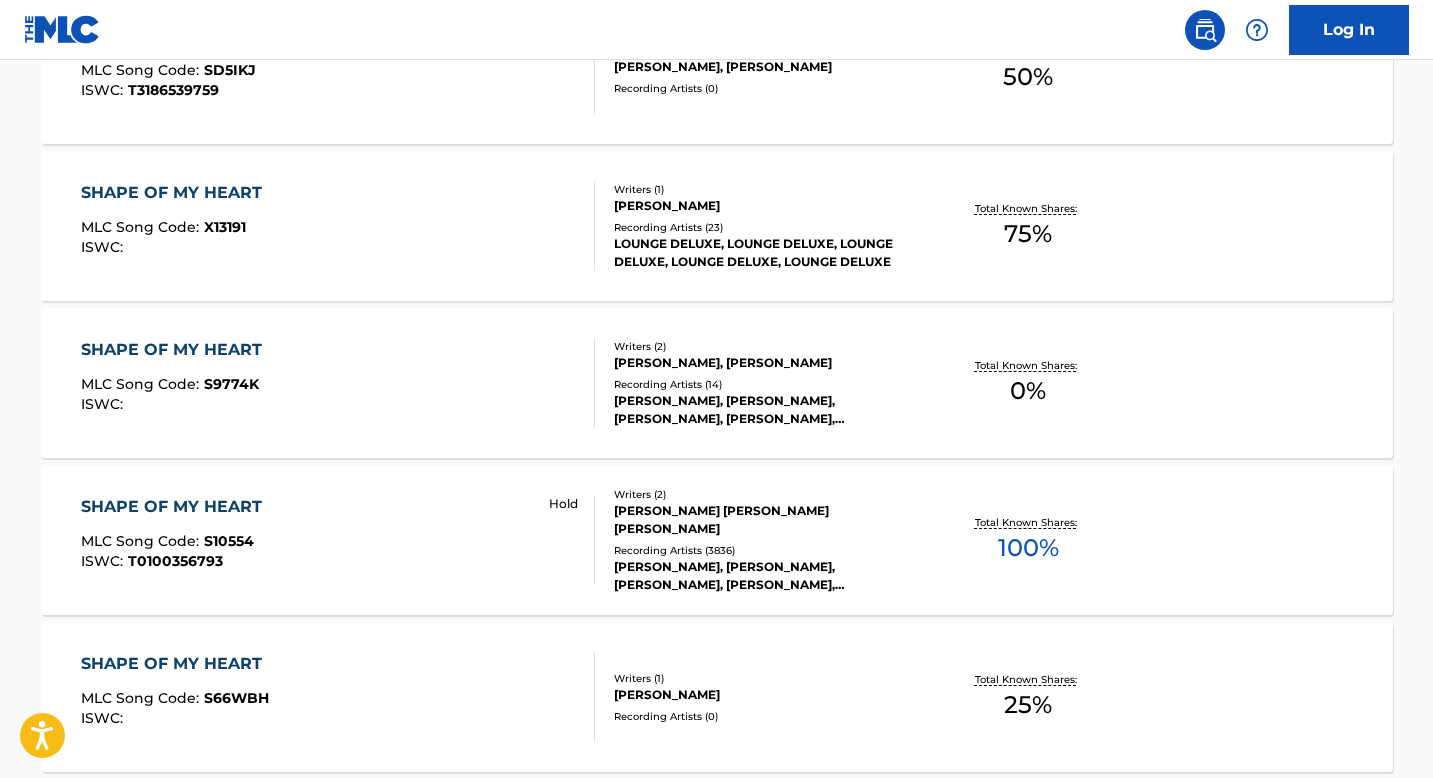 click on "SHAPE OF MY HEART" at bounding box center (176, 507) 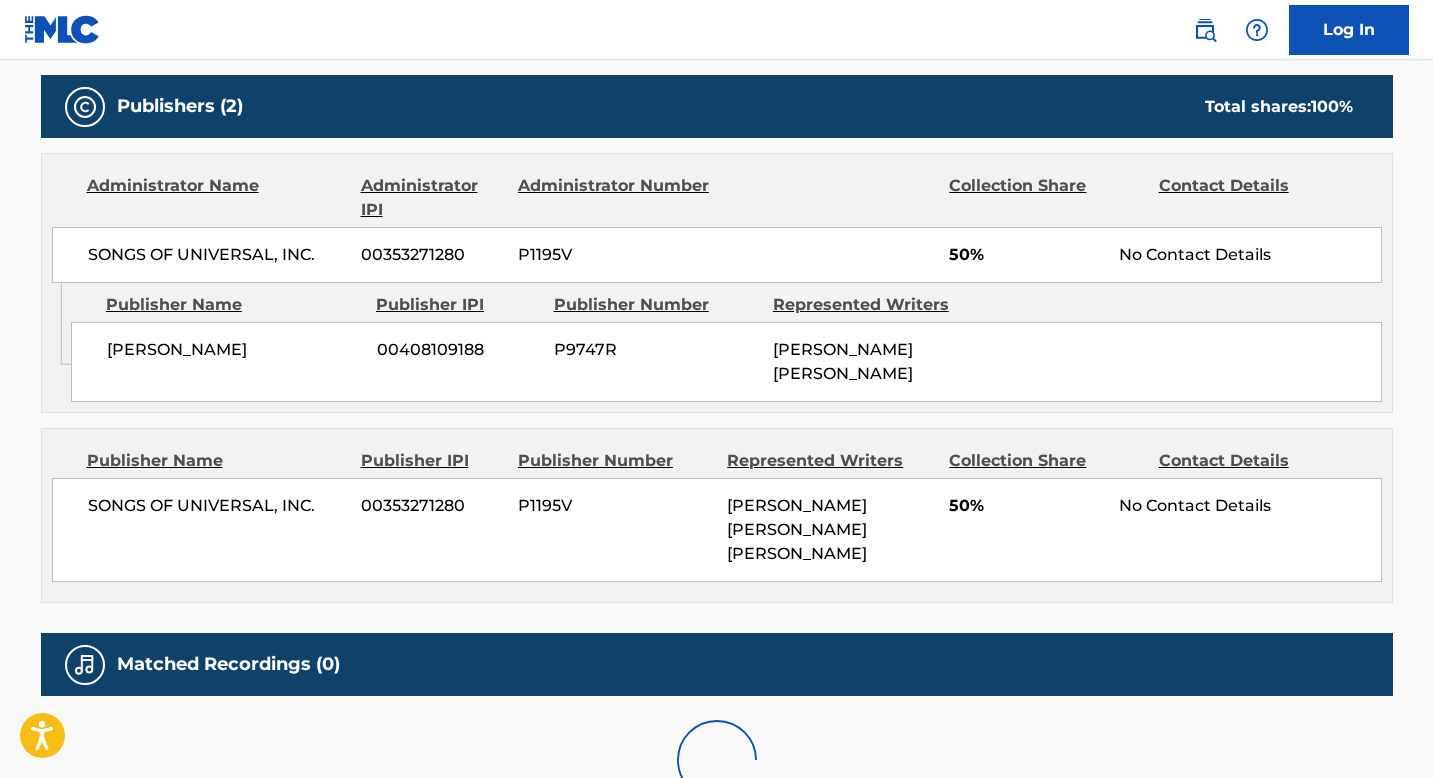 scroll, scrollTop: 0, scrollLeft: 0, axis: both 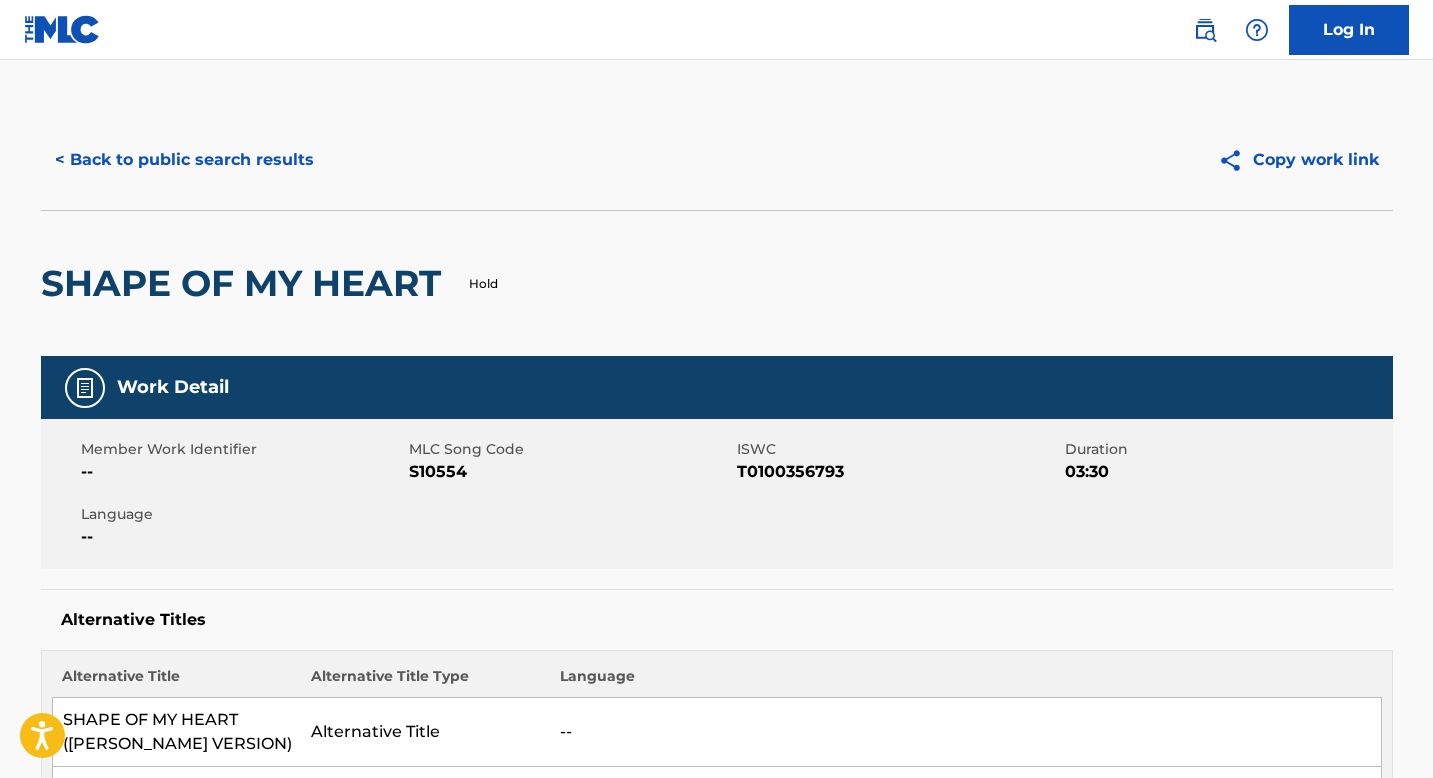 click on "Language" at bounding box center [242, 514] 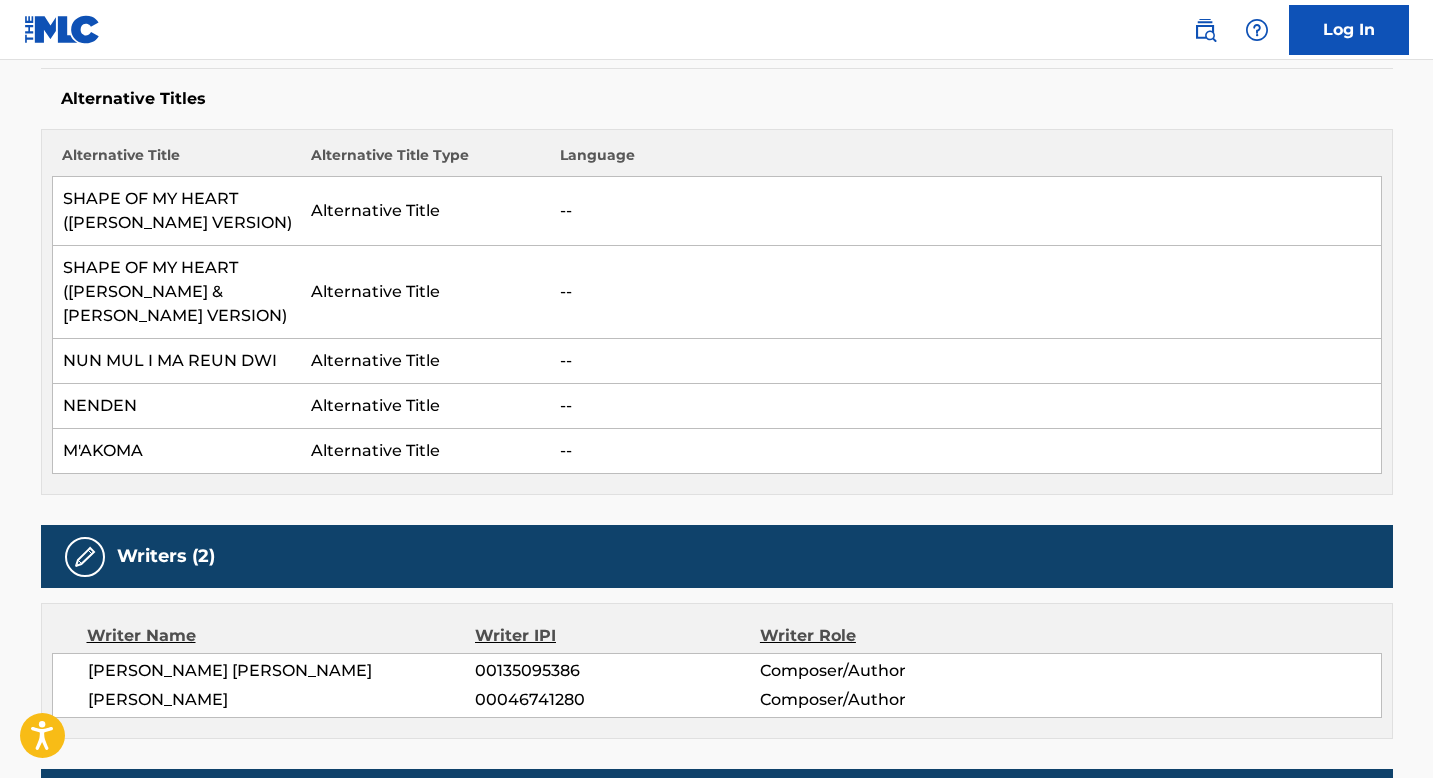 scroll, scrollTop: 594, scrollLeft: 0, axis: vertical 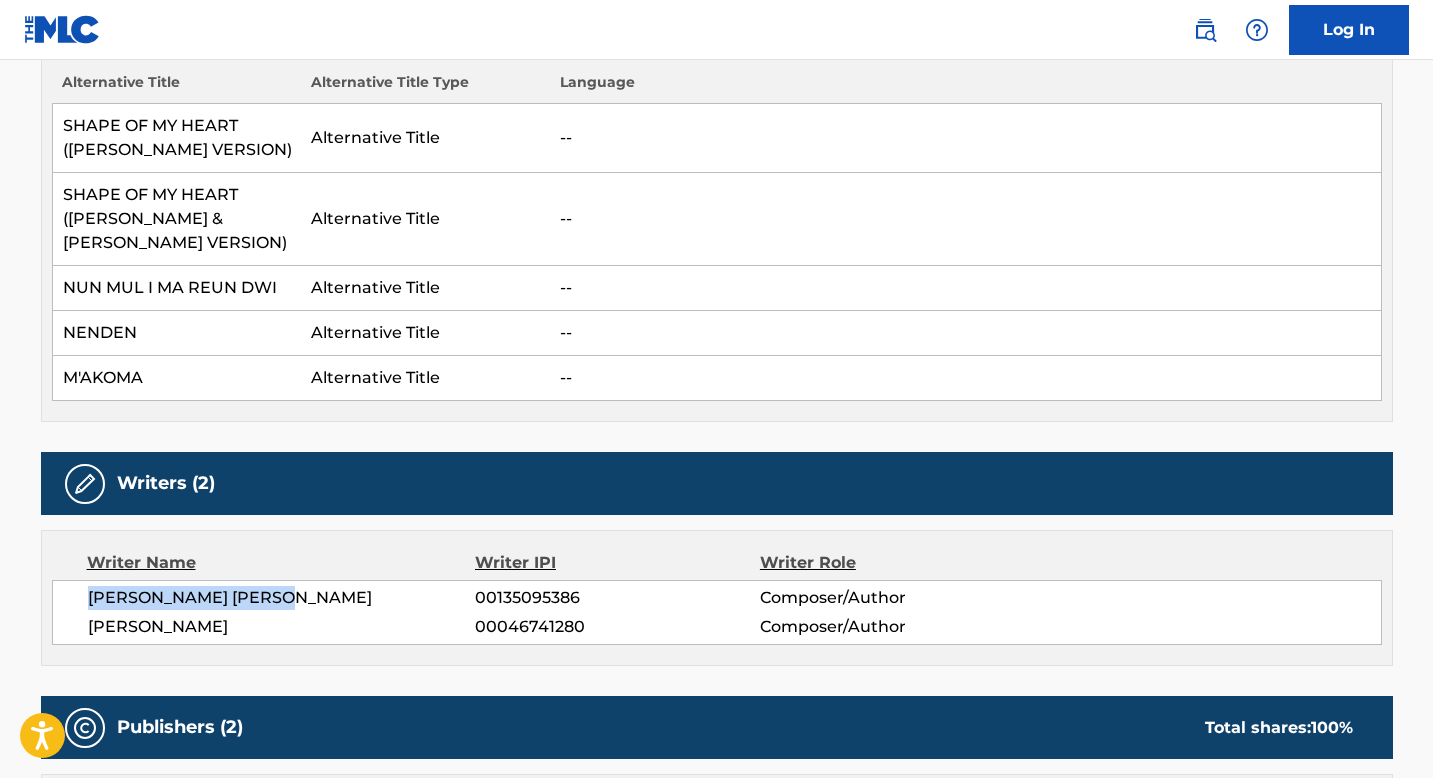 drag, startPoint x: 309, startPoint y: 580, endPoint x: 64, endPoint y: 564, distance: 245.5219 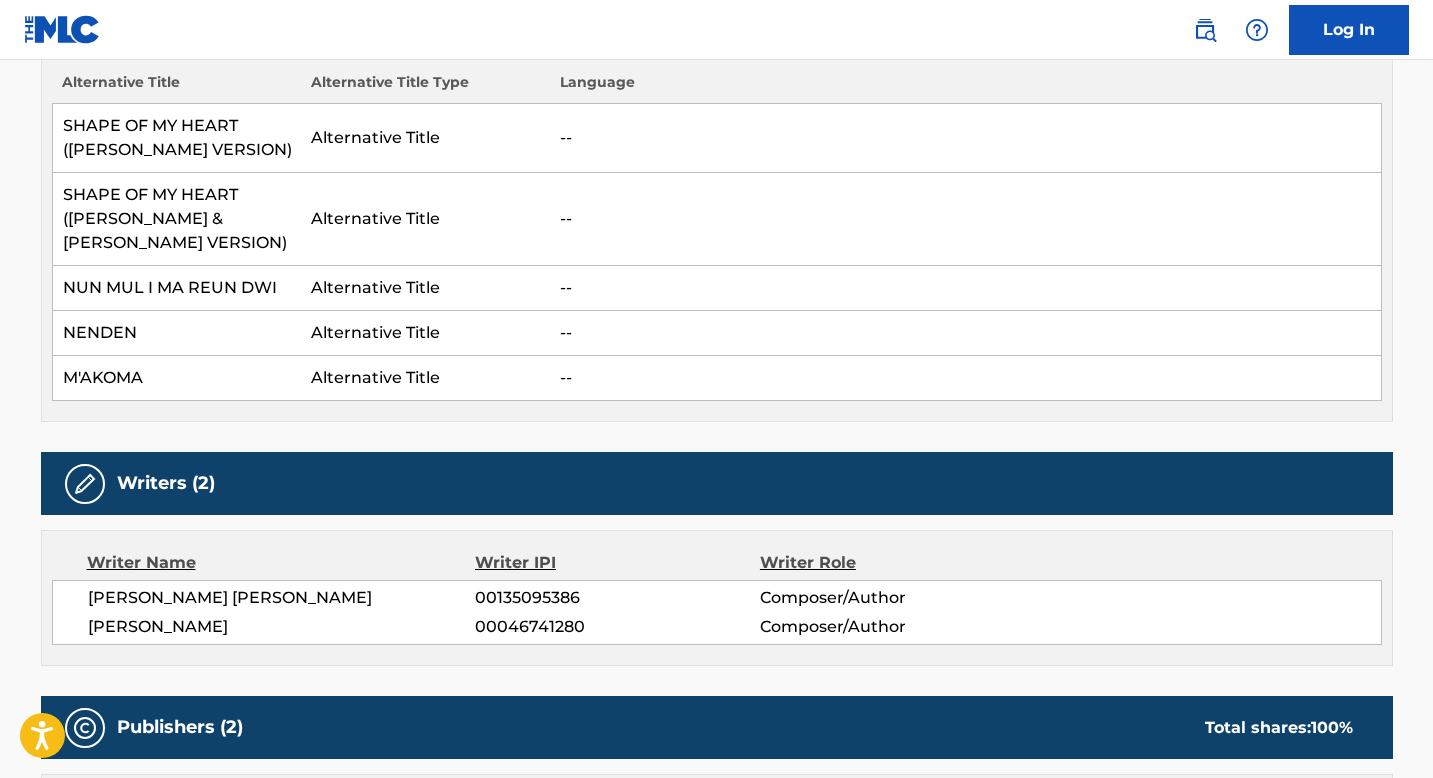 click on "GORDON MATTHEW SUMNER" at bounding box center [282, 627] 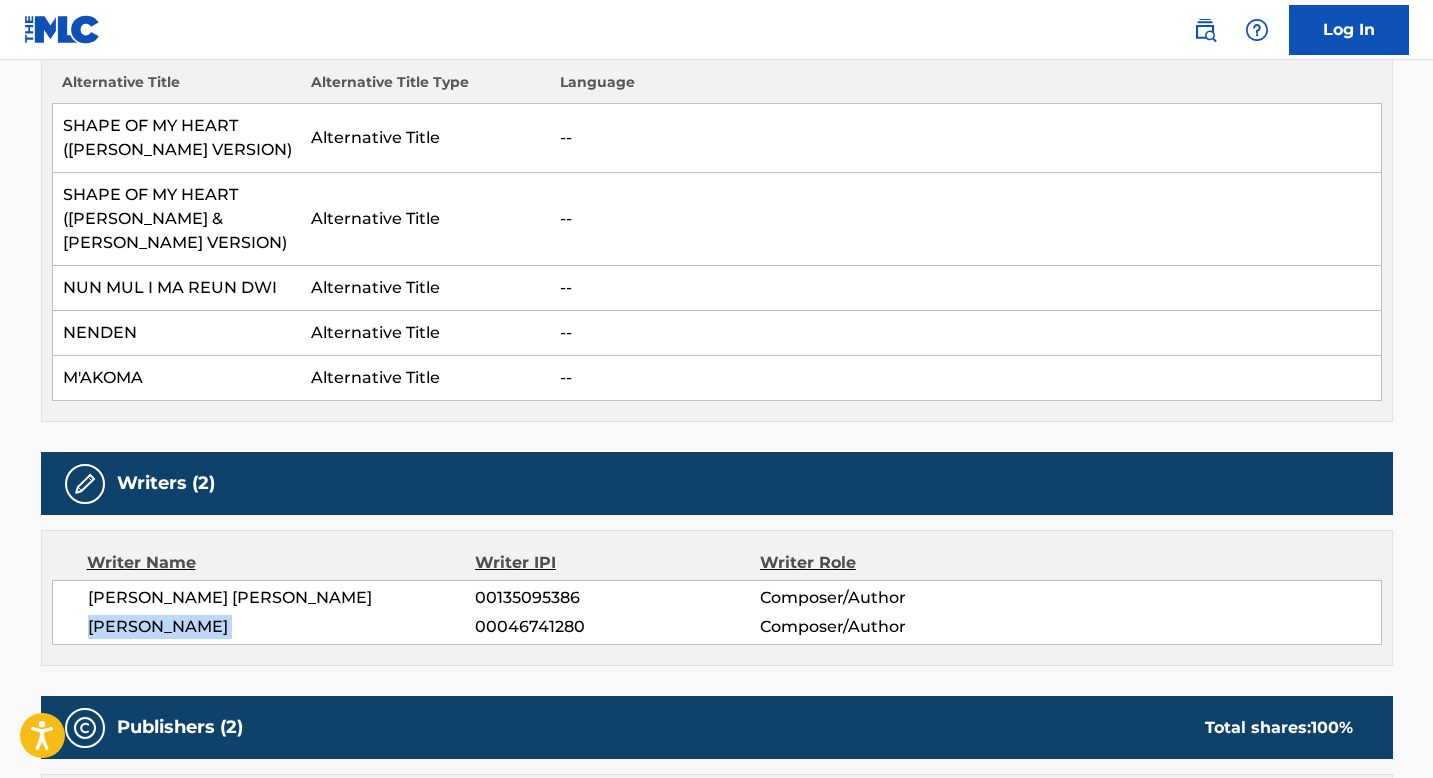 click on "GORDON MATTHEW SUMNER" at bounding box center (282, 627) 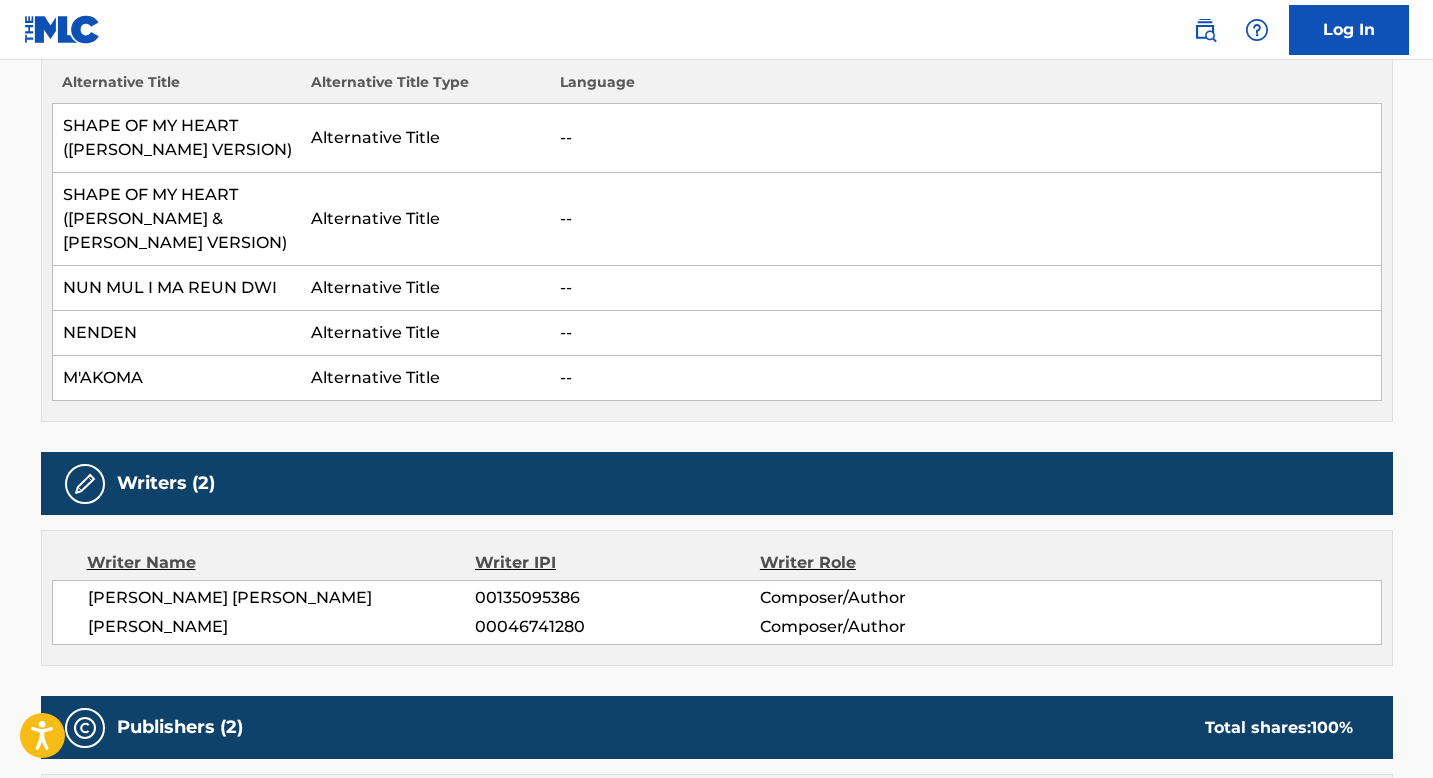 click on "Writers   (2)" at bounding box center (717, 483) 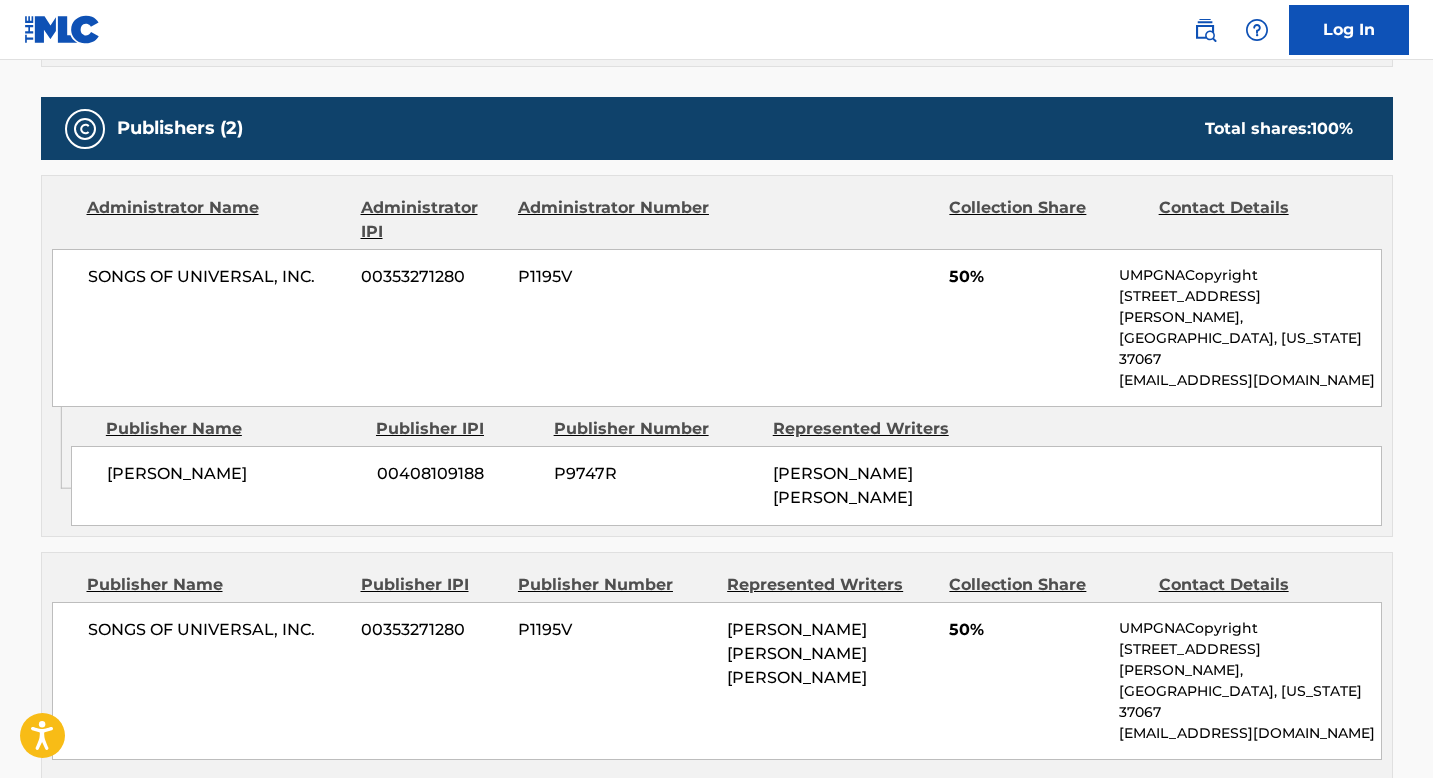 scroll, scrollTop: 1200, scrollLeft: 0, axis: vertical 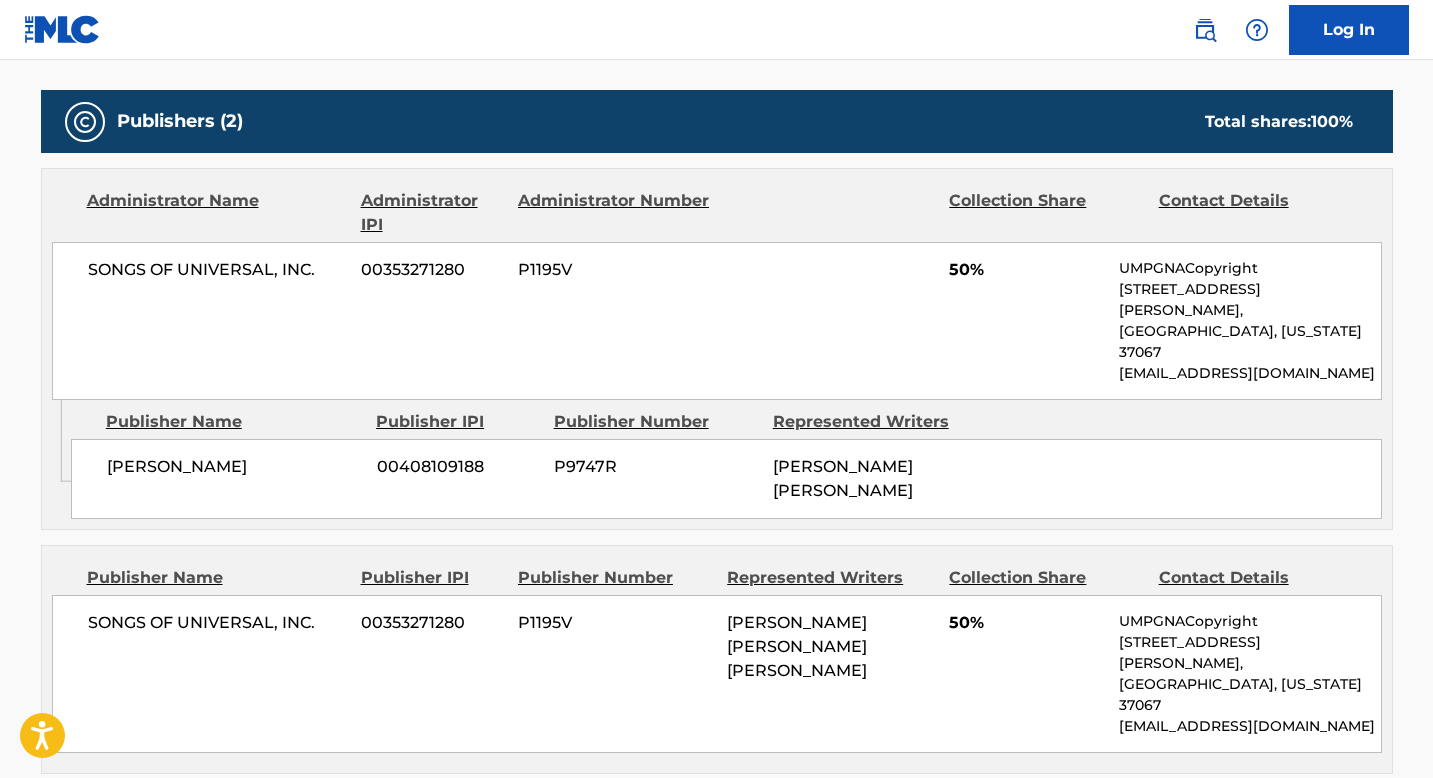 click on "SONGS OF UNIVERSAL, INC." at bounding box center (217, 623) 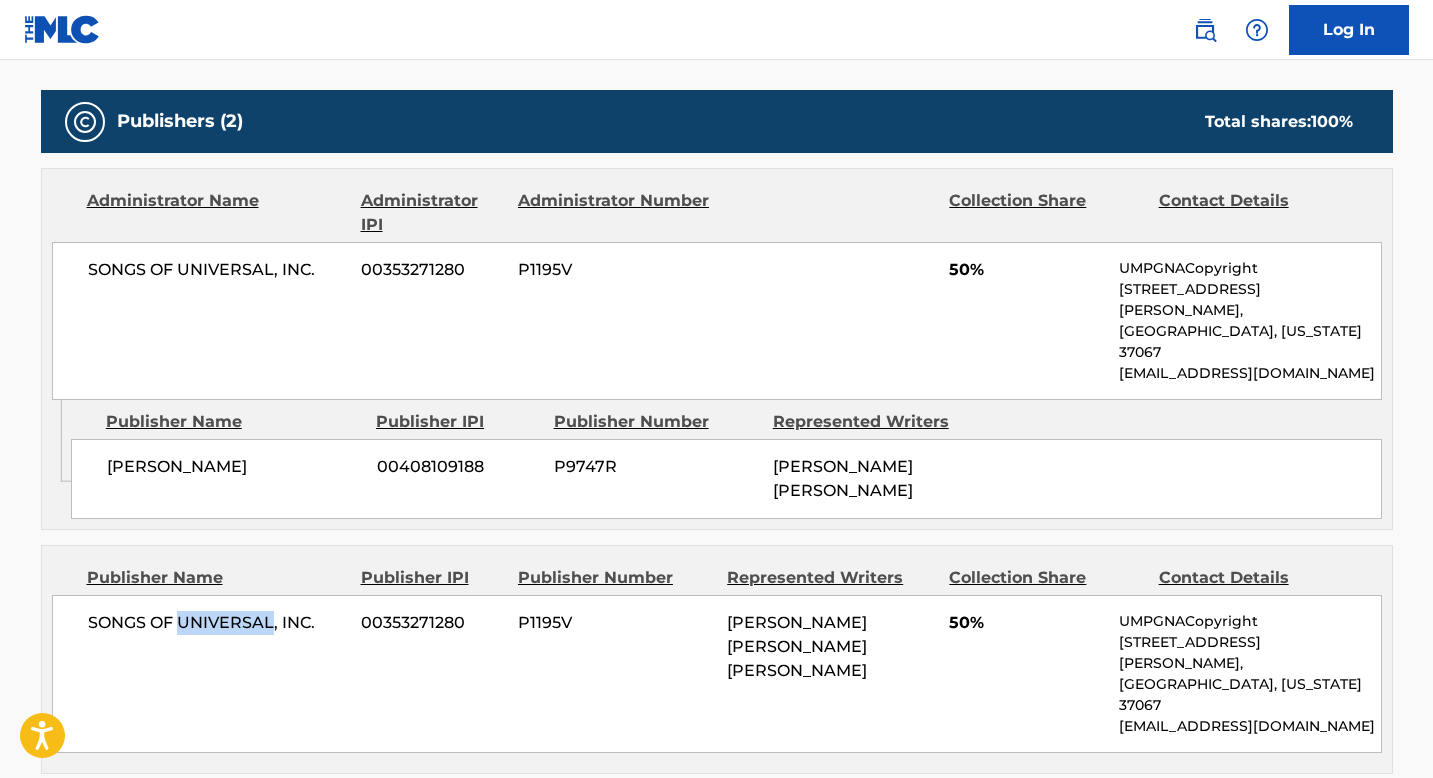 click on "SONGS OF UNIVERSAL, INC." at bounding box center (217, 623) 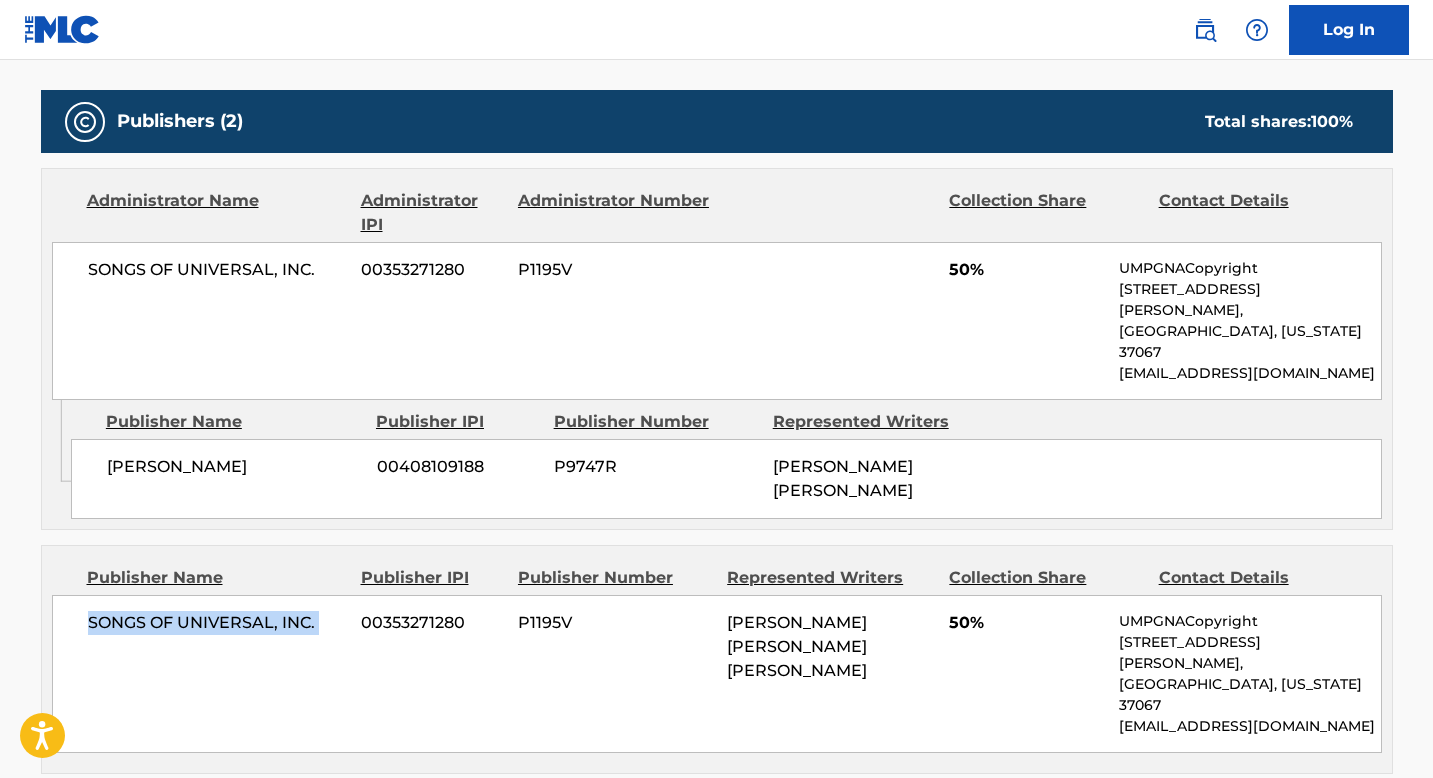 click on "SONGS OF UNIVERSAL, INC." at bounding box center (217, 623) 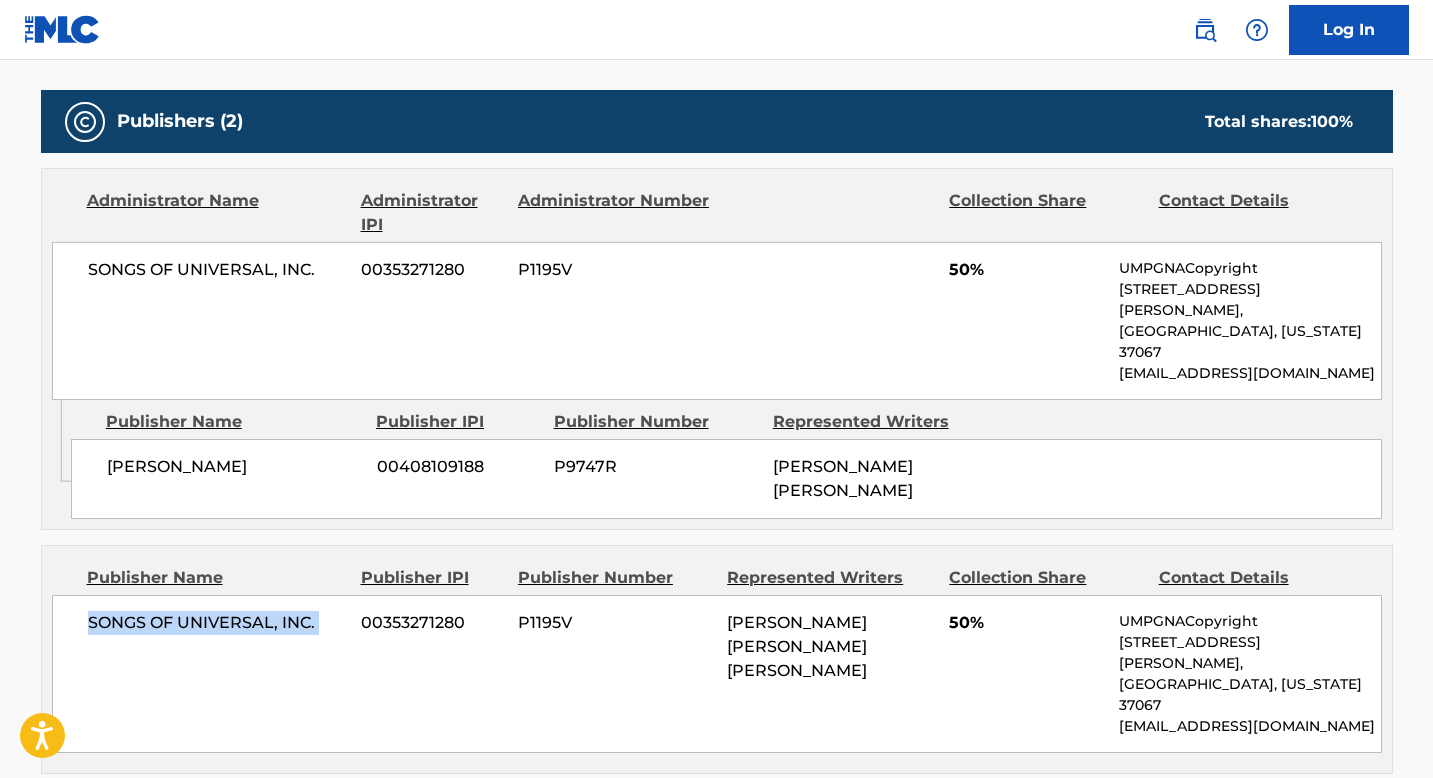 copy on "SONGS OF UNIVERSAL, INC." 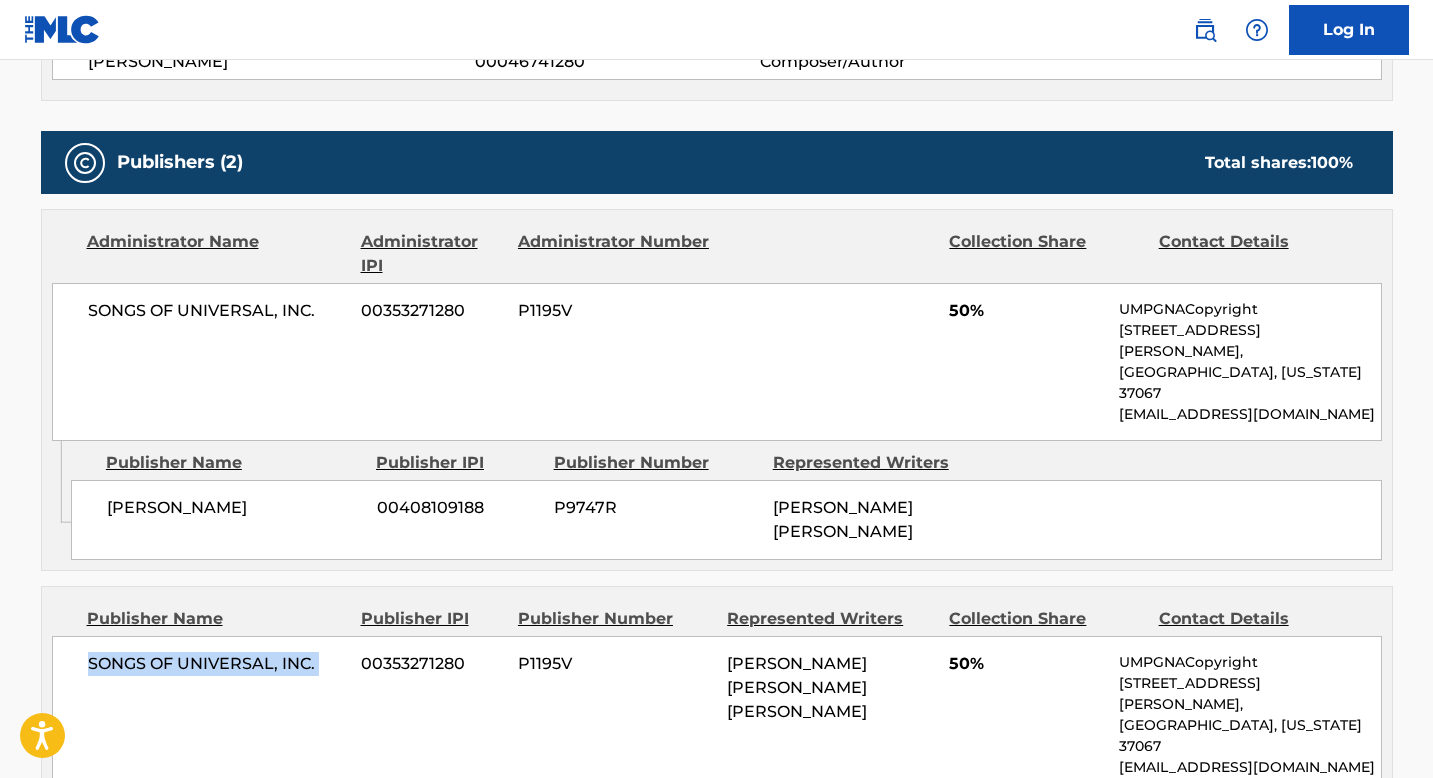scroll, scrollTop: 1111, scrollLeft: 0, axis: vertical 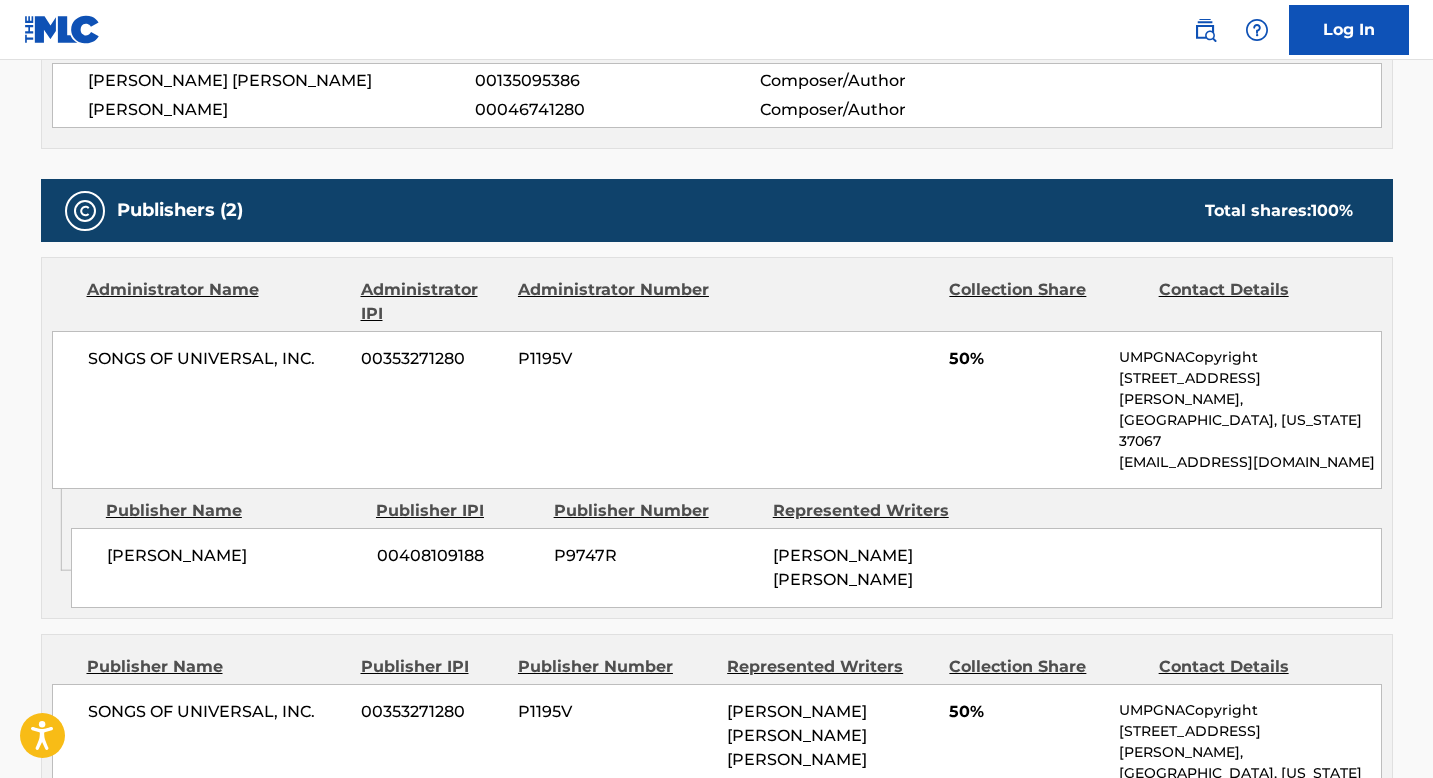 click on "GM SUMNER 00408109188 P9747R DOMINIC JAMES MILLER" at bounding box center [726, 568] 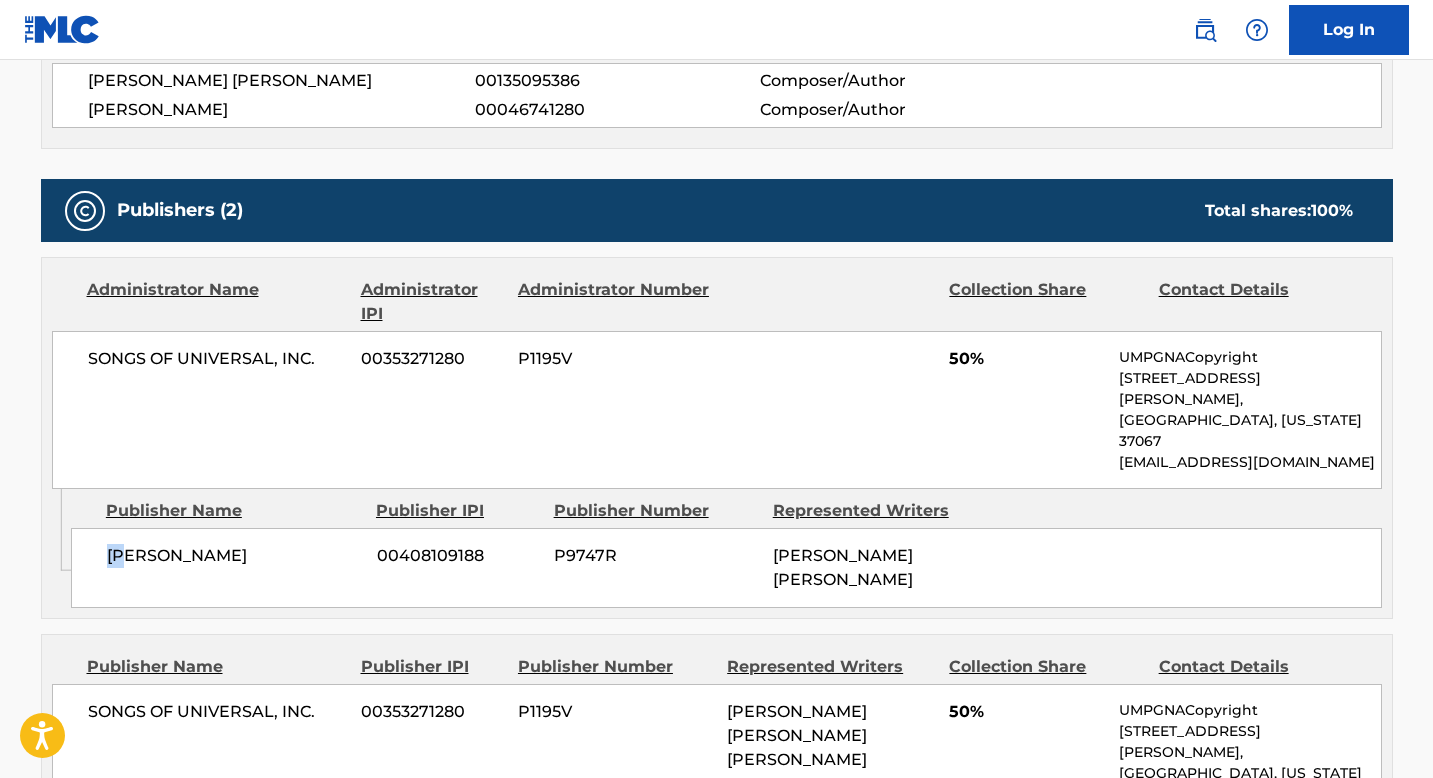 click on "GM SUMNER 00408109188 P9747R DOMINIC JAMES MILLER" at bounding box center (726, 568) 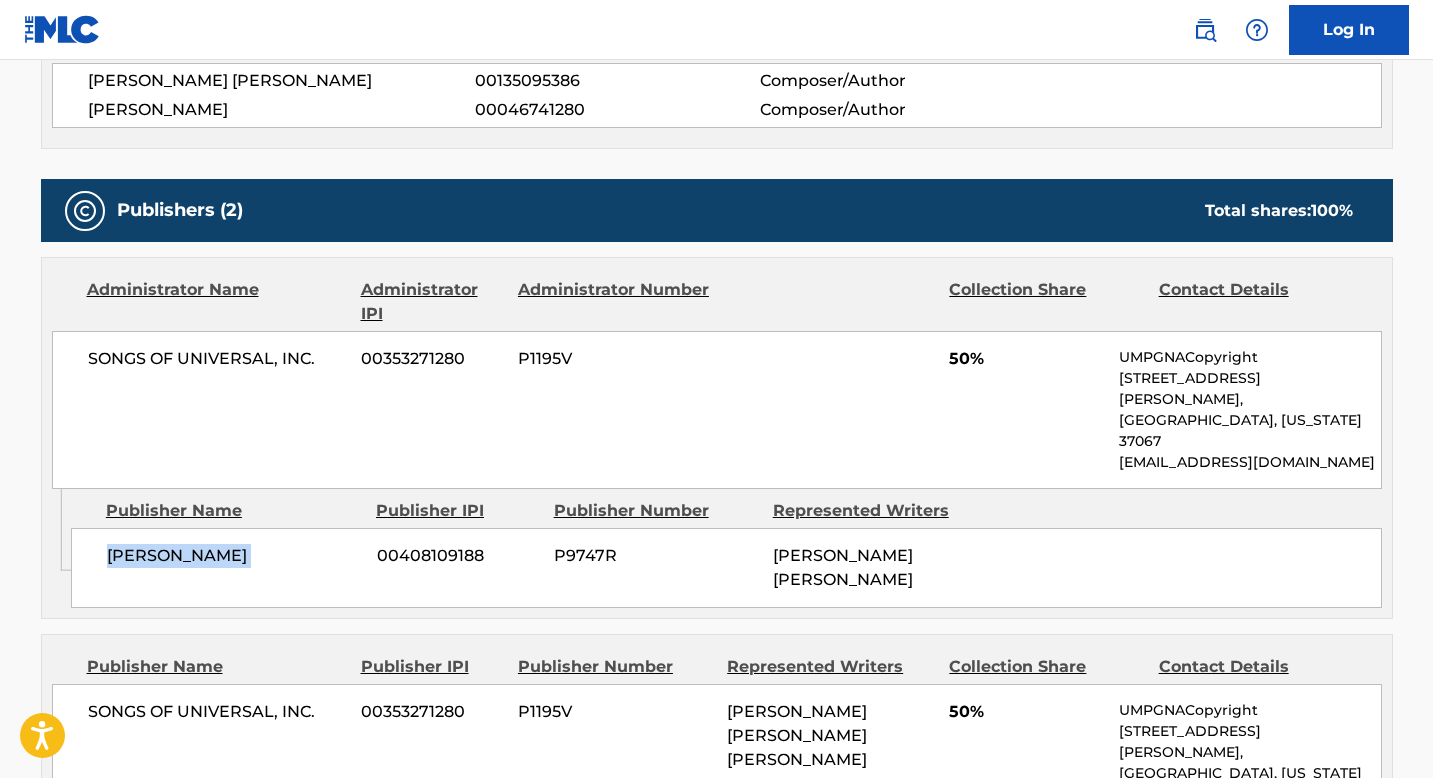click on "GM SUMNER 00408109188 P9747R DOMINIC JAMES MILLER" at bounding box center (726, 568) 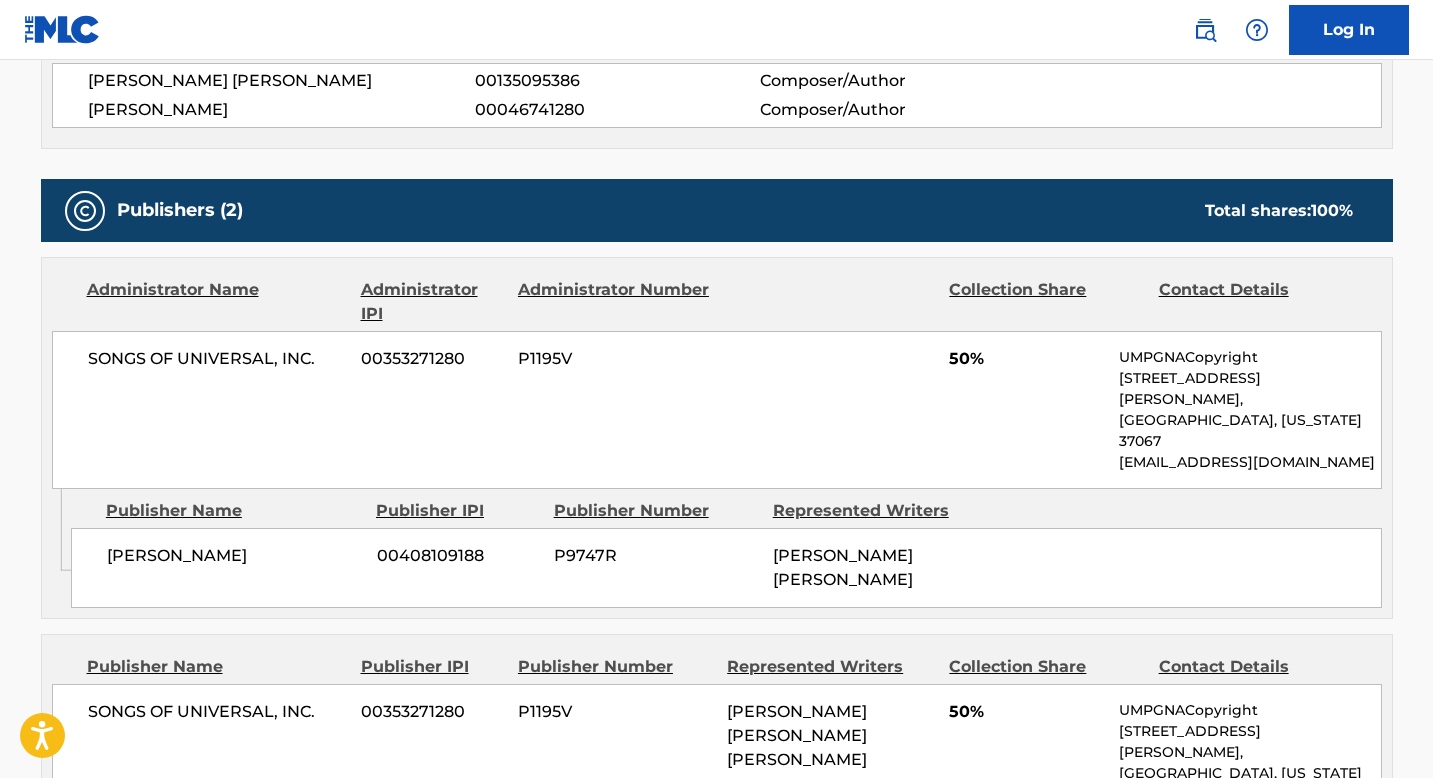 click on "Publisher Name" at bounding box center (233, 511) 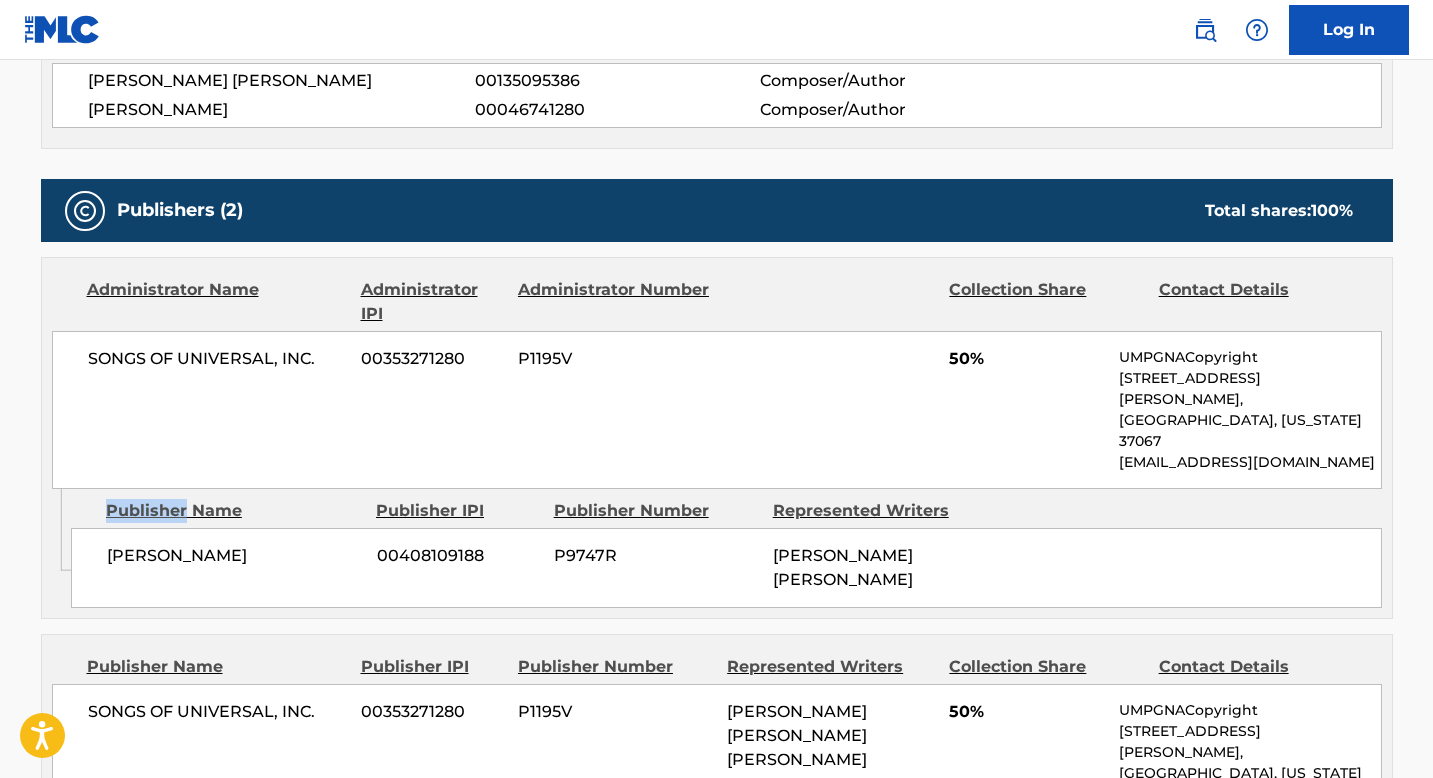 click on "Publisher Name" at bounding box center (233, 511) 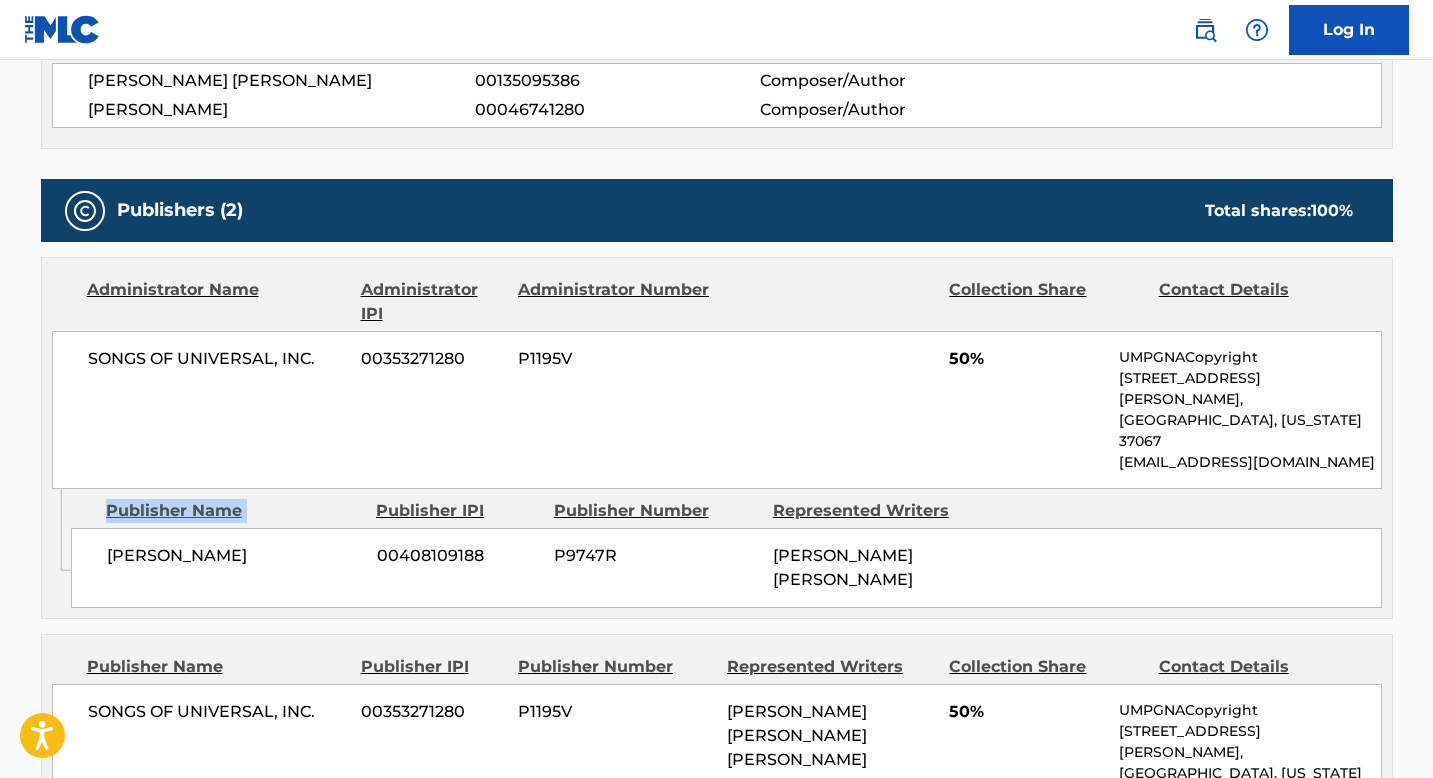 click on "Publisher Name" at bounding box center [233, 511] 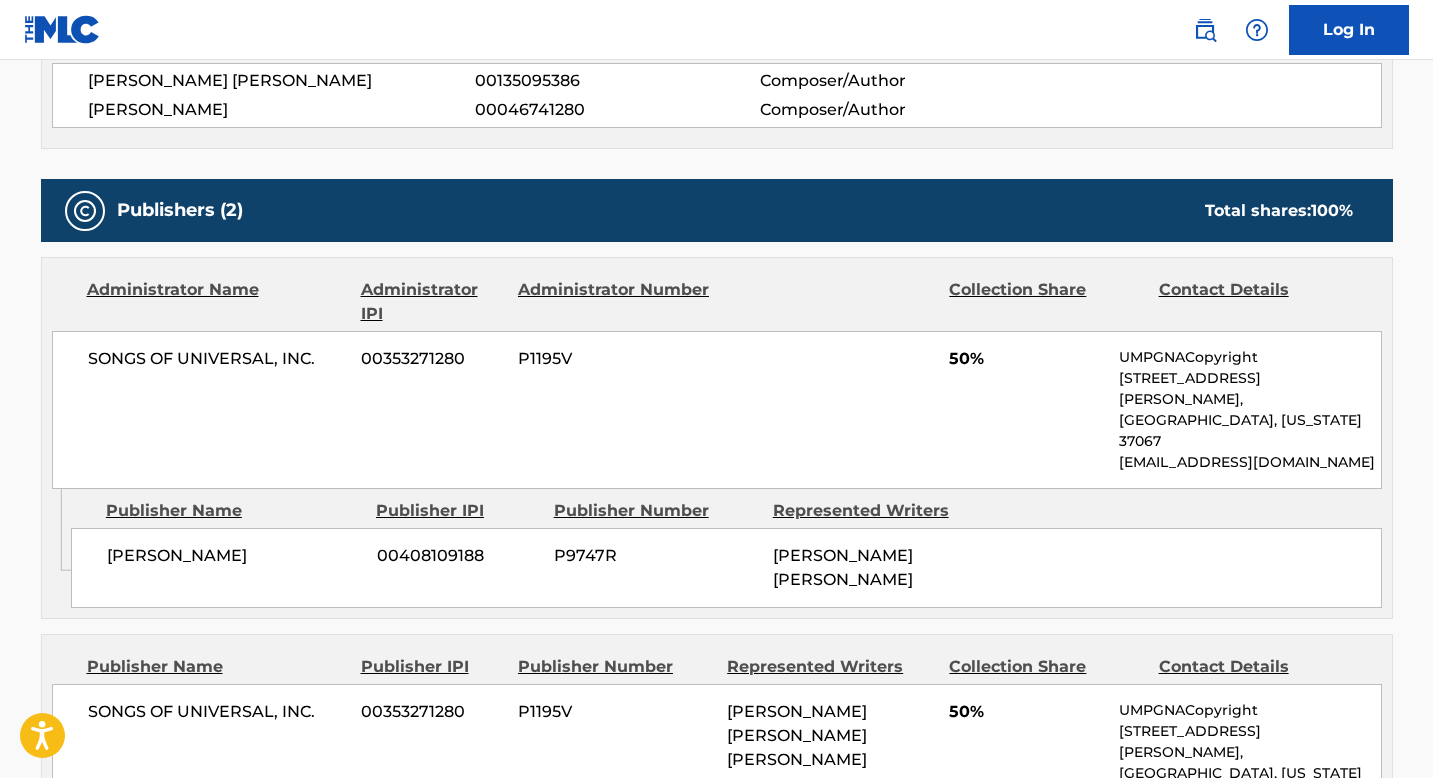 click on "GM SUMNER 00408109188 P9747R DOMINIC JAMES MILLER" at bounding box center [726, 568] 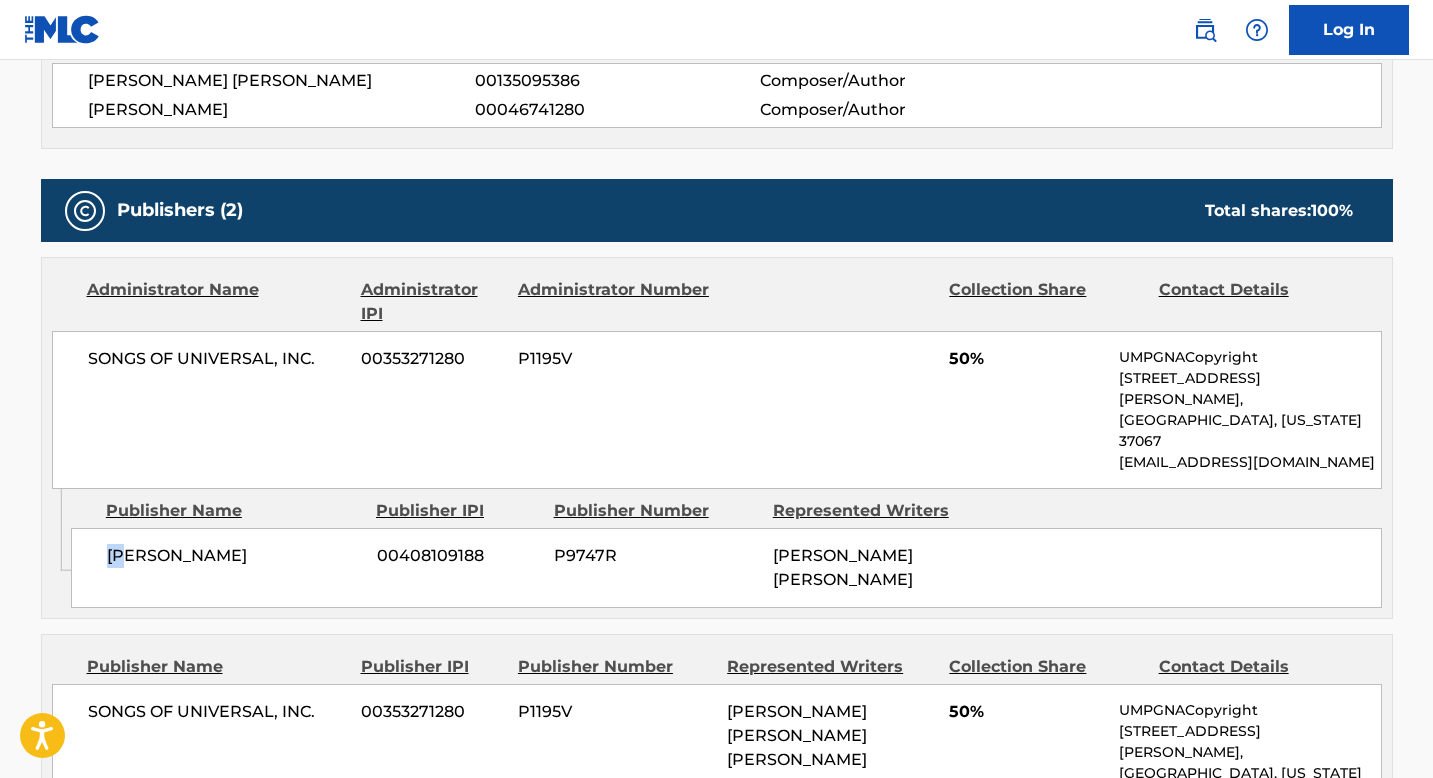 click on "GM SUMNER 00408109188 P9747R DOMINIC JAMES MILLER" at bounding box center (726, 568) 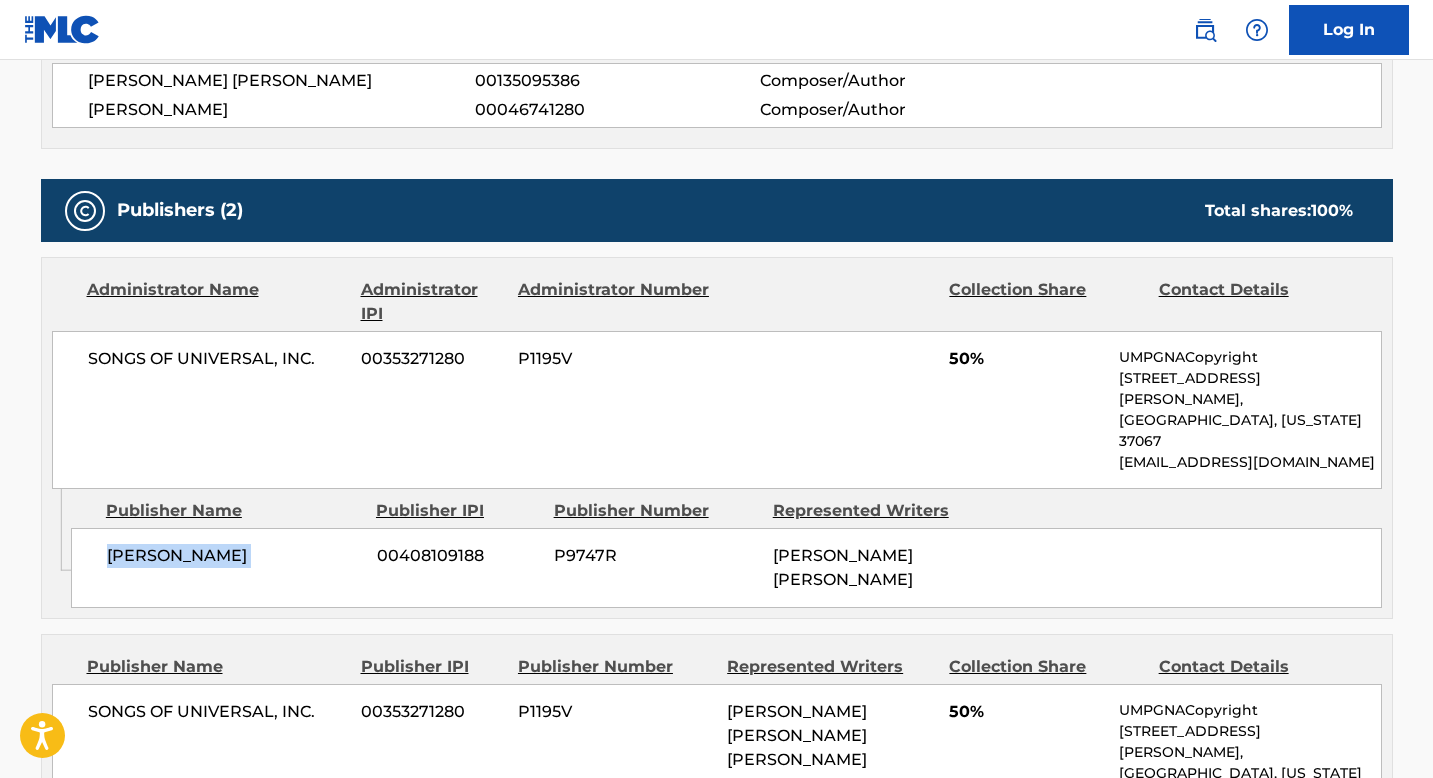 click on "GM SUMNER 00408109188 P9747R DOMINIC JAMES MILLER" at bounding box center (726, 568) 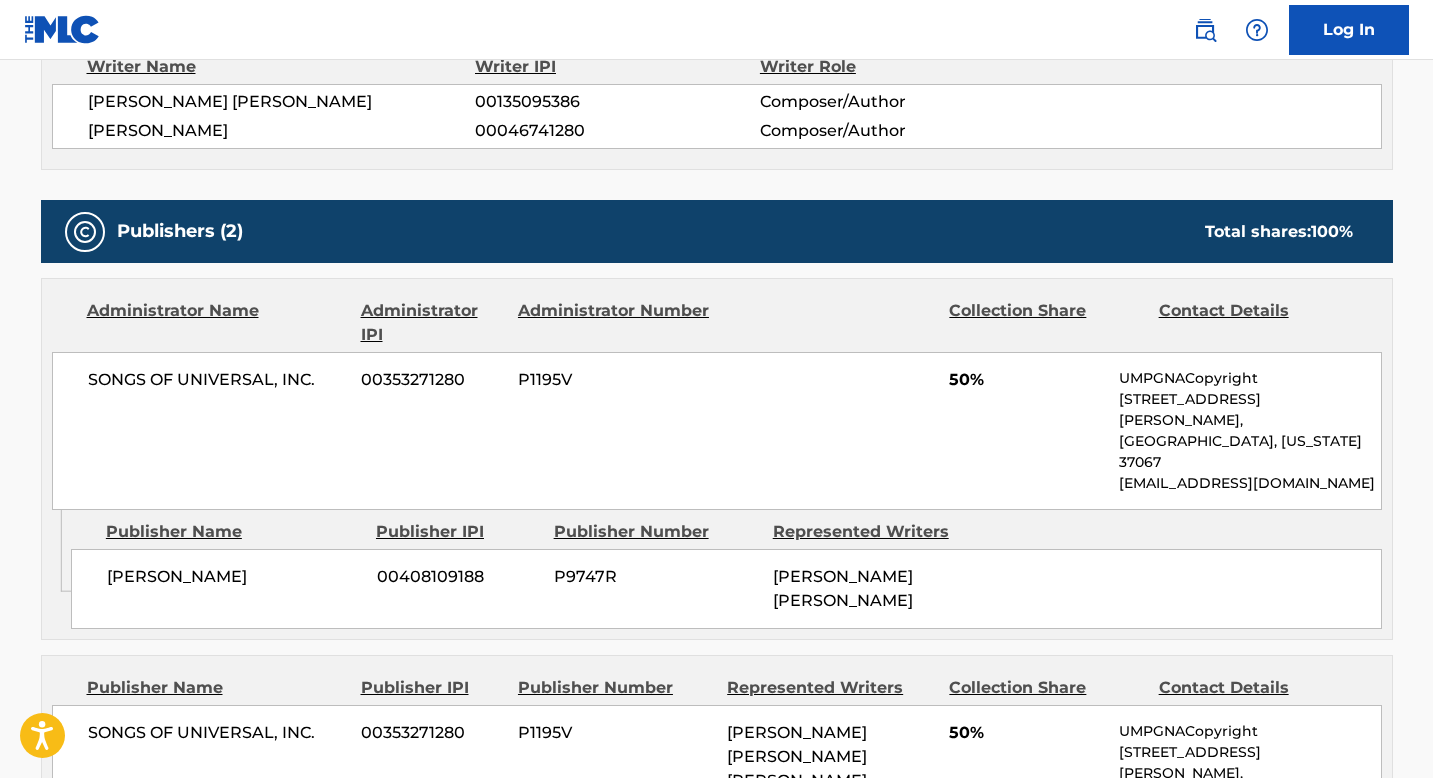 scroll, scrollTop: 1144, scrollLeft: 0, axis: vertical 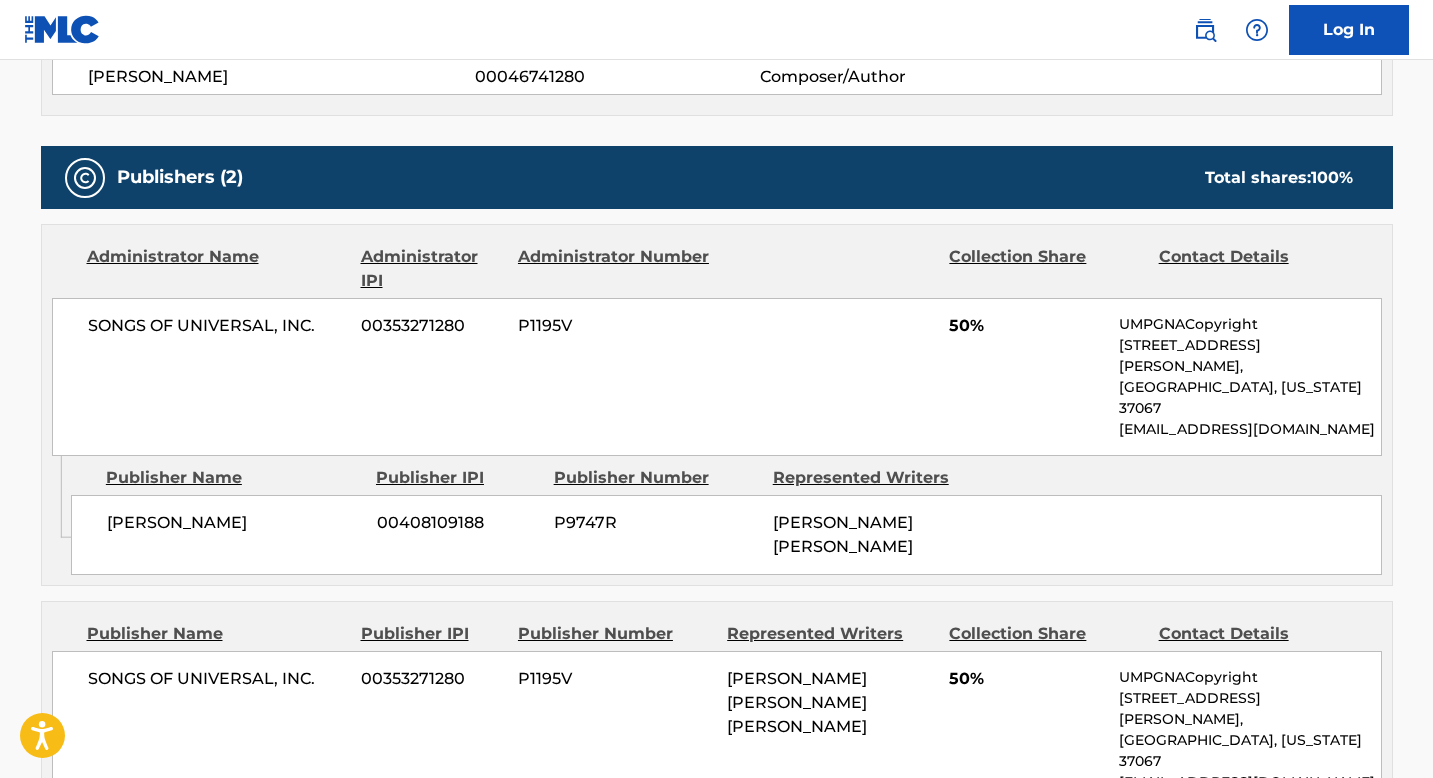 click on "GM SUMNER" at bounding box center [234, 523] 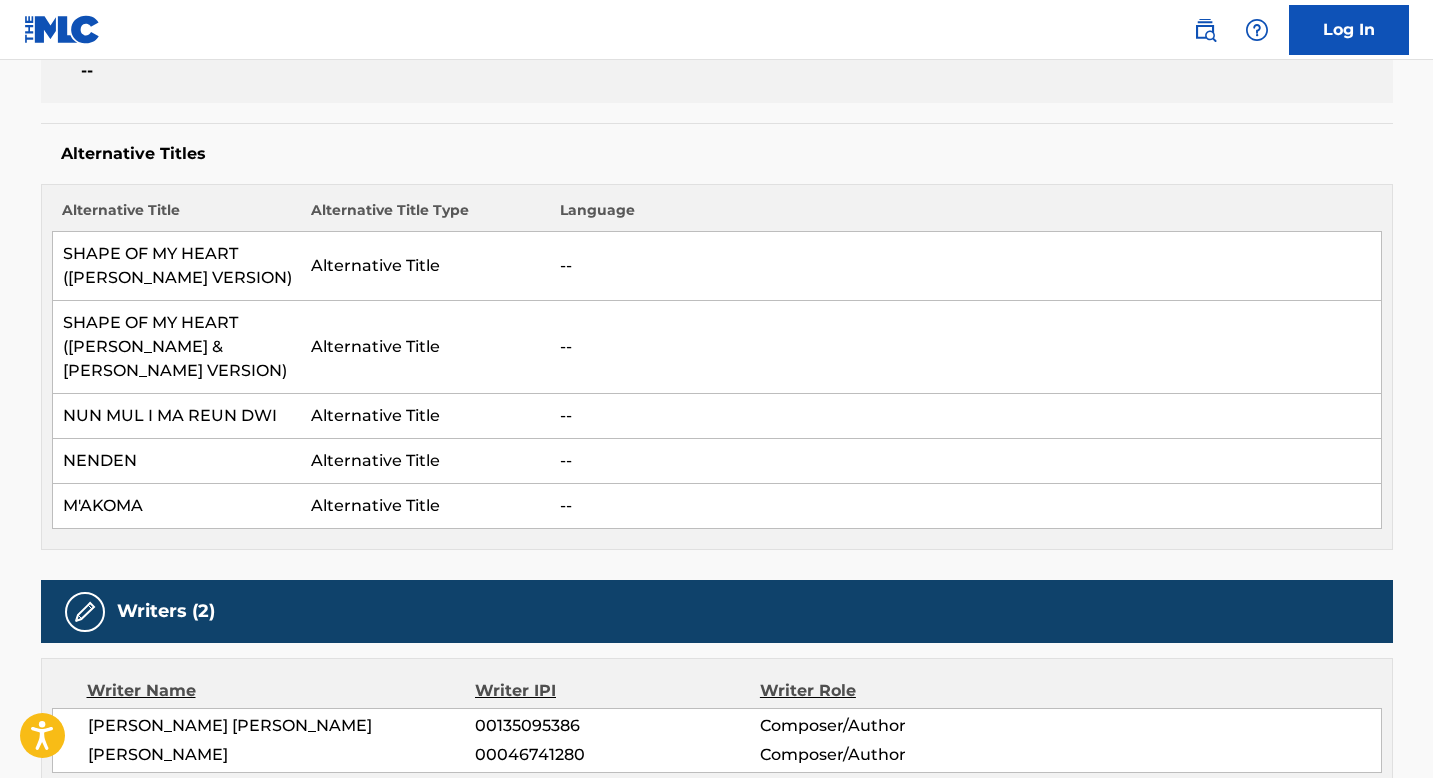 scroll, scrollTop: 0, scrollLeft: 0, axis: both 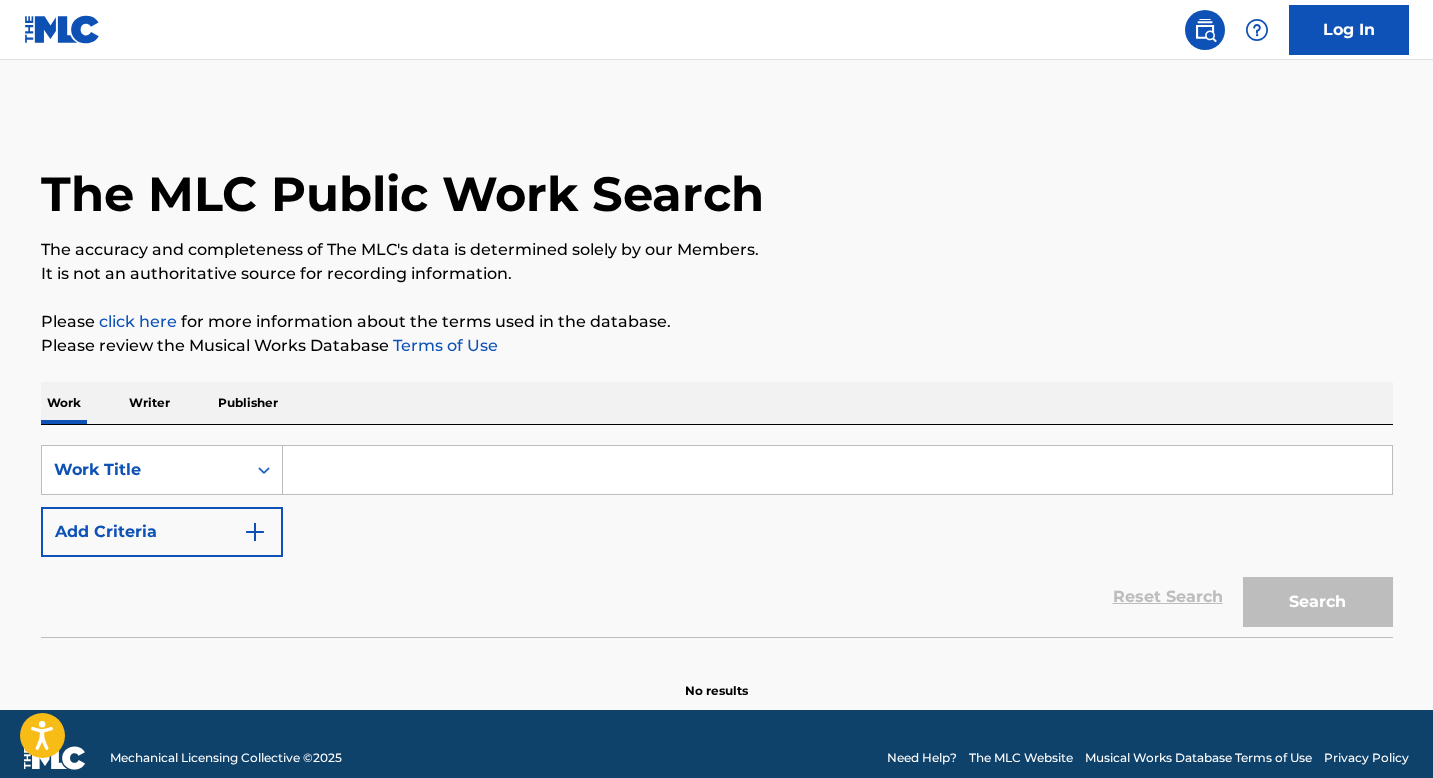 click at bounding box center [837, 470] 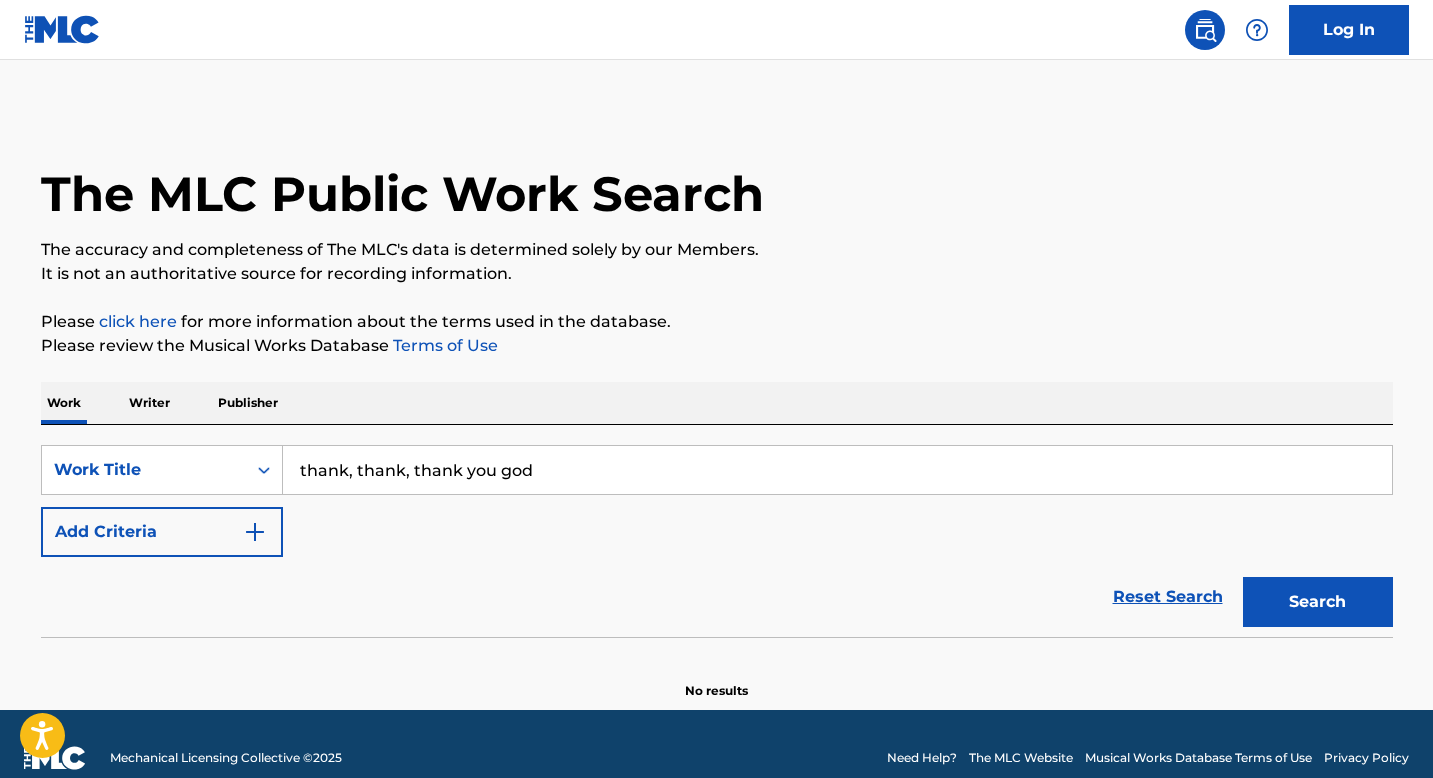 drag, startPoint x: 542, startPoint y: 474, endPoint x: 349, endPoint y: 475, distance: 193.0026 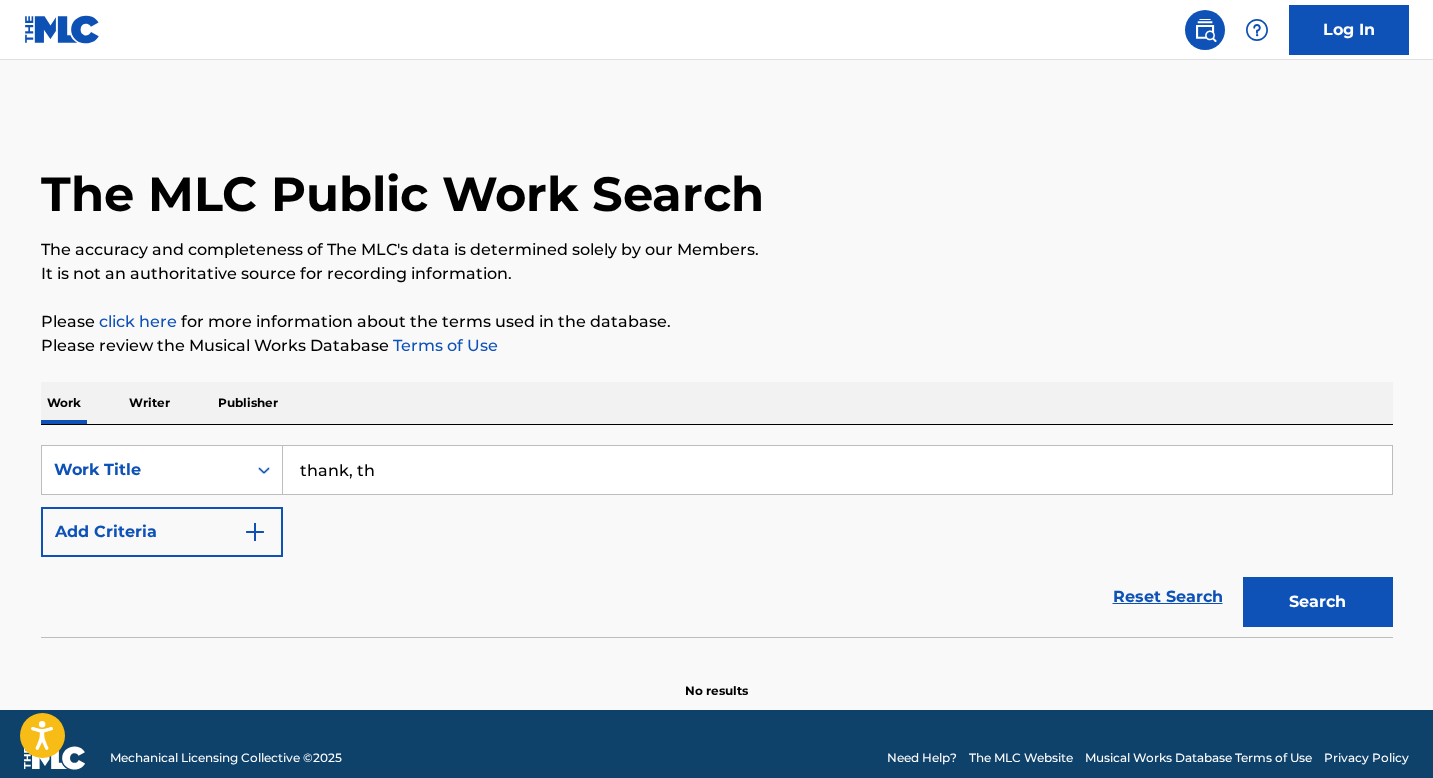 drag, startPoint x: 562, startPoint y: 475, endPoint x: 362, endPoint y: 476, distance: 200.0025 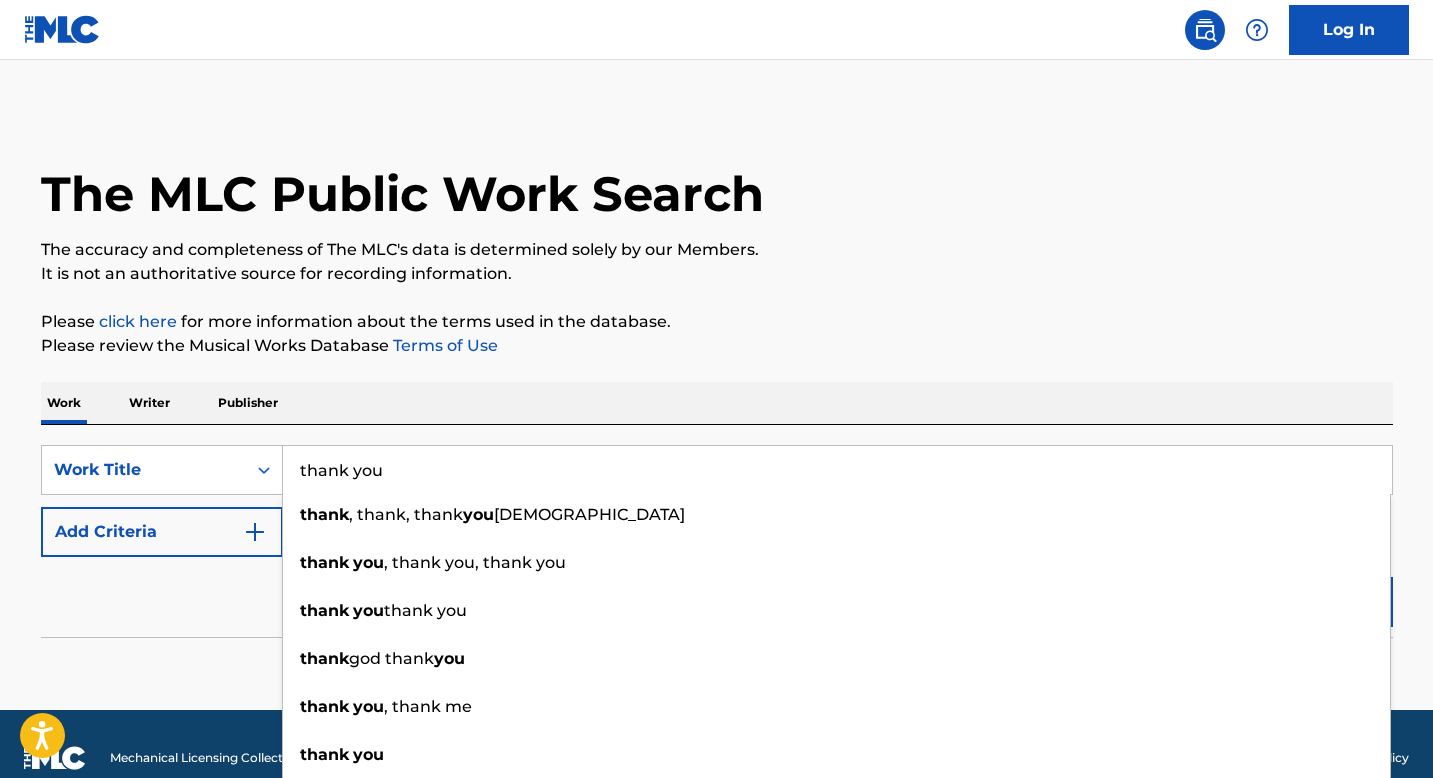 type on "thank you" 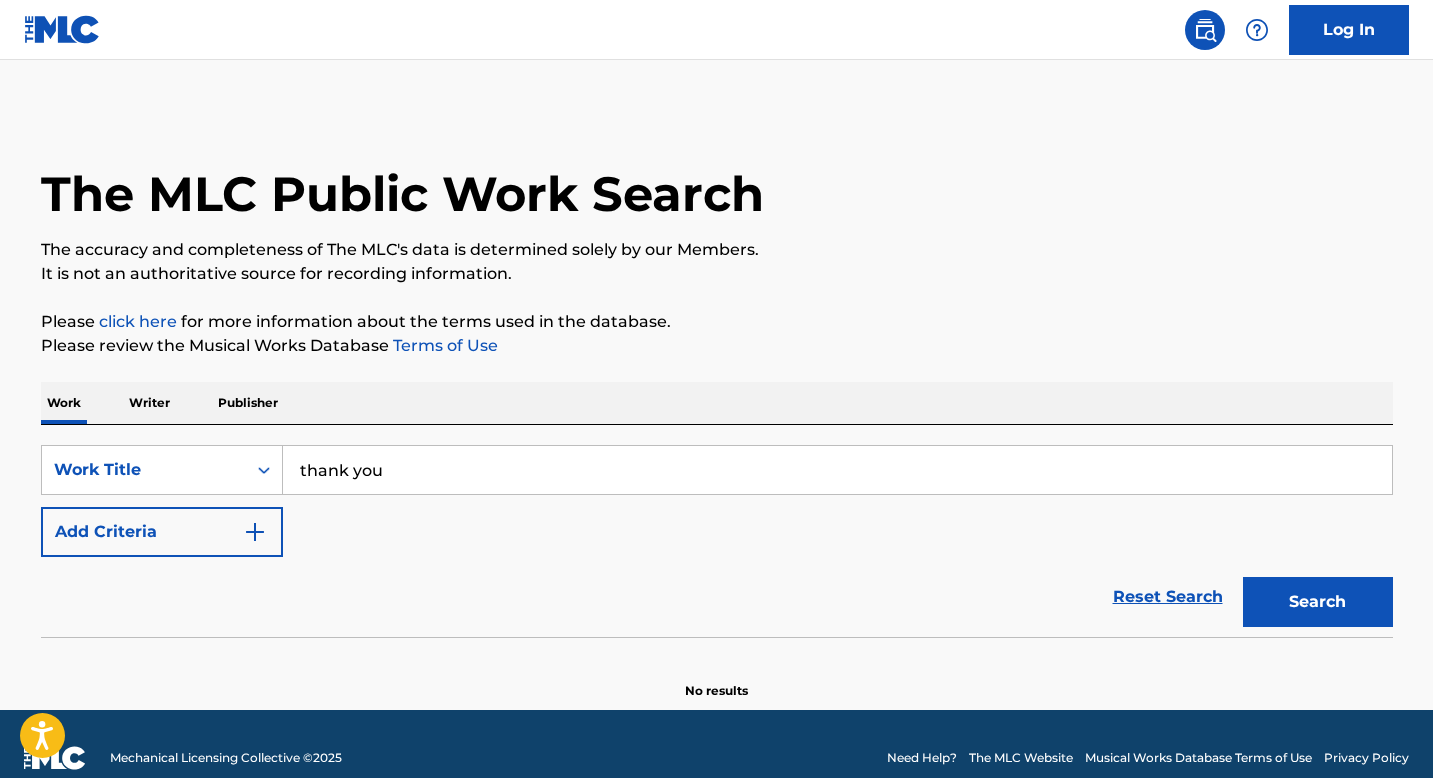 click on "Search" at bounding box center [1318, 602] 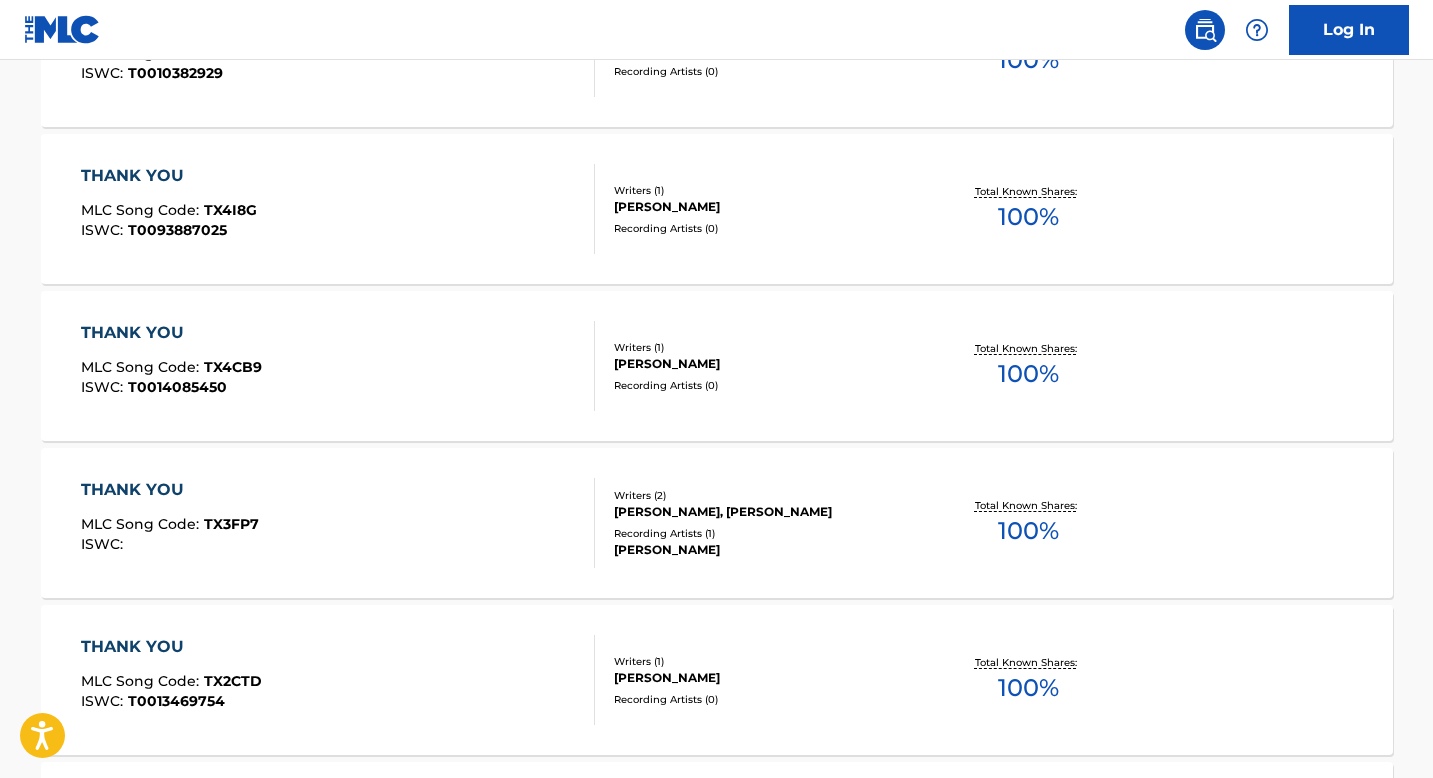 scroll, scrollTop: 0, scrollLeft: 0, axis: both 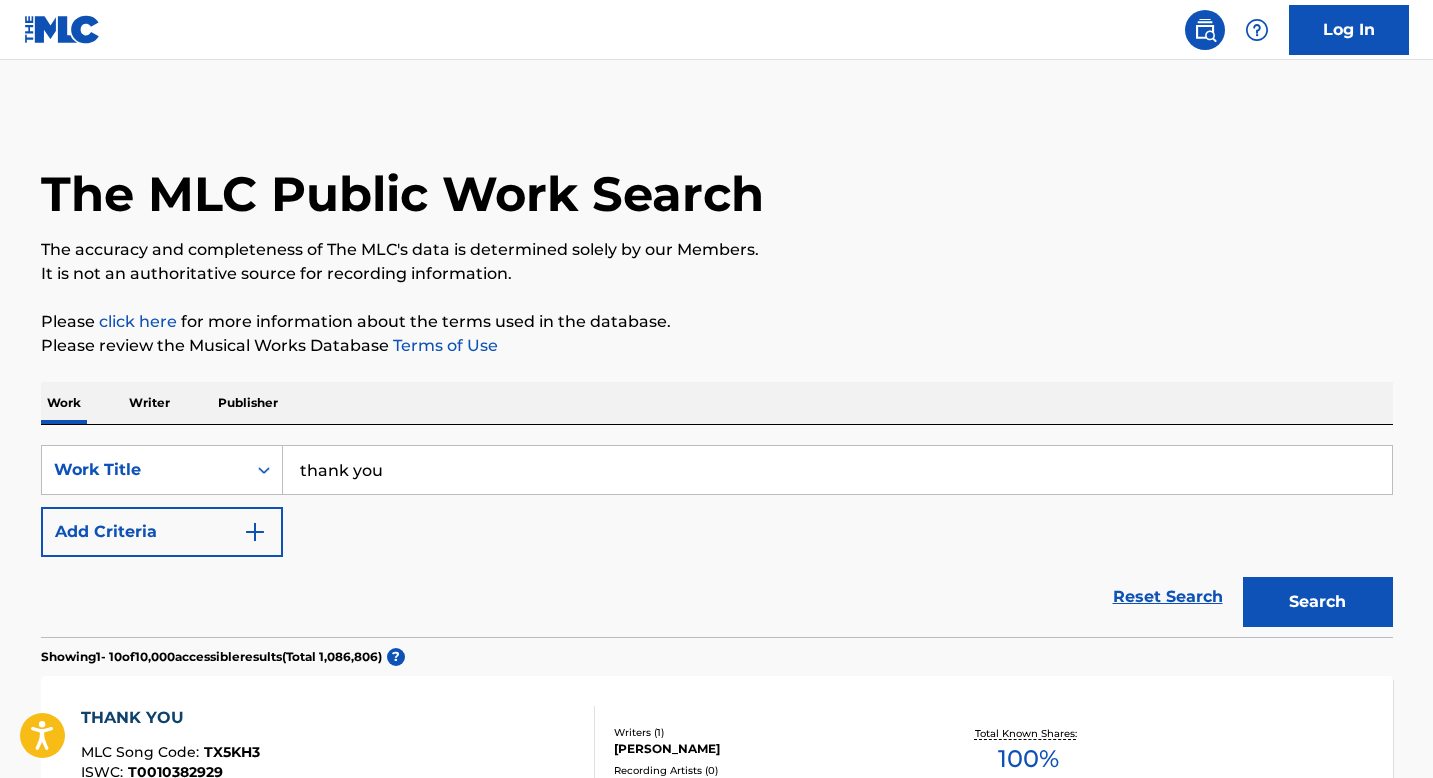 click on "Add Criteria" at bounding box center (162, 532) 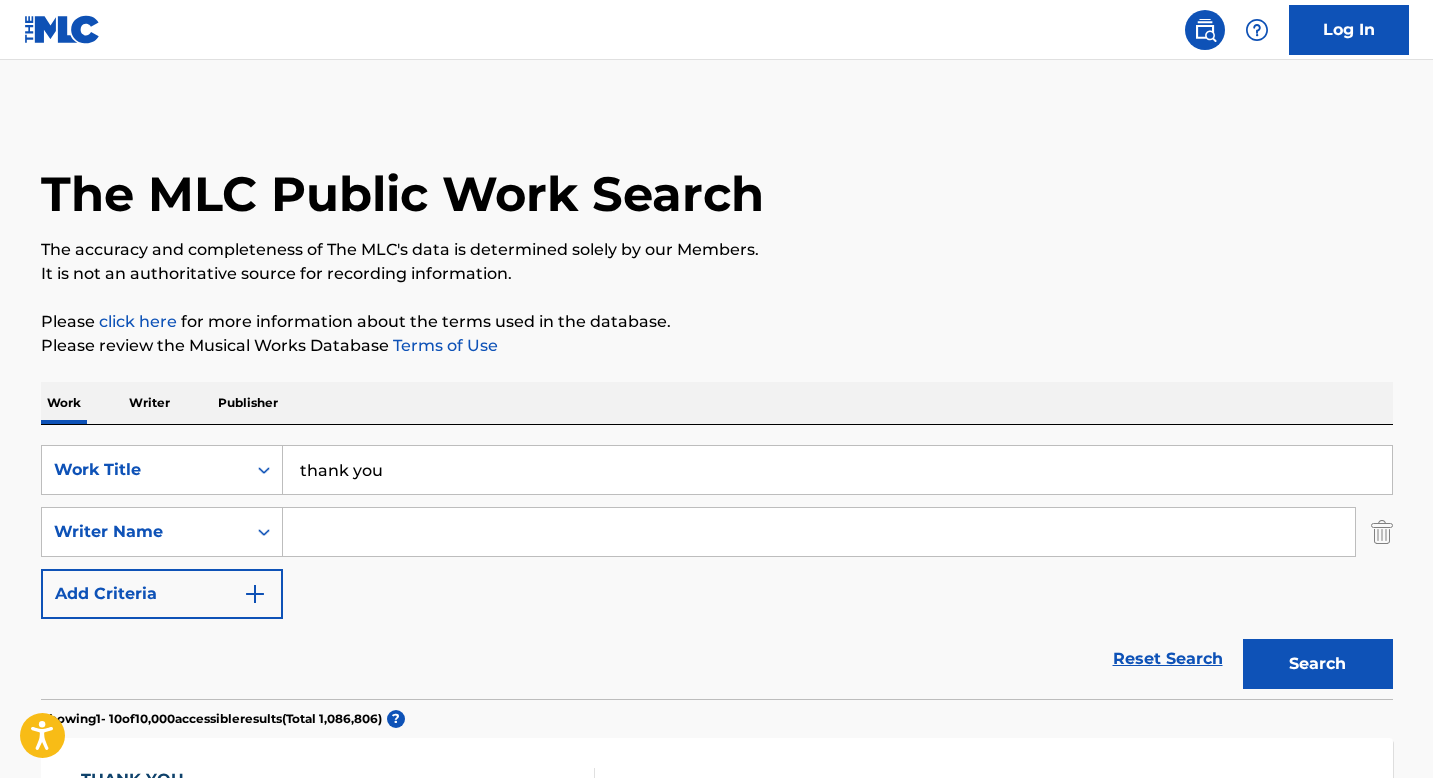click at bounding box center [819, 532] 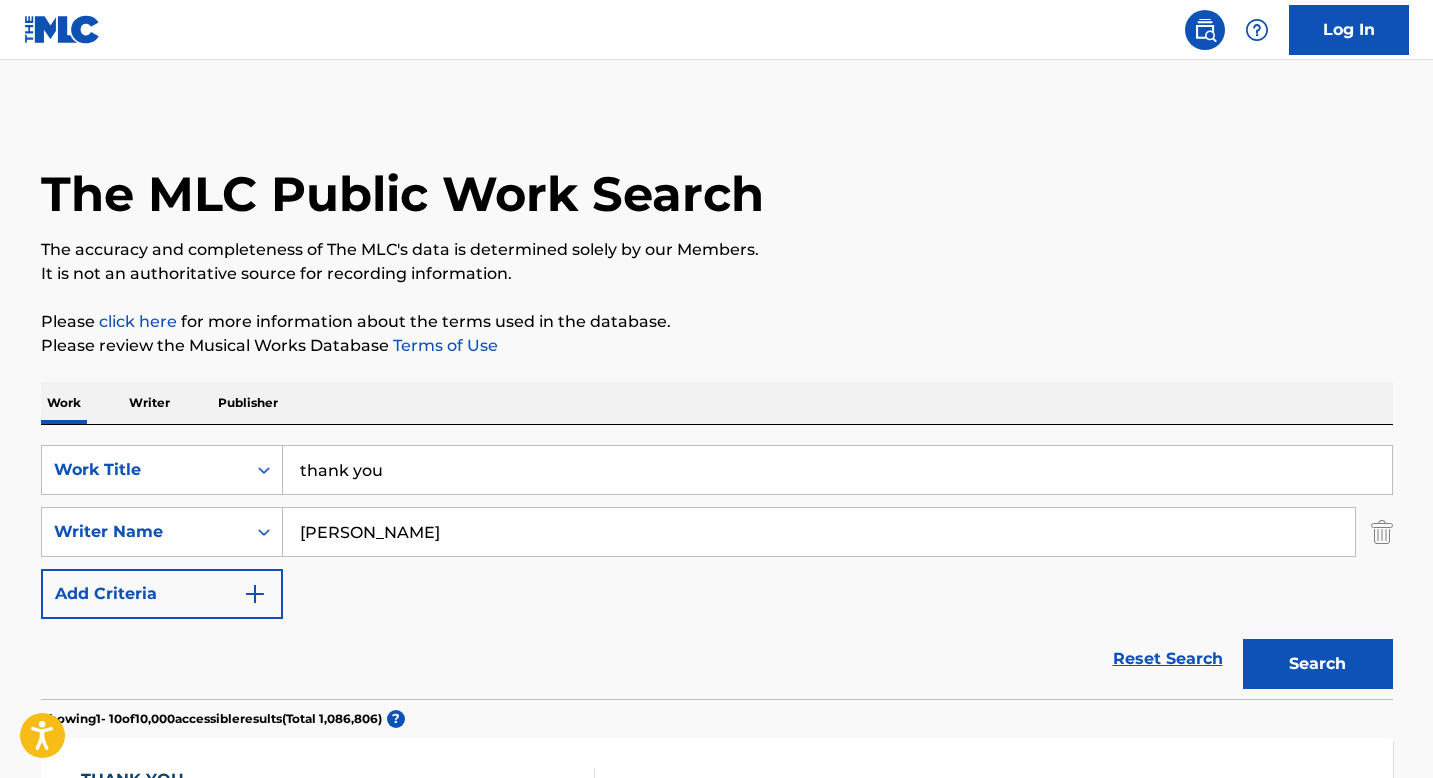 type on "[PERSON_NAME]" 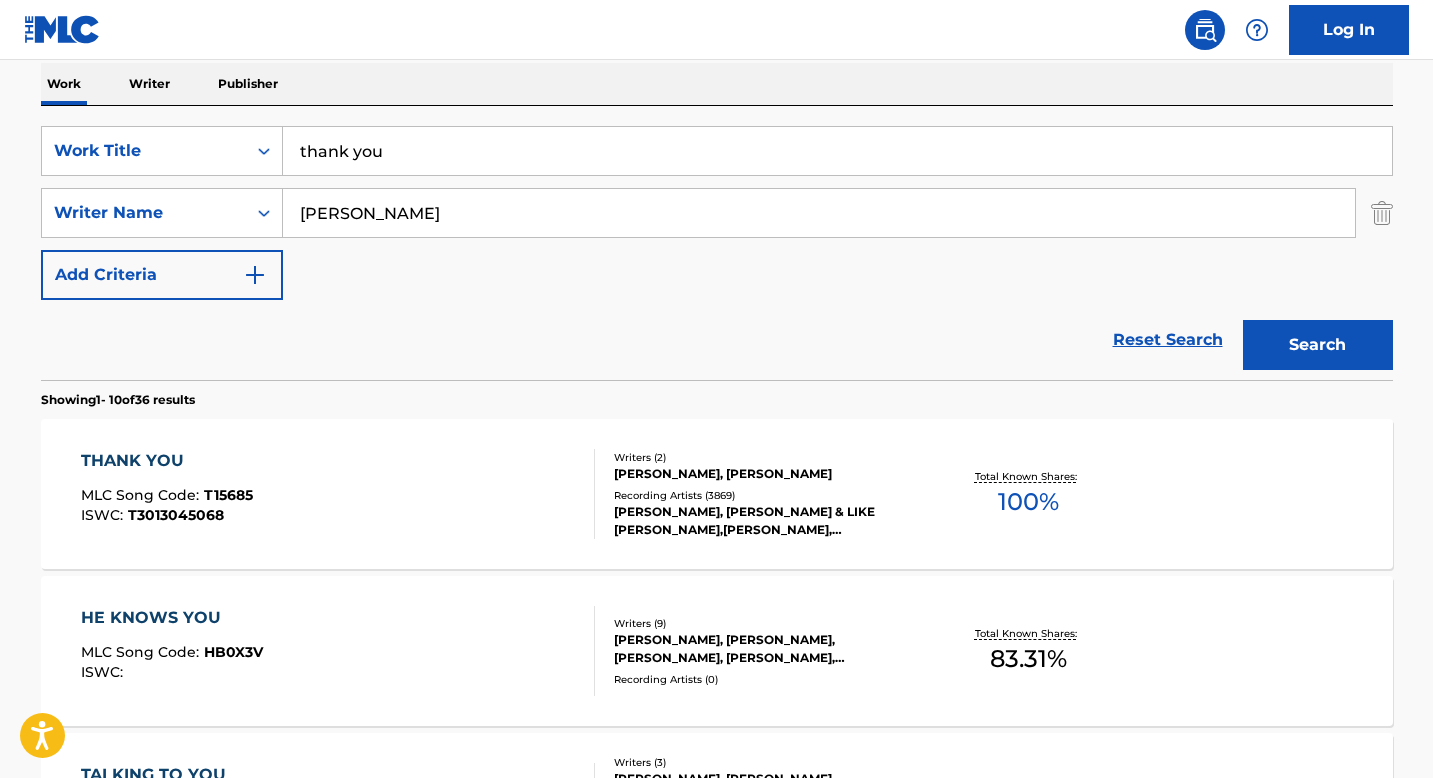 scroll, scrollTop: 321, scrollLeft: 0, axis: vertical 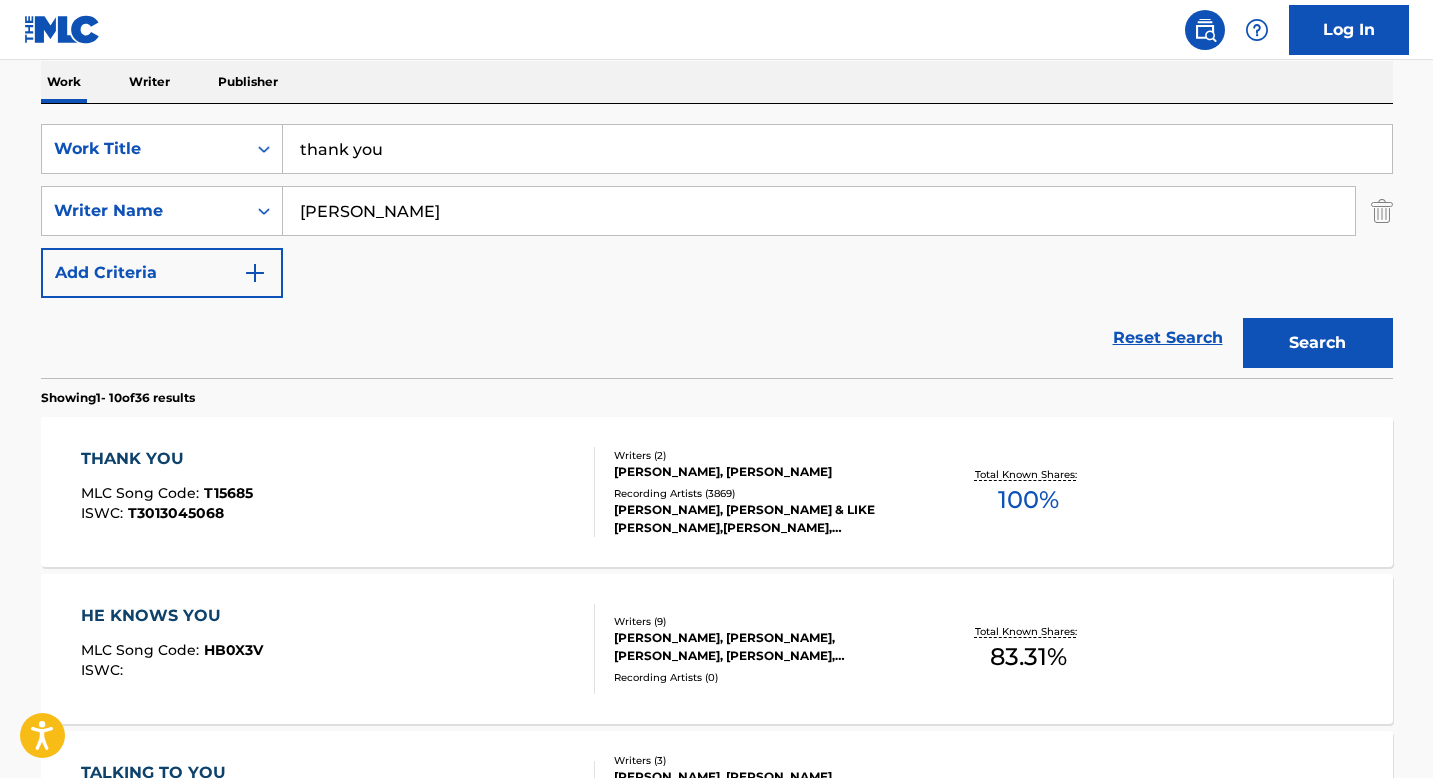 click on "Writers ( 2 )" at bounding box center [765, 455] 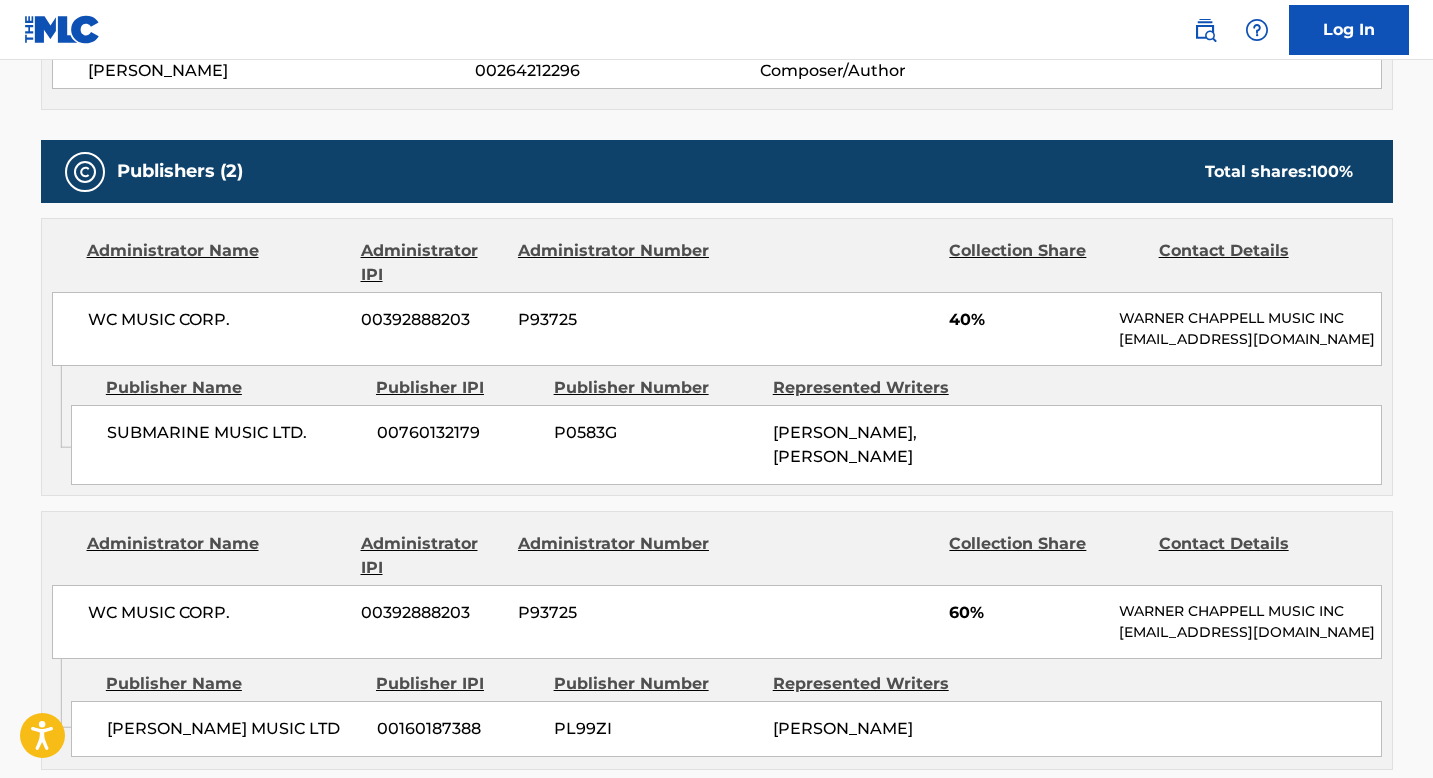 scroll, scrollTop: 928, scrollLeft: 0, axis: vertical 